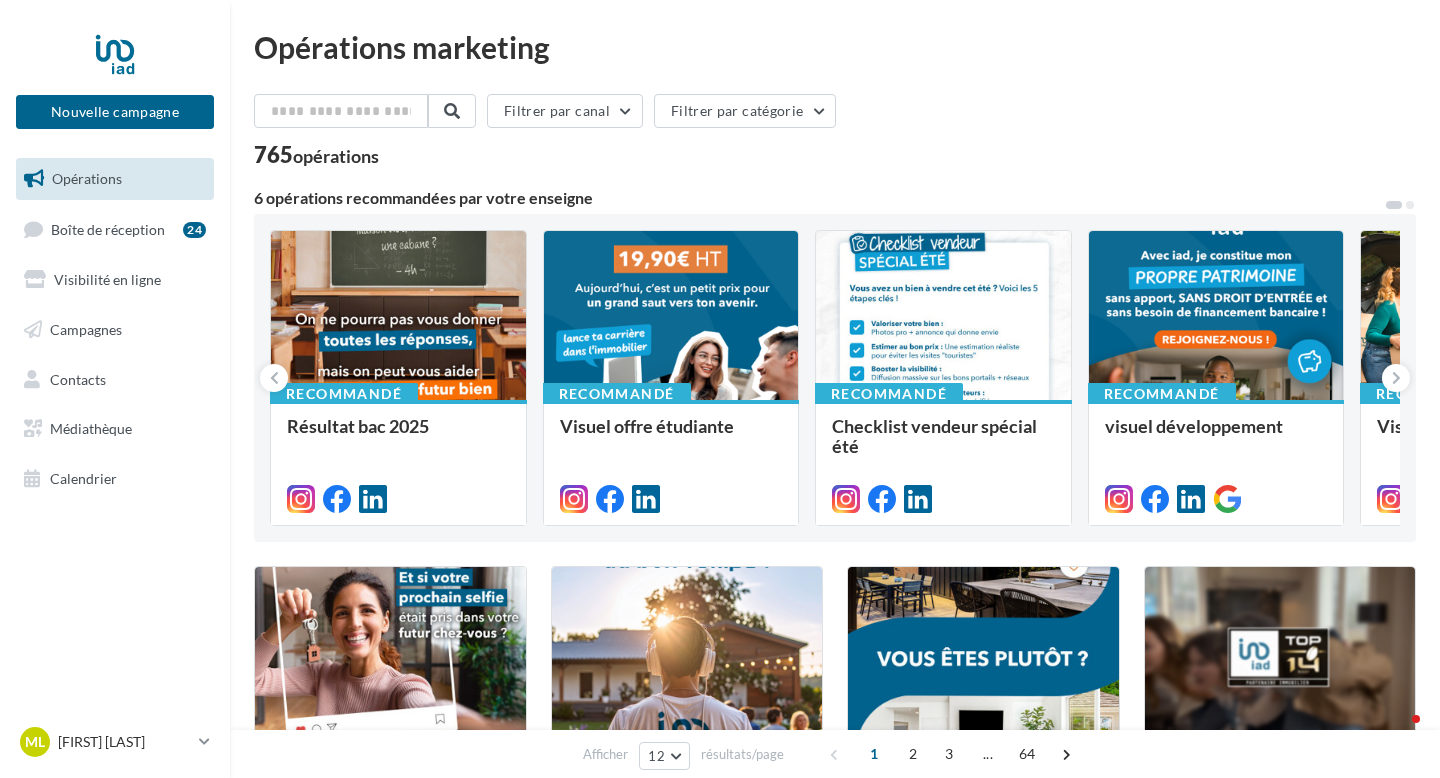 scroll, scrollTop: 0, scrollLeft: 0, axis: both 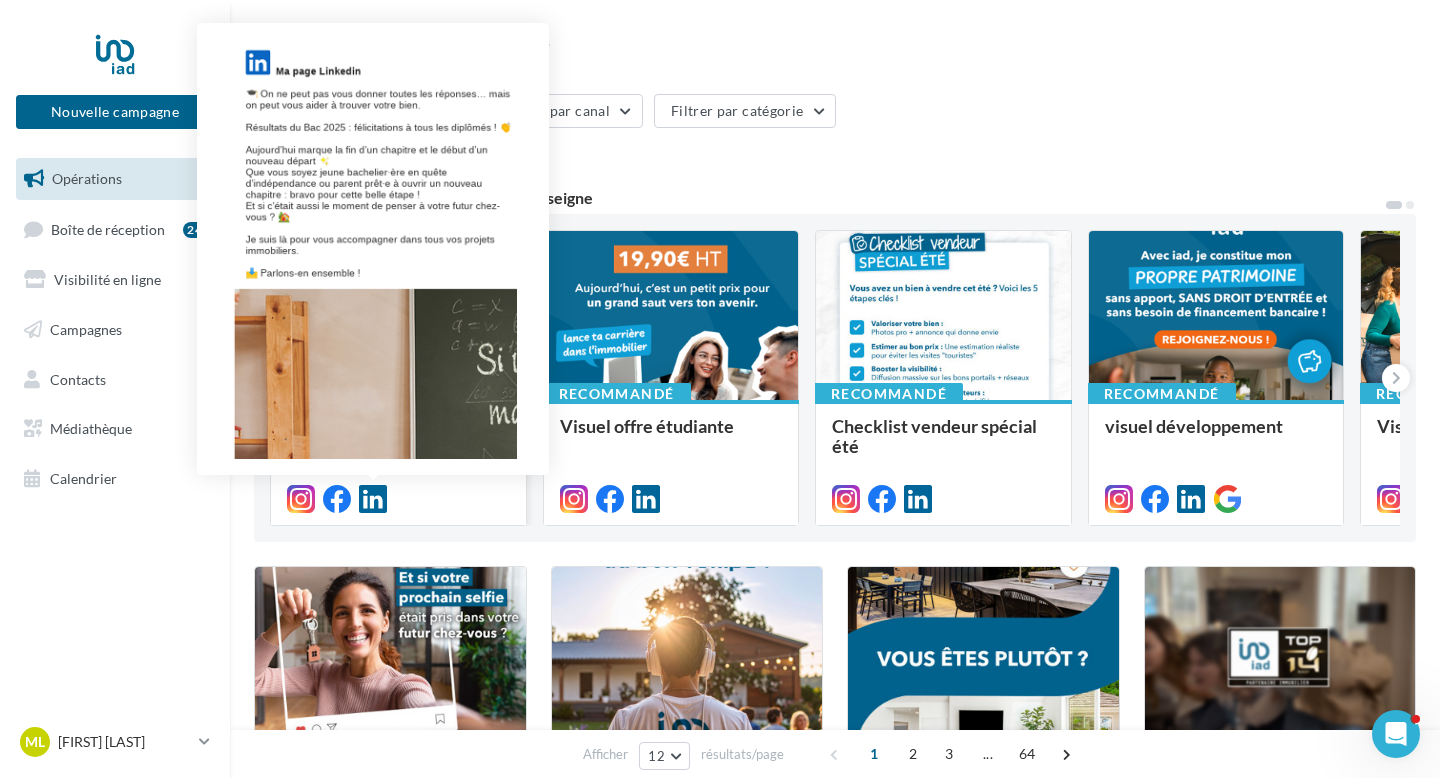 click at bounding box center [373, 499] 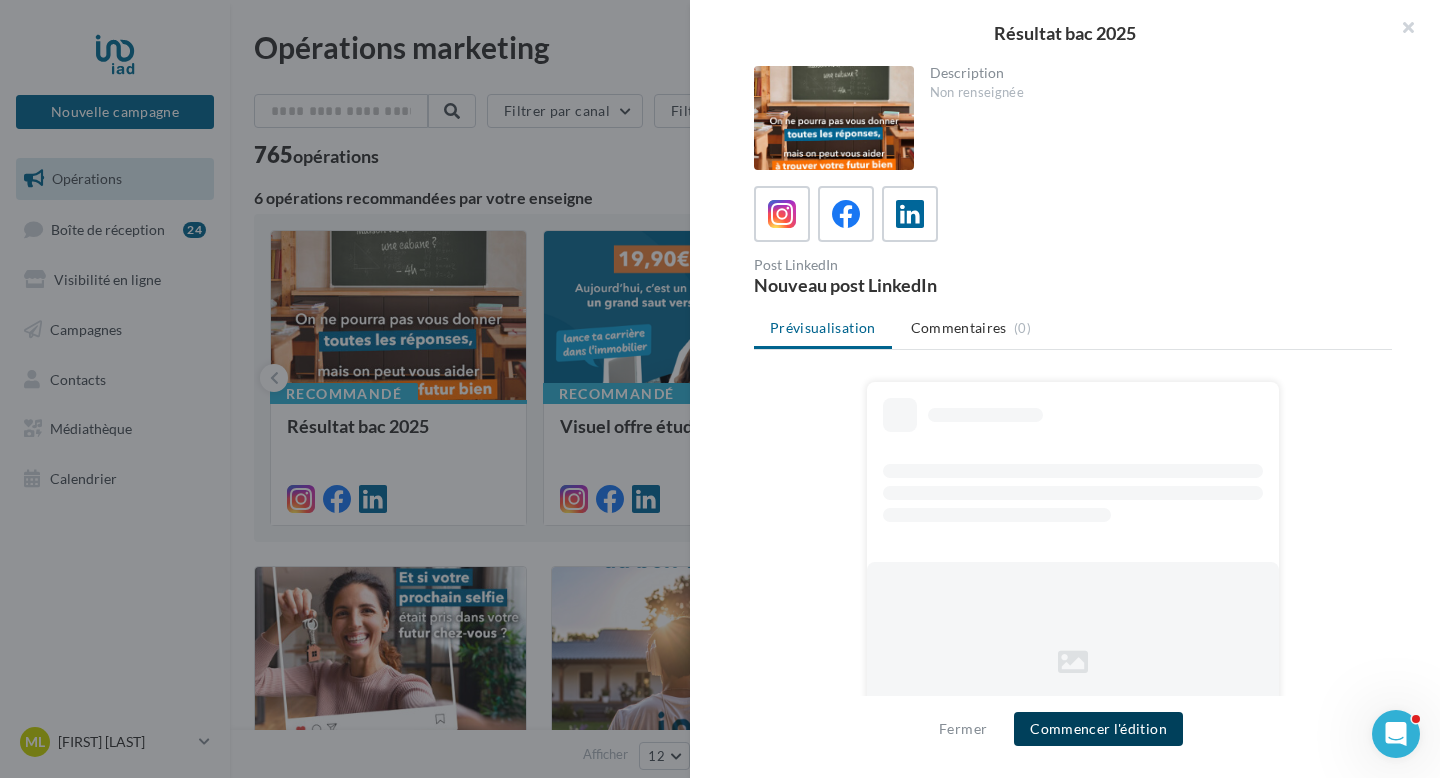 click on "Commencer l'édition" at bounding box center [1098, 729] 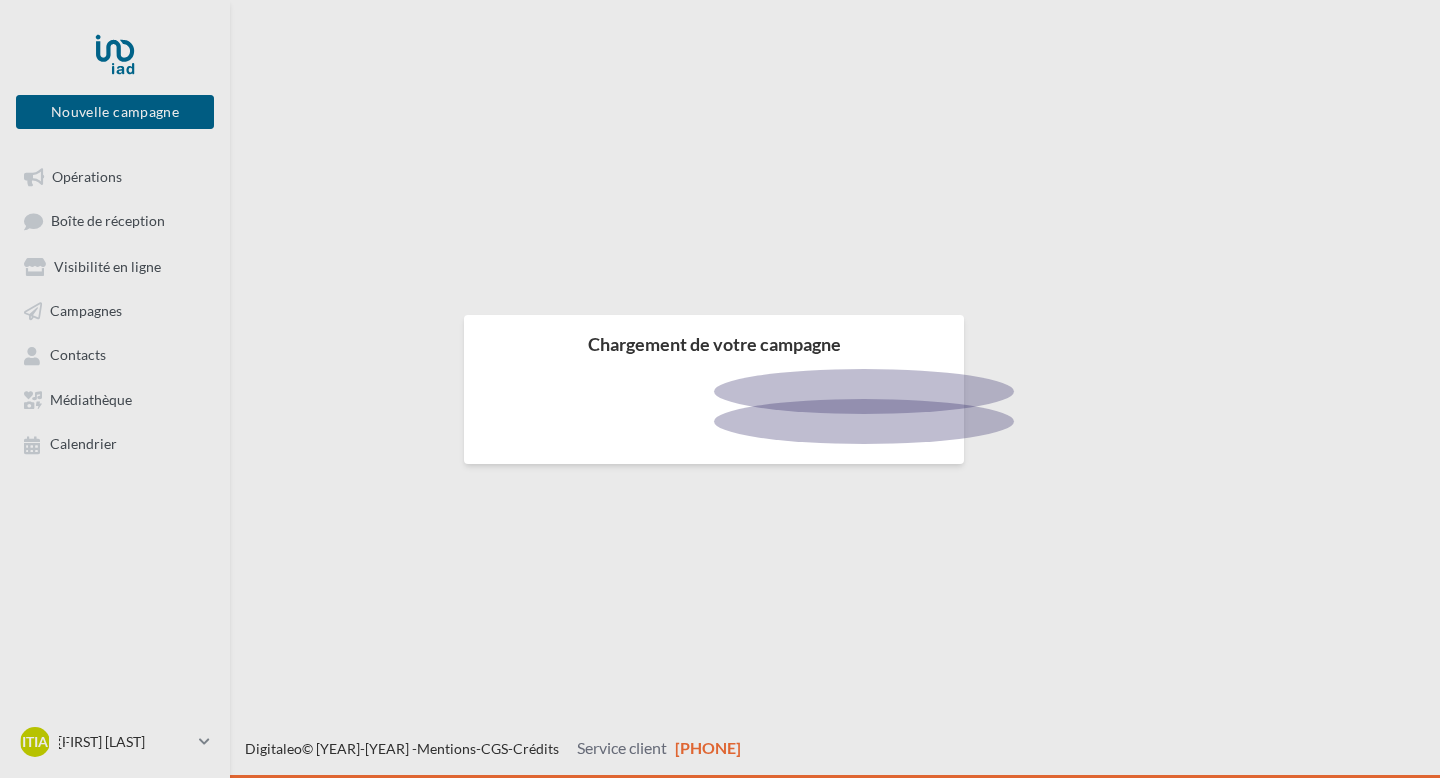 scroll, scrollTop: 0, scrollLeft: 0, axis: both 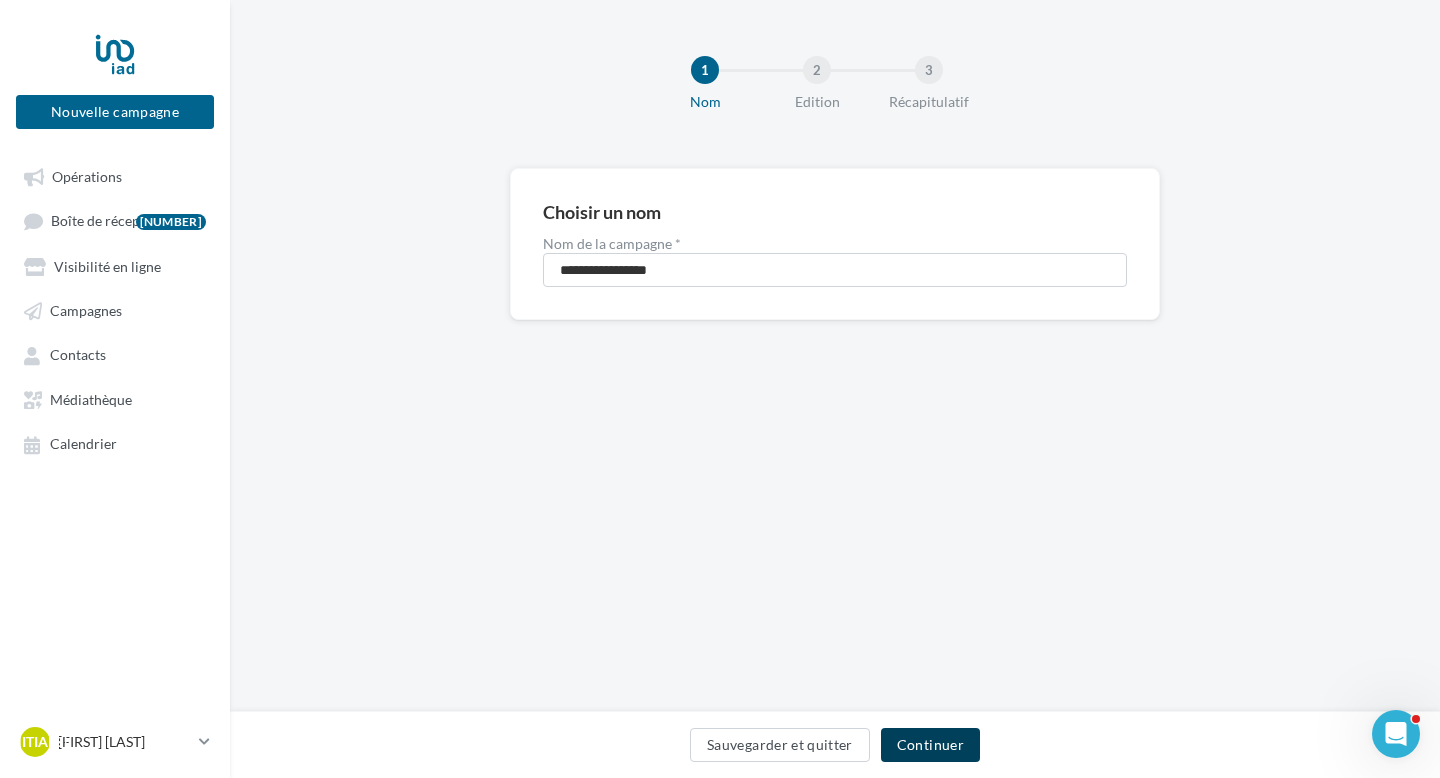 click on "Continuer" at bounding box center [930, 745] 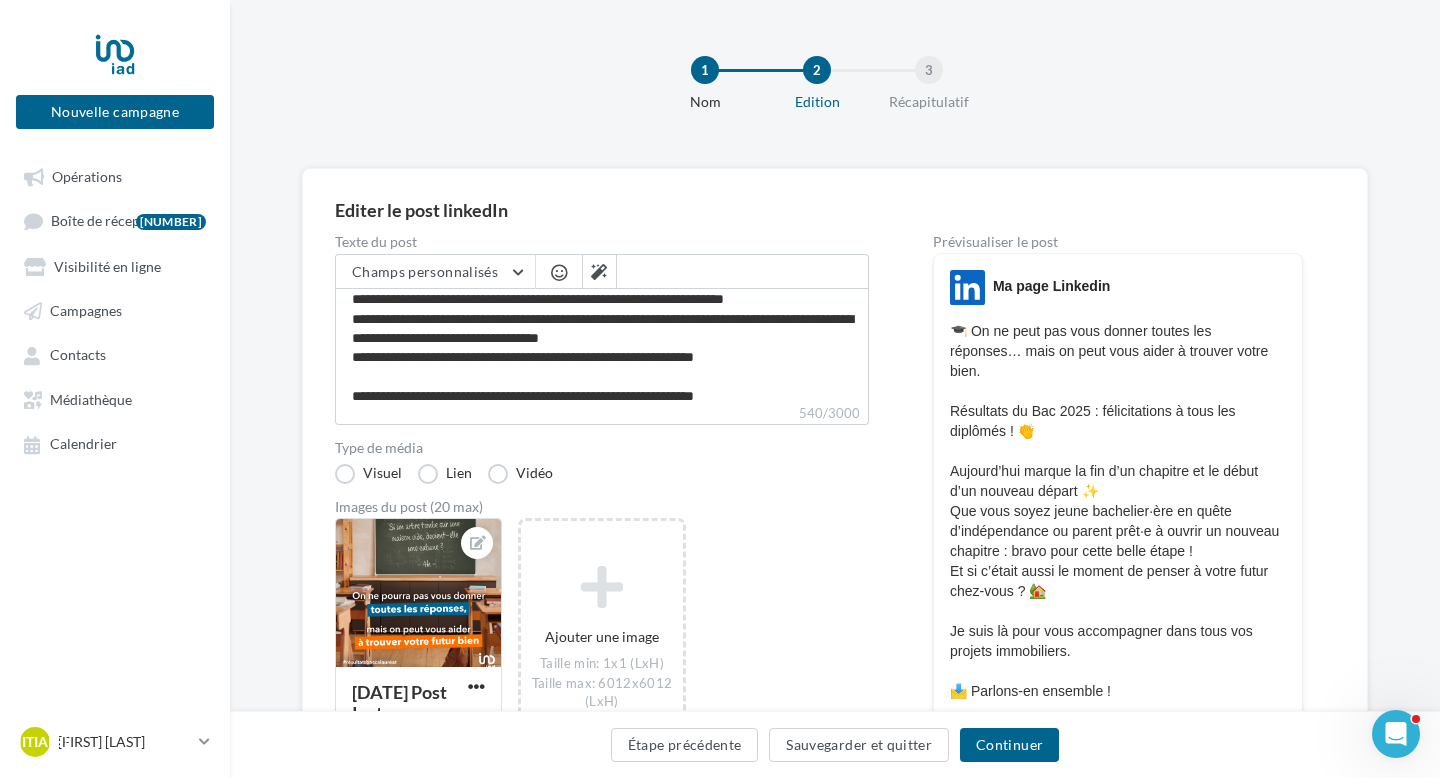 scroll, scrollTop: 118, scrollLeft: 0, axis: vertical 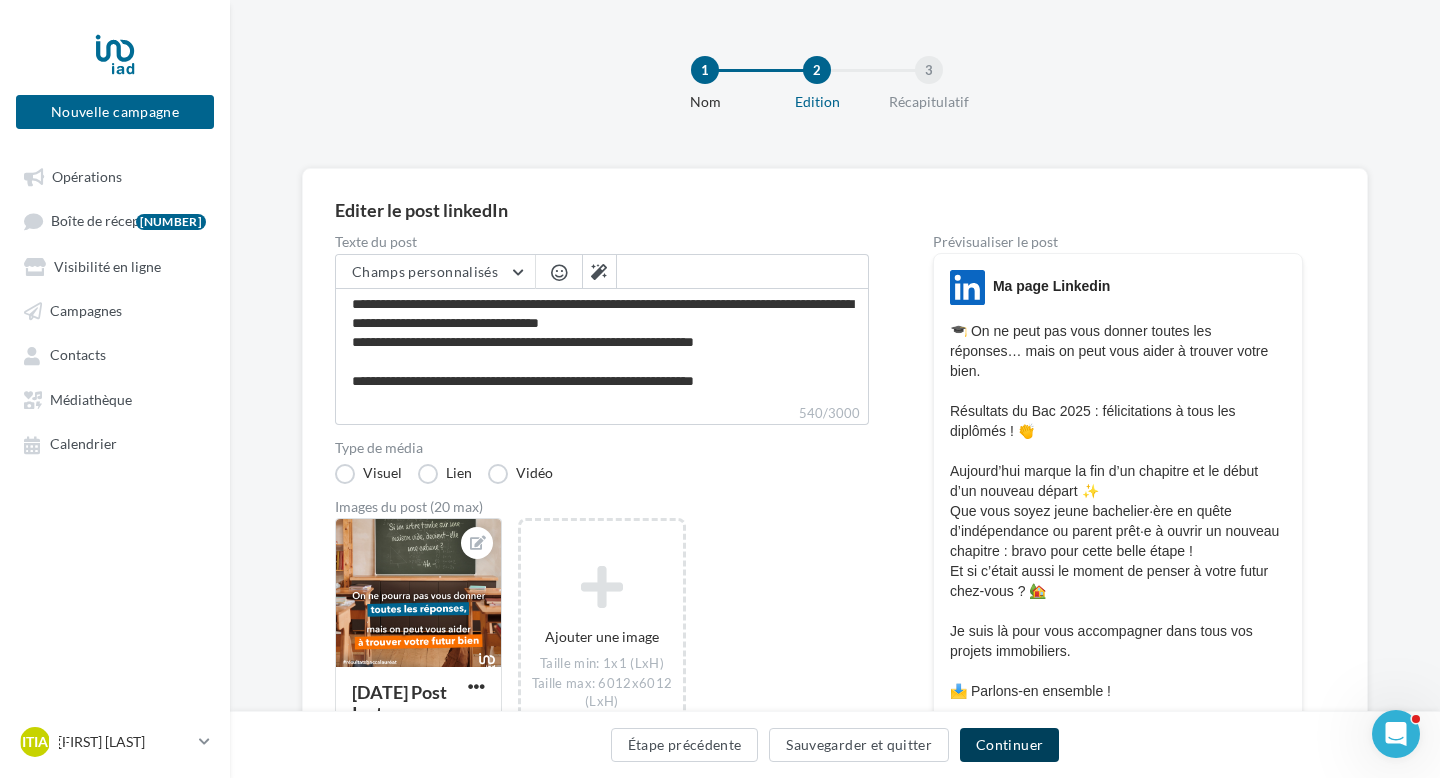 click on "Continuer" at bounding box center (1009, 745) 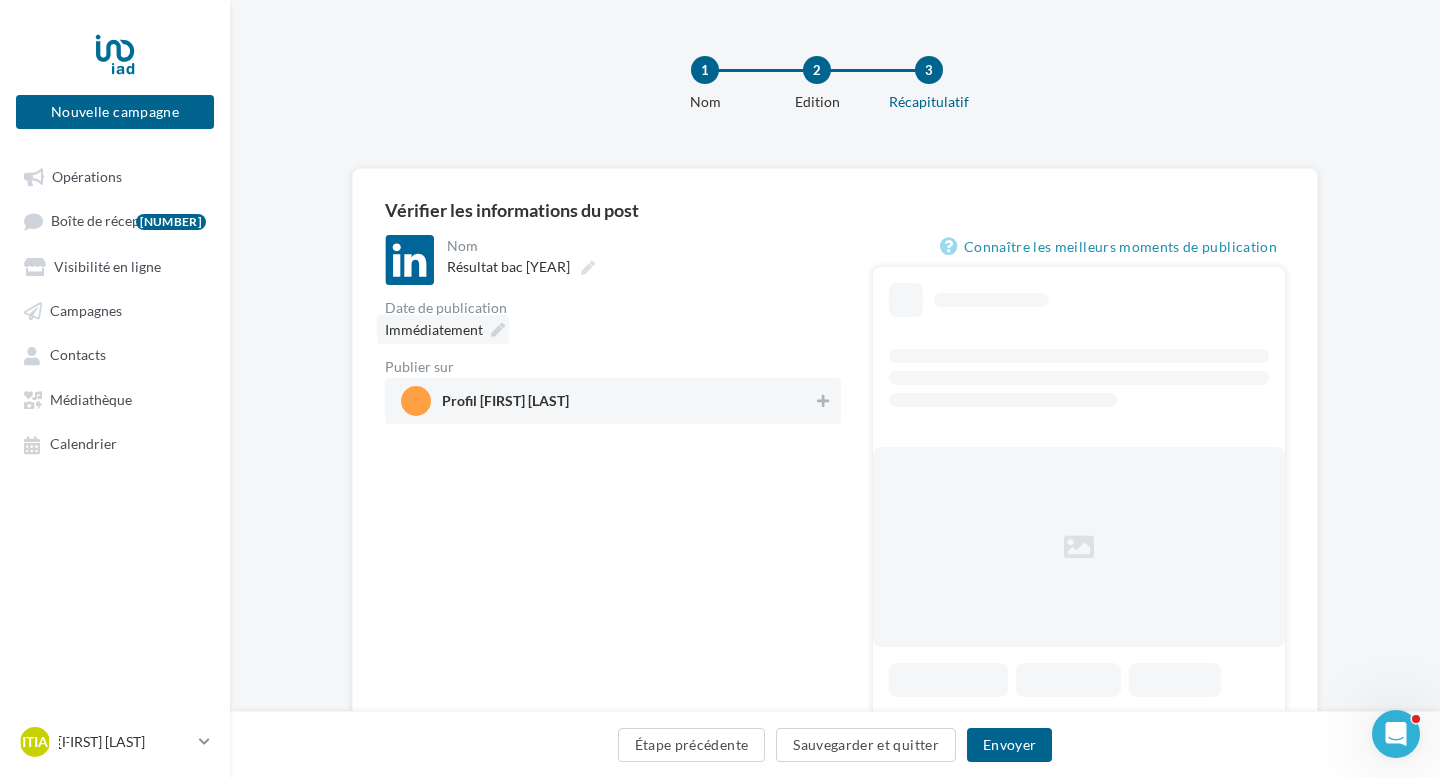 click at bounding box center [498, 330] 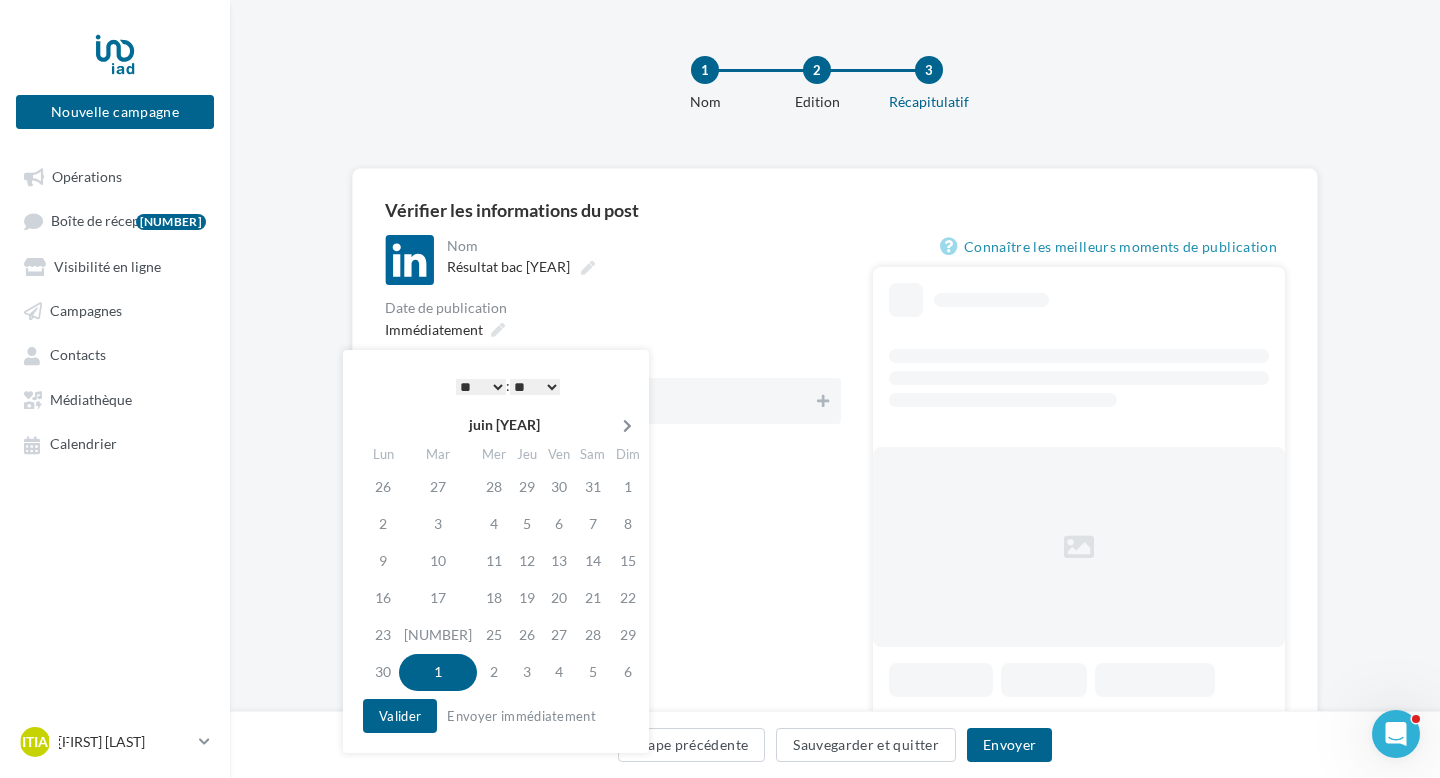 click at bounding box center (627, 426) 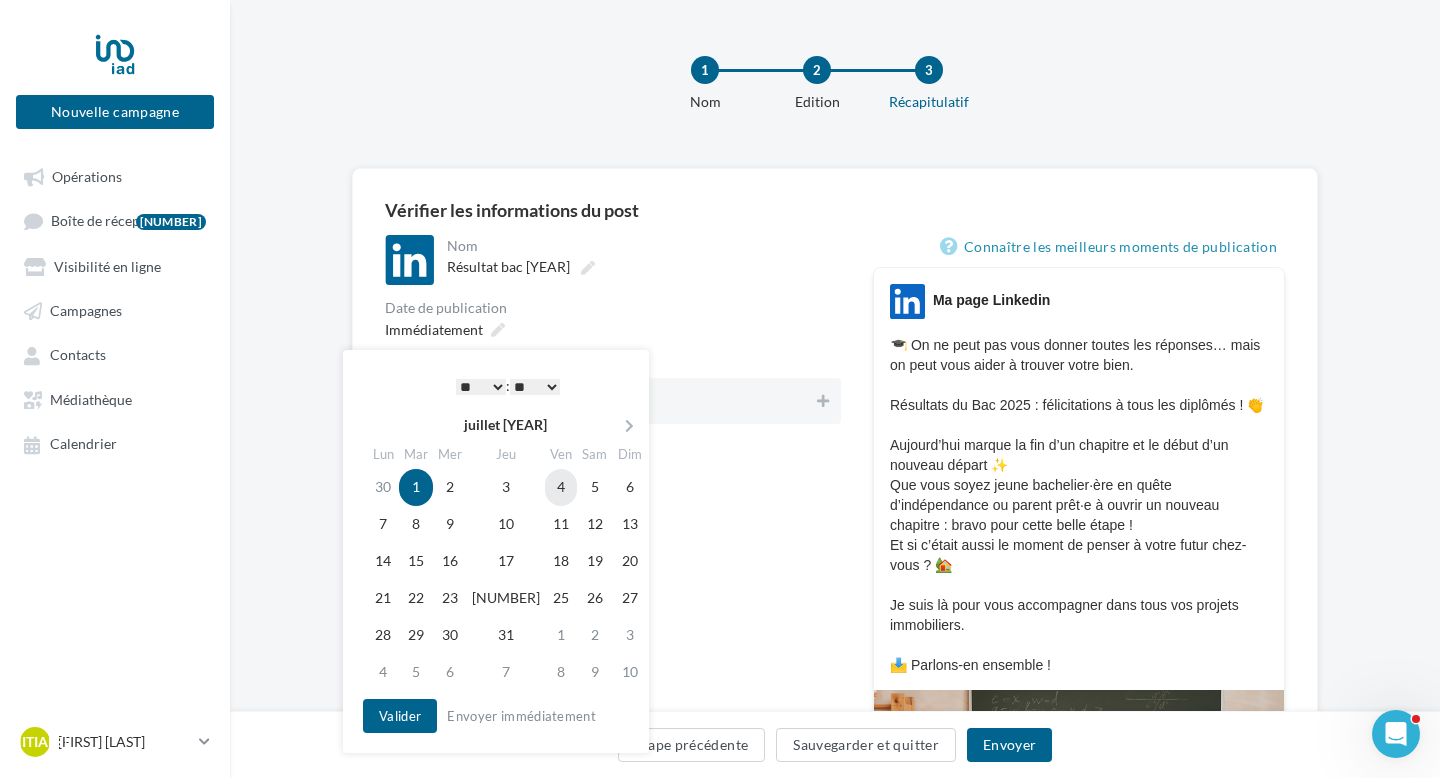 click on "4" at bounding box center (561, 487) 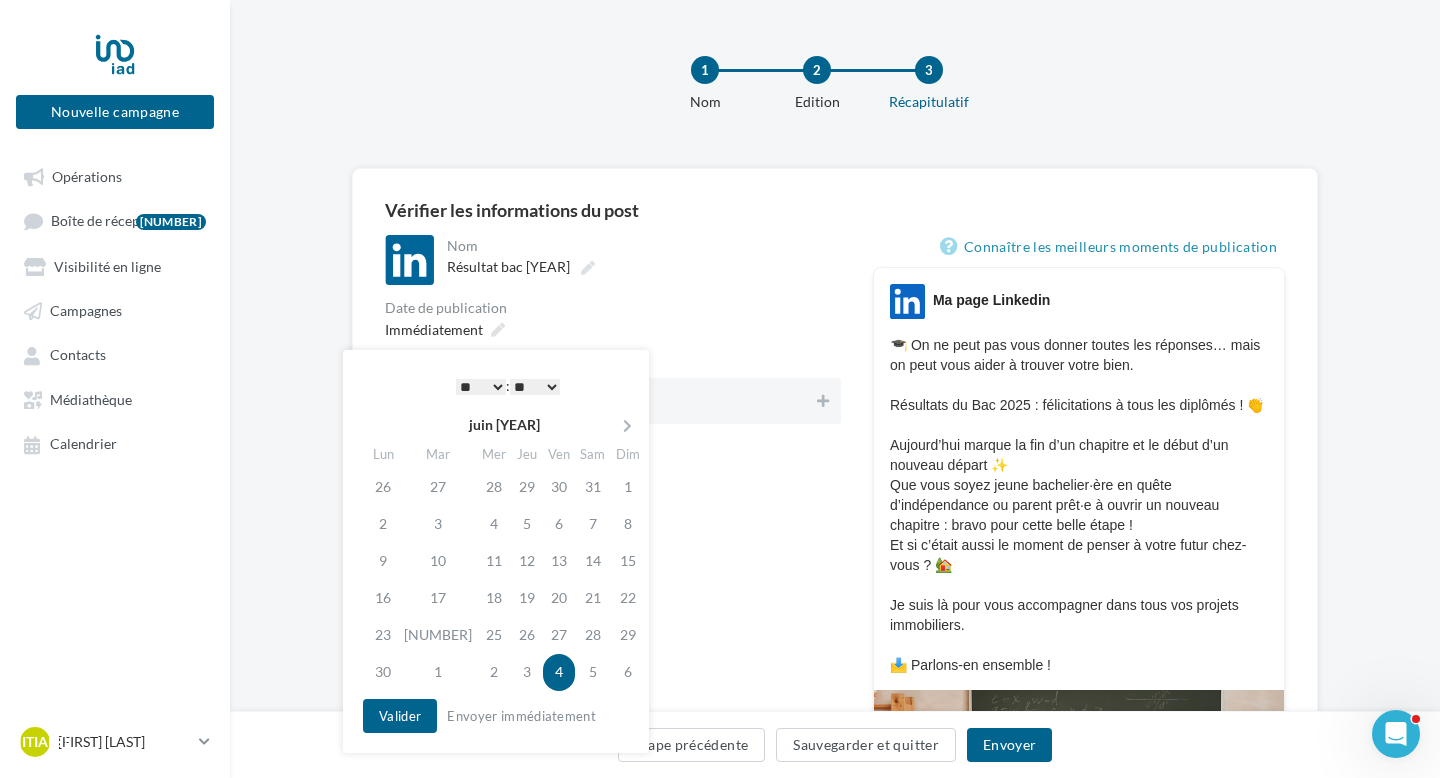 click on "* * * * * * * * * * ** ** ** ** ** ** ** ** ** ** ** ** ** **" at bounding box center (481, 387) 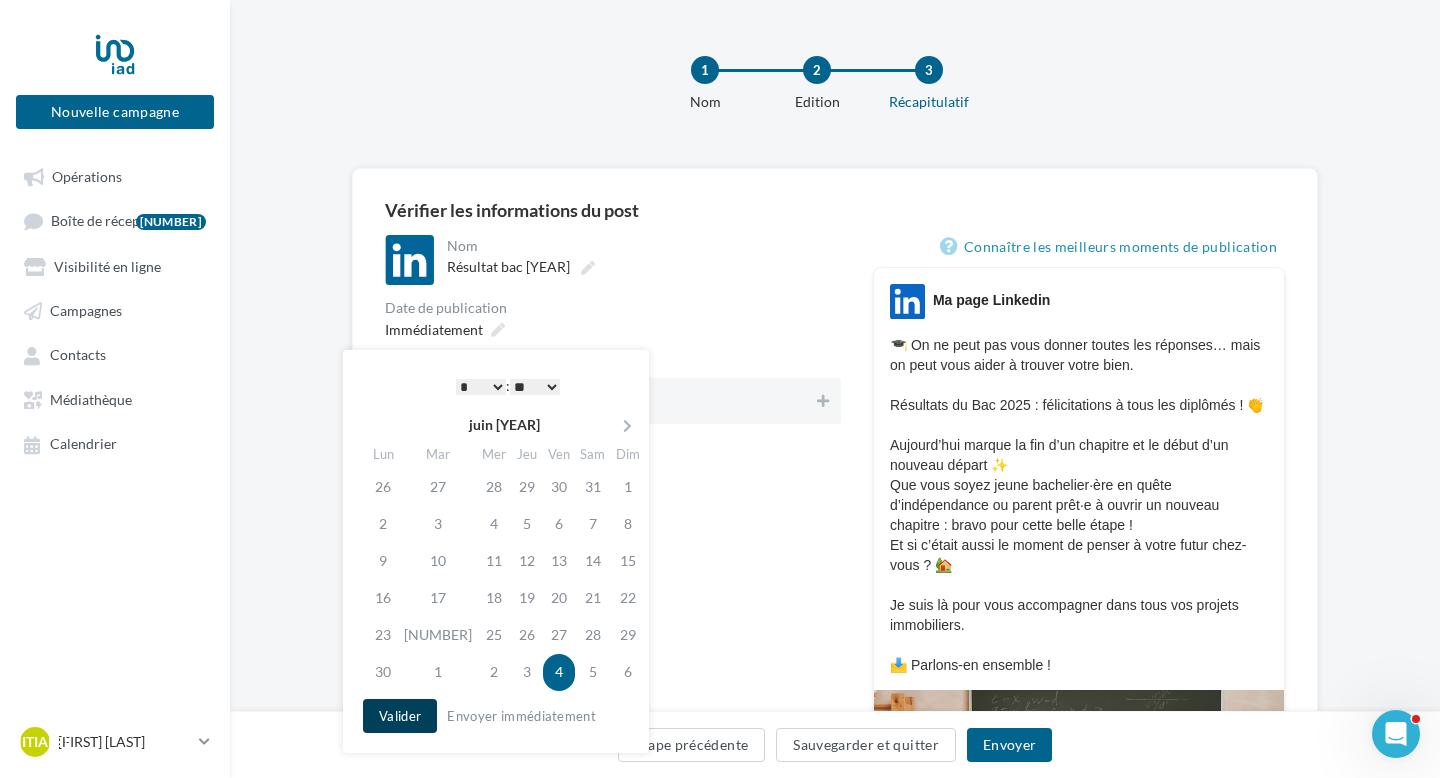 click on "Valider" at bounding box center (400, 716) 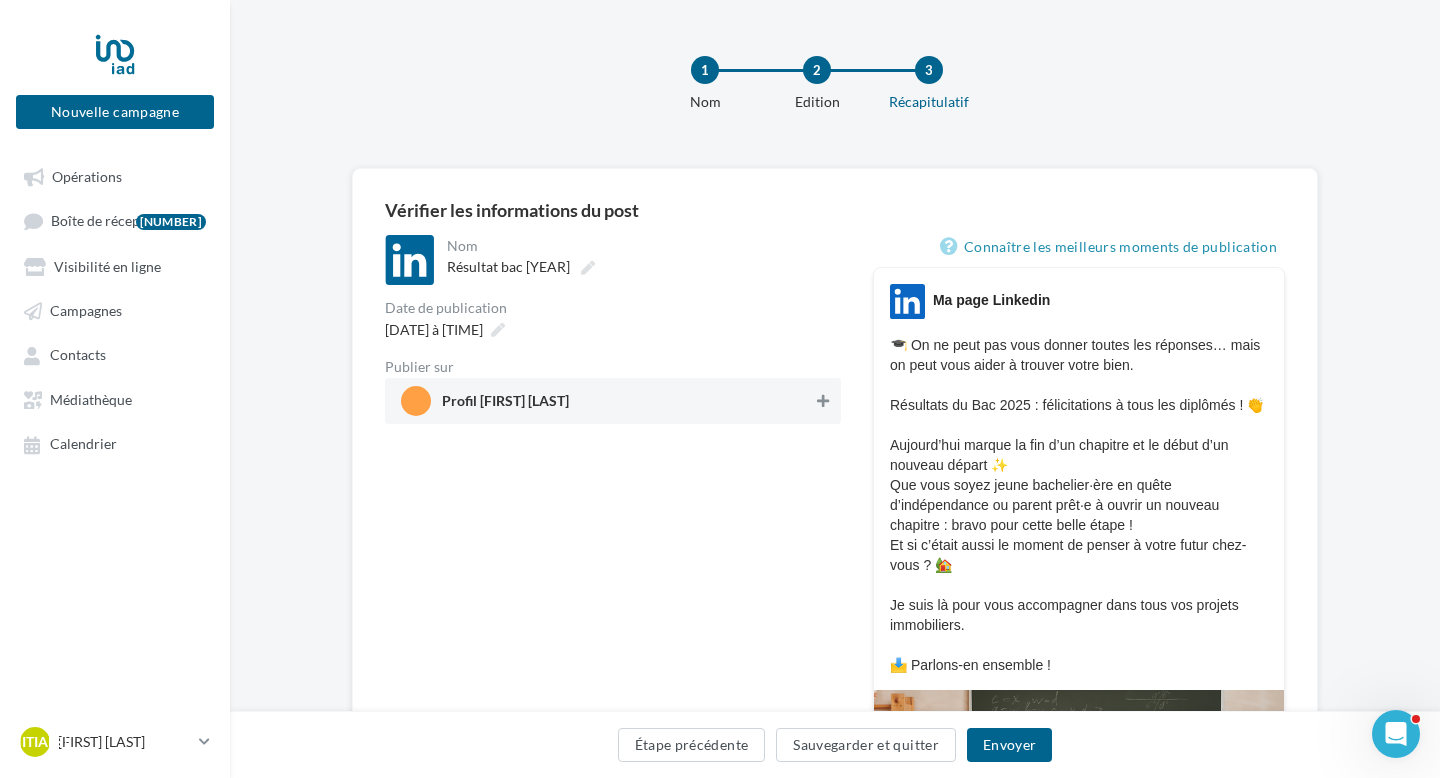 click at bounding box center (823, 401) 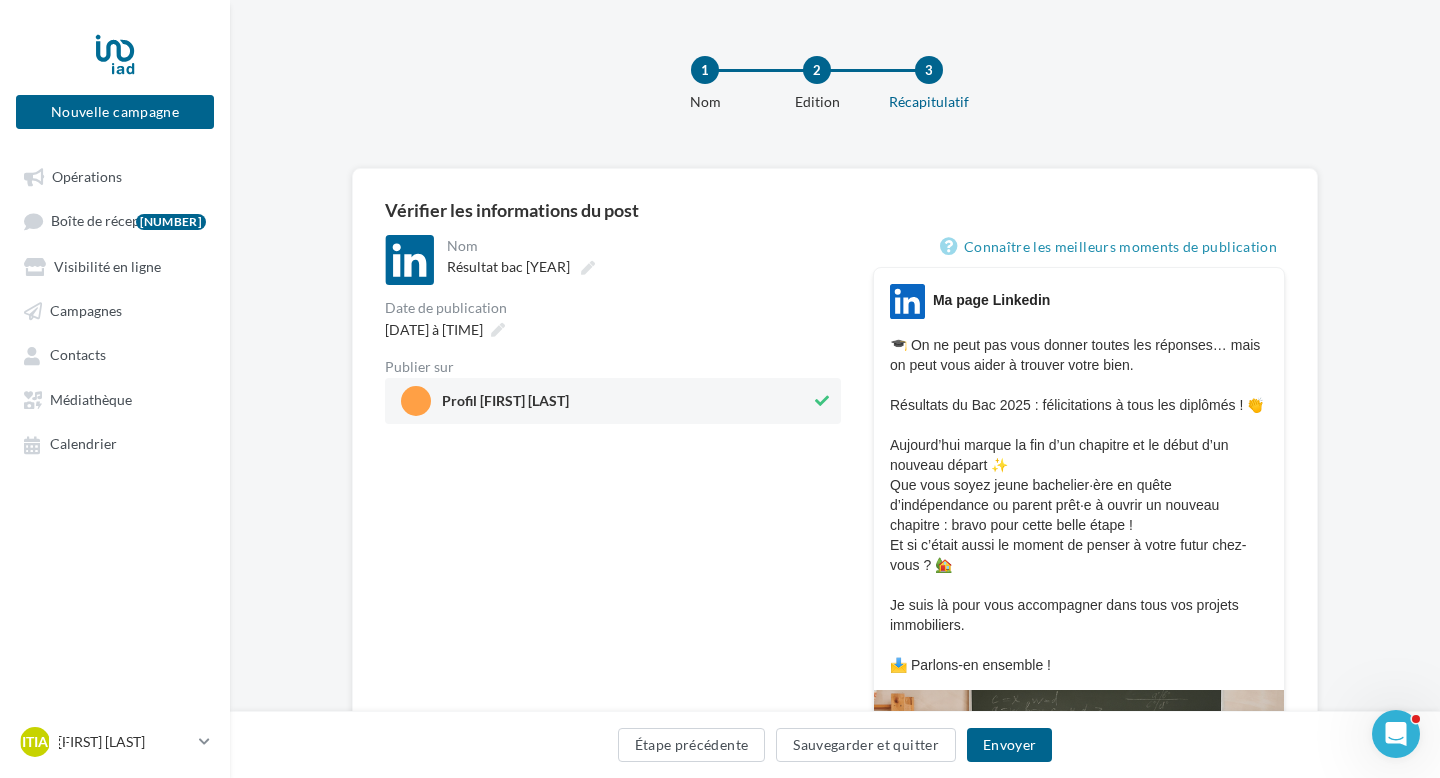 type 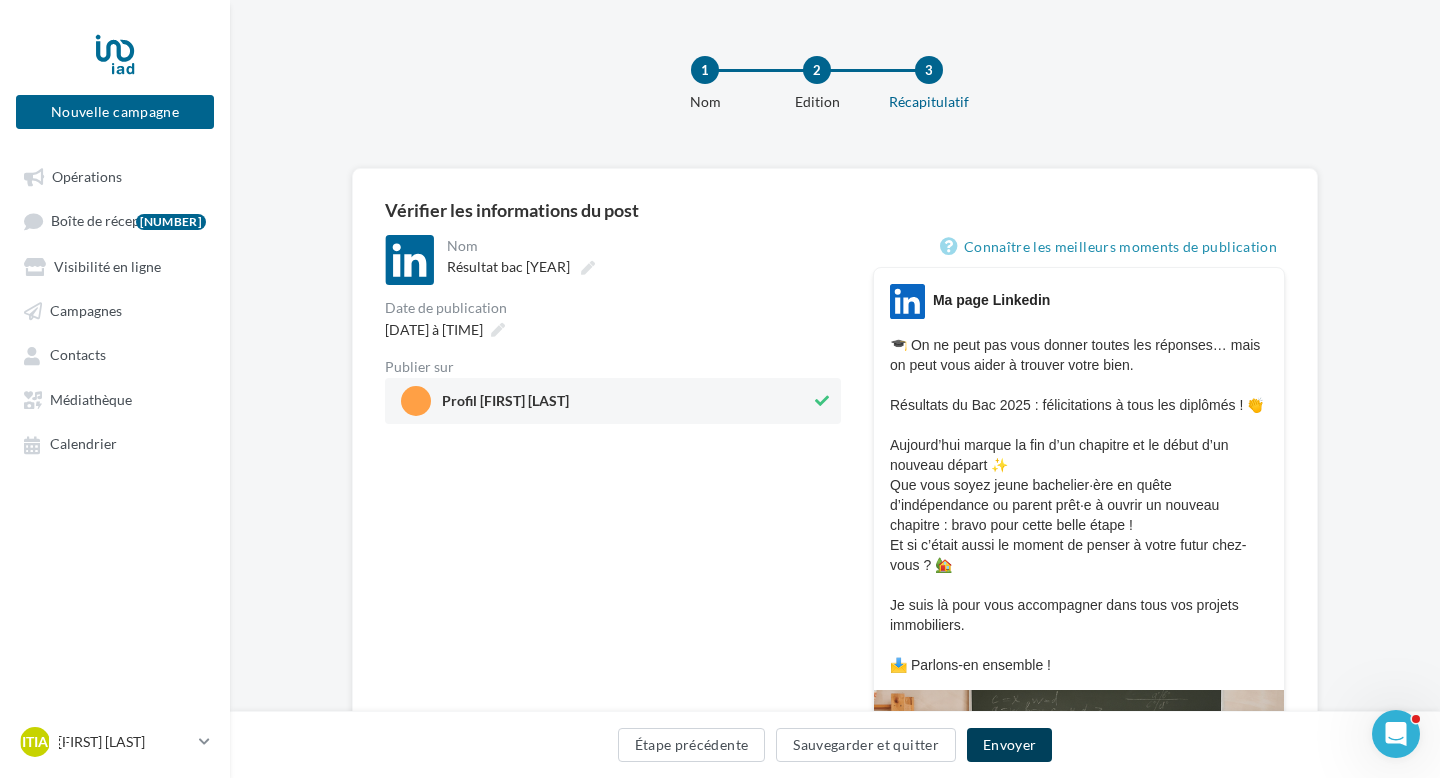click on "Envoyer" at bounding box center [1009, 745] 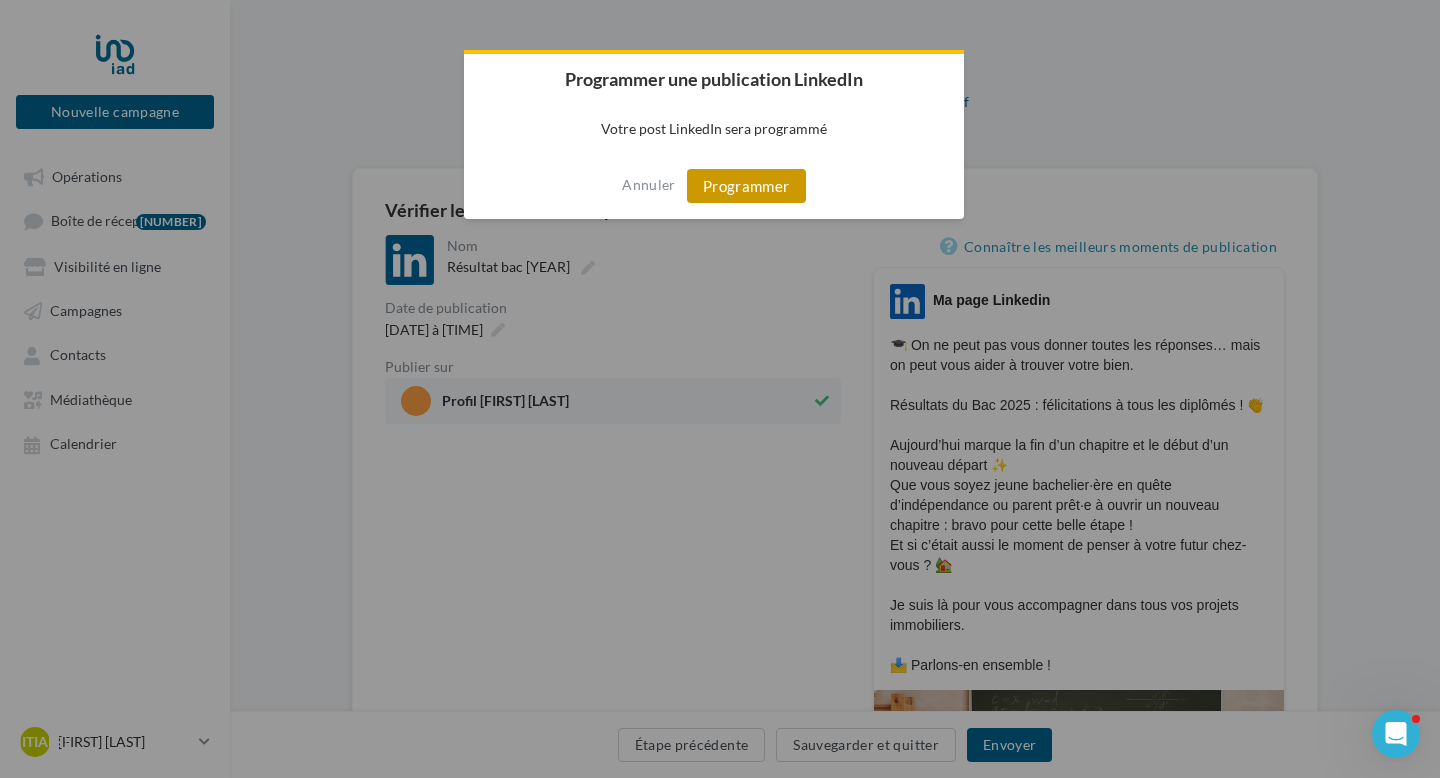 click on "Programmer" at bounding box center [746, 186] 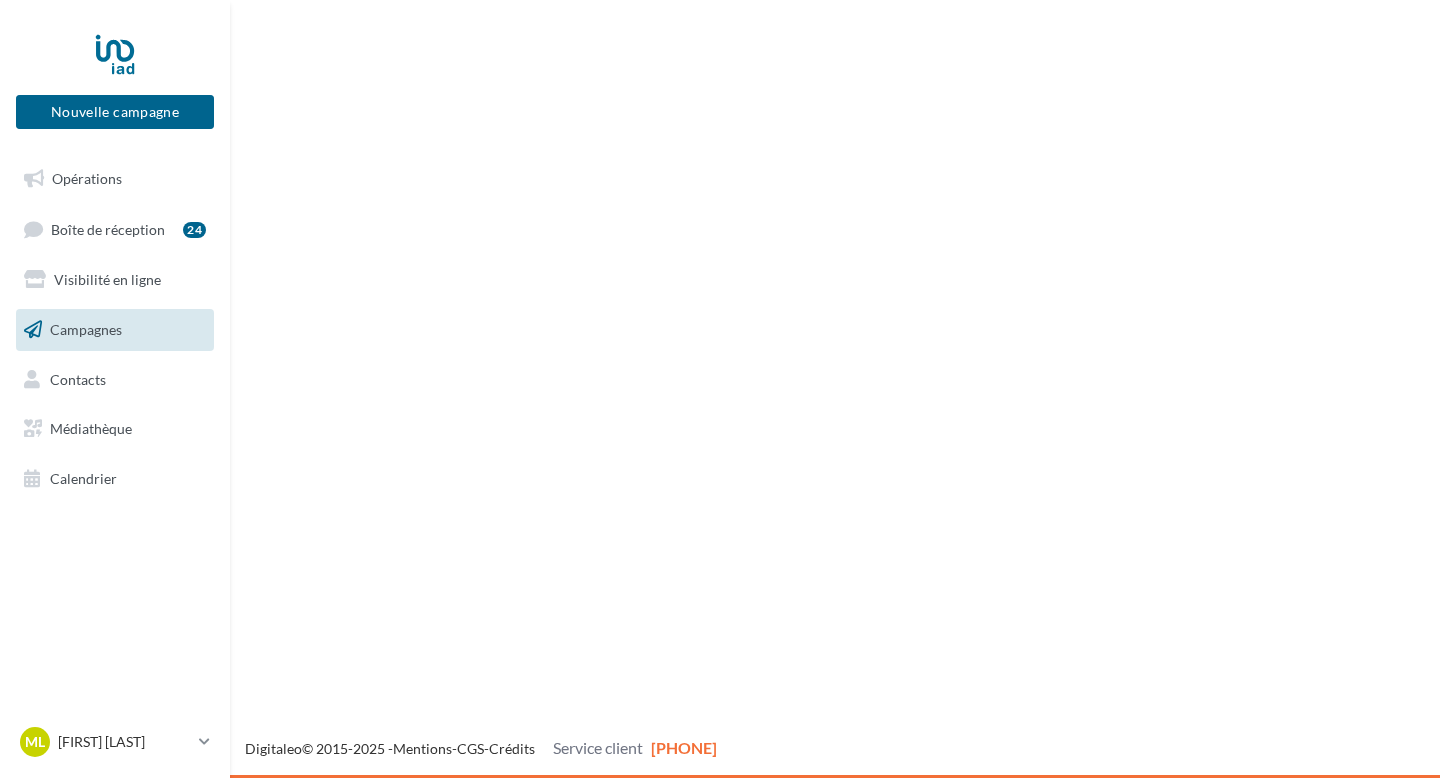 scroll, scrollTop: 0, scrollLeft: 0, axis: both 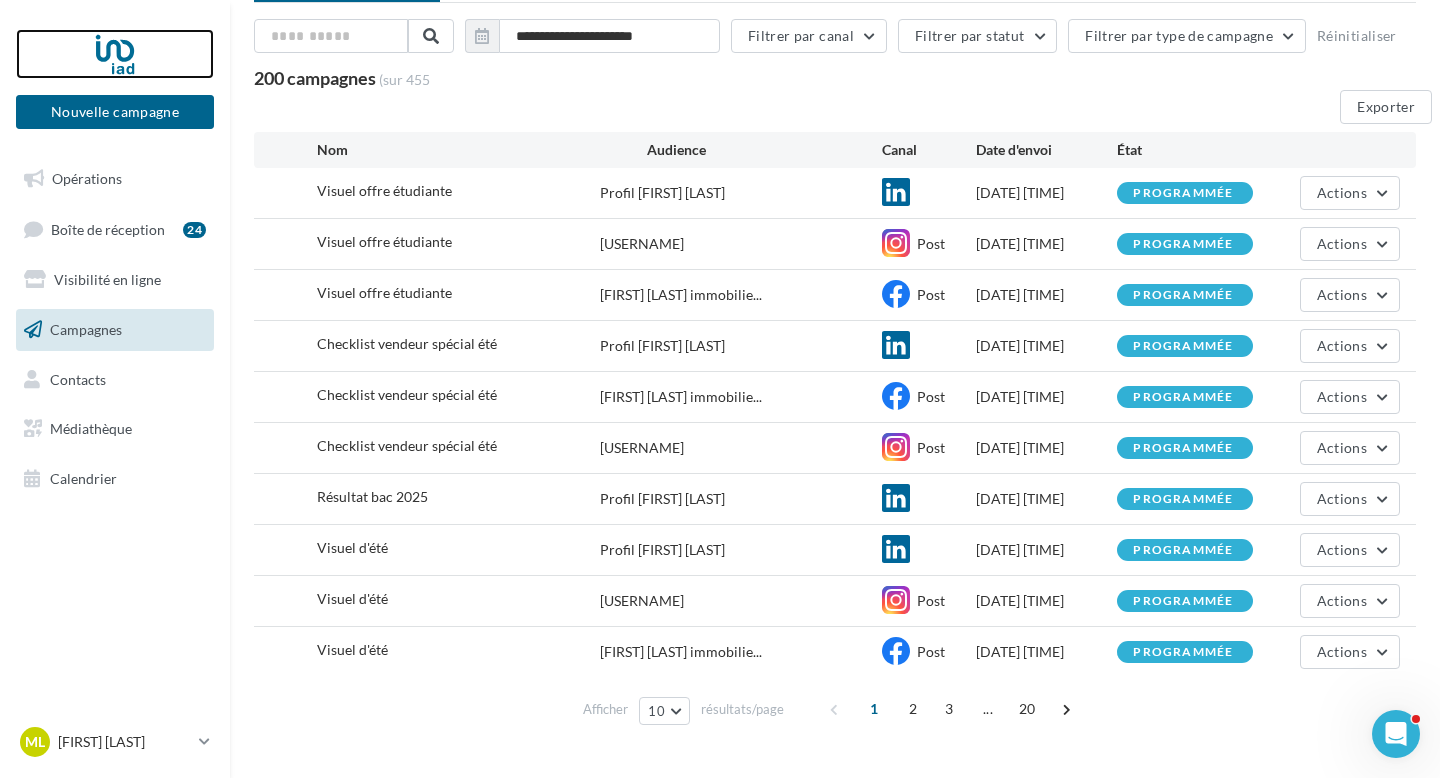 click at bounding box center [115, 54] 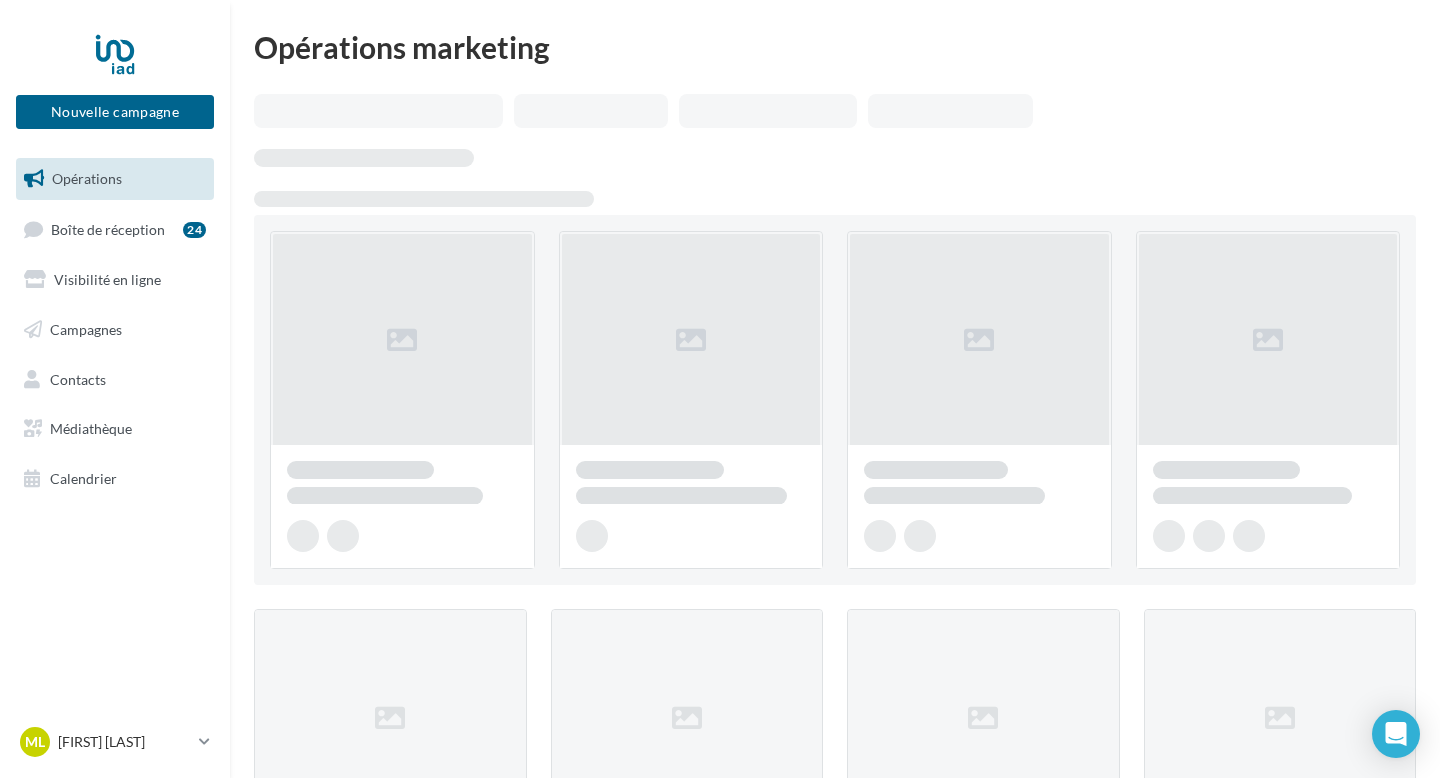 scroll, scrollTop: 0, scrollLeft: 0, axis: both 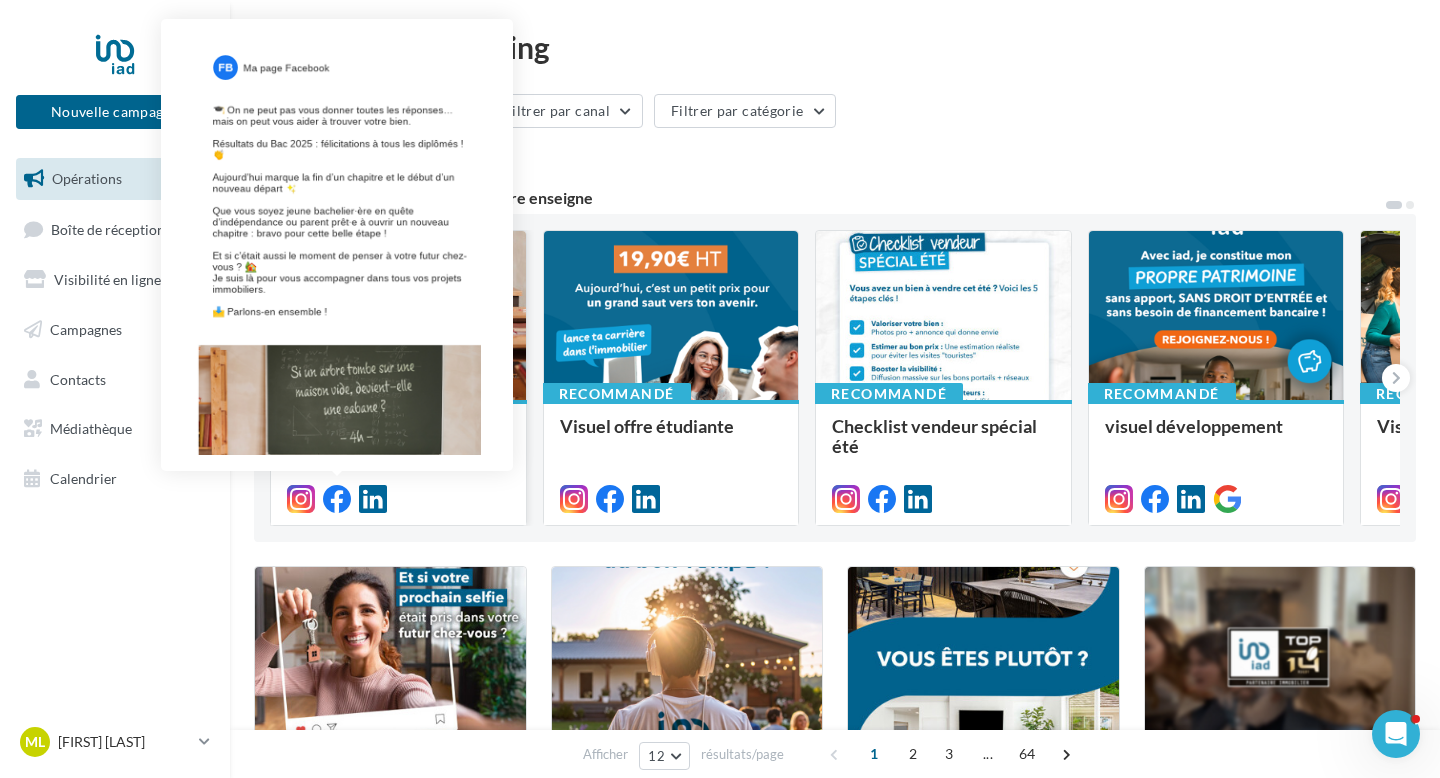 click at bounding box center [337, 499] 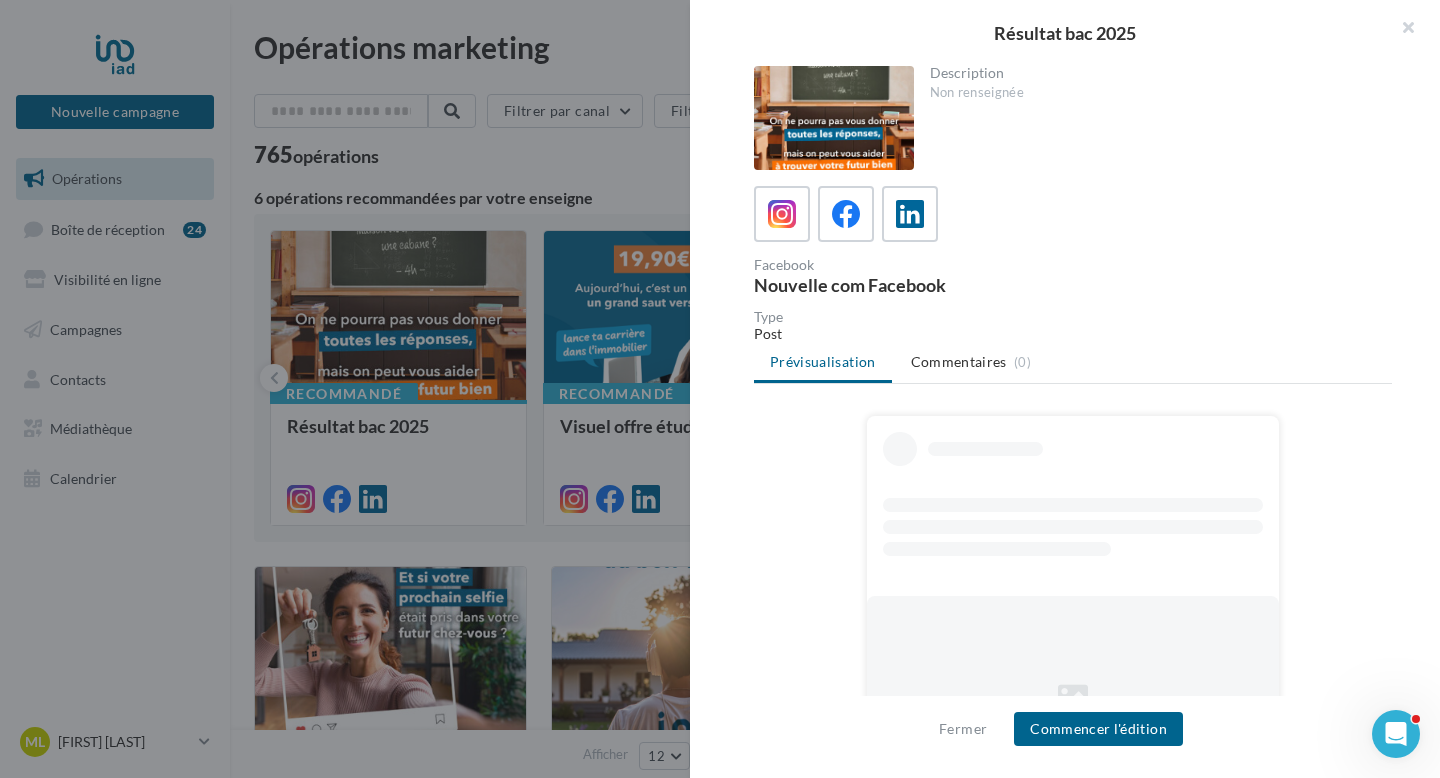 click on "Fermer
Commencer l'édition" at bounding box center (1065, 737) 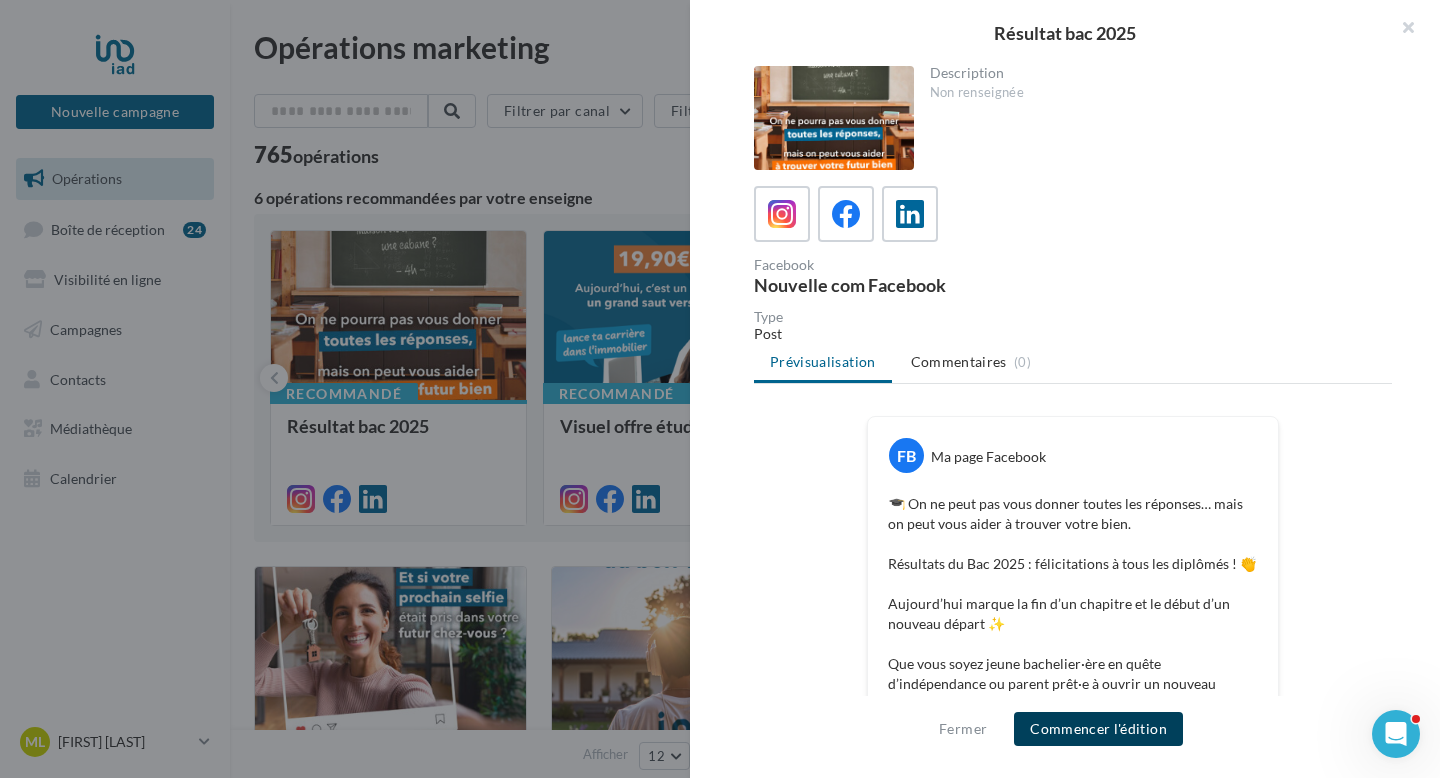 click on "Commencer l'édition" at bounding box center (1098, 729) 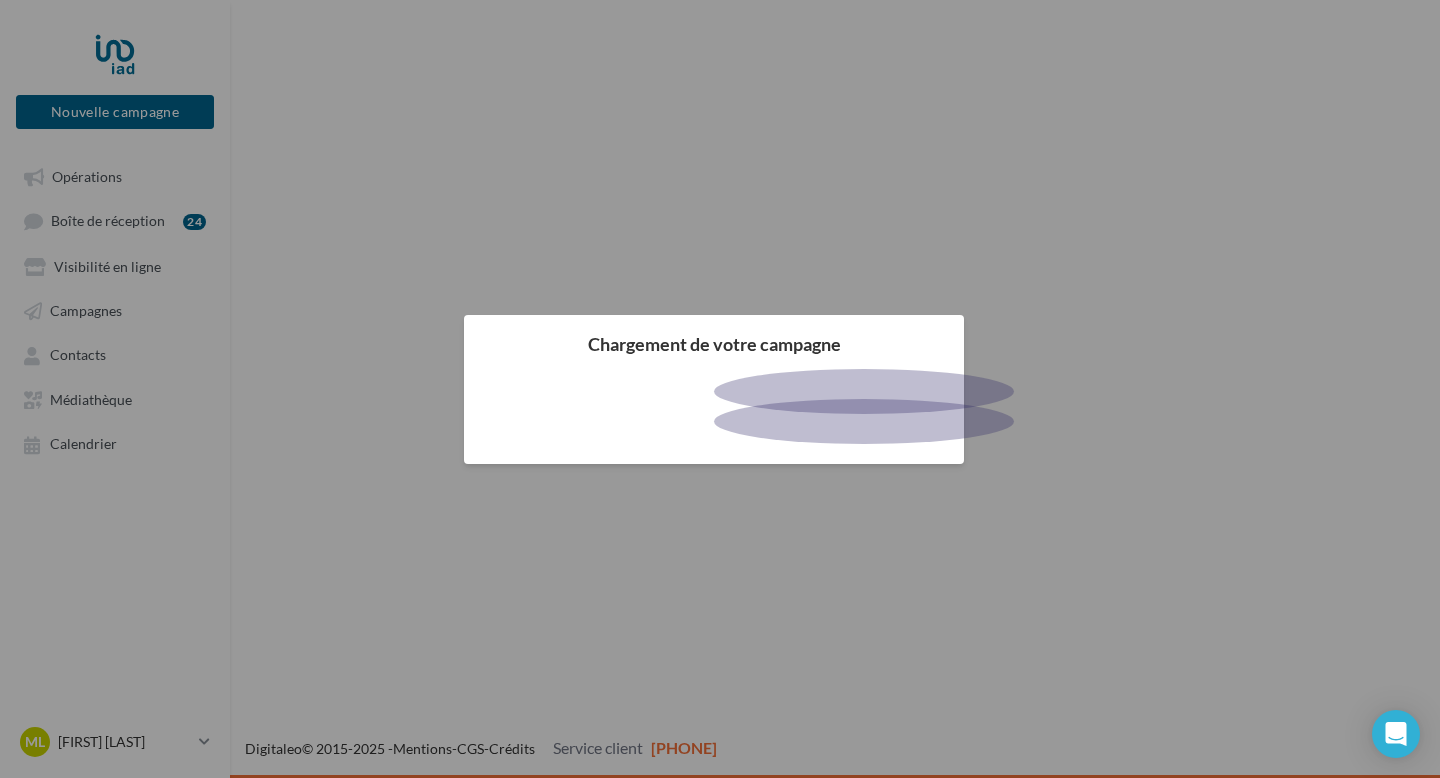 scroll, scrollTop: 0, scrollLeft: 0, axis: both 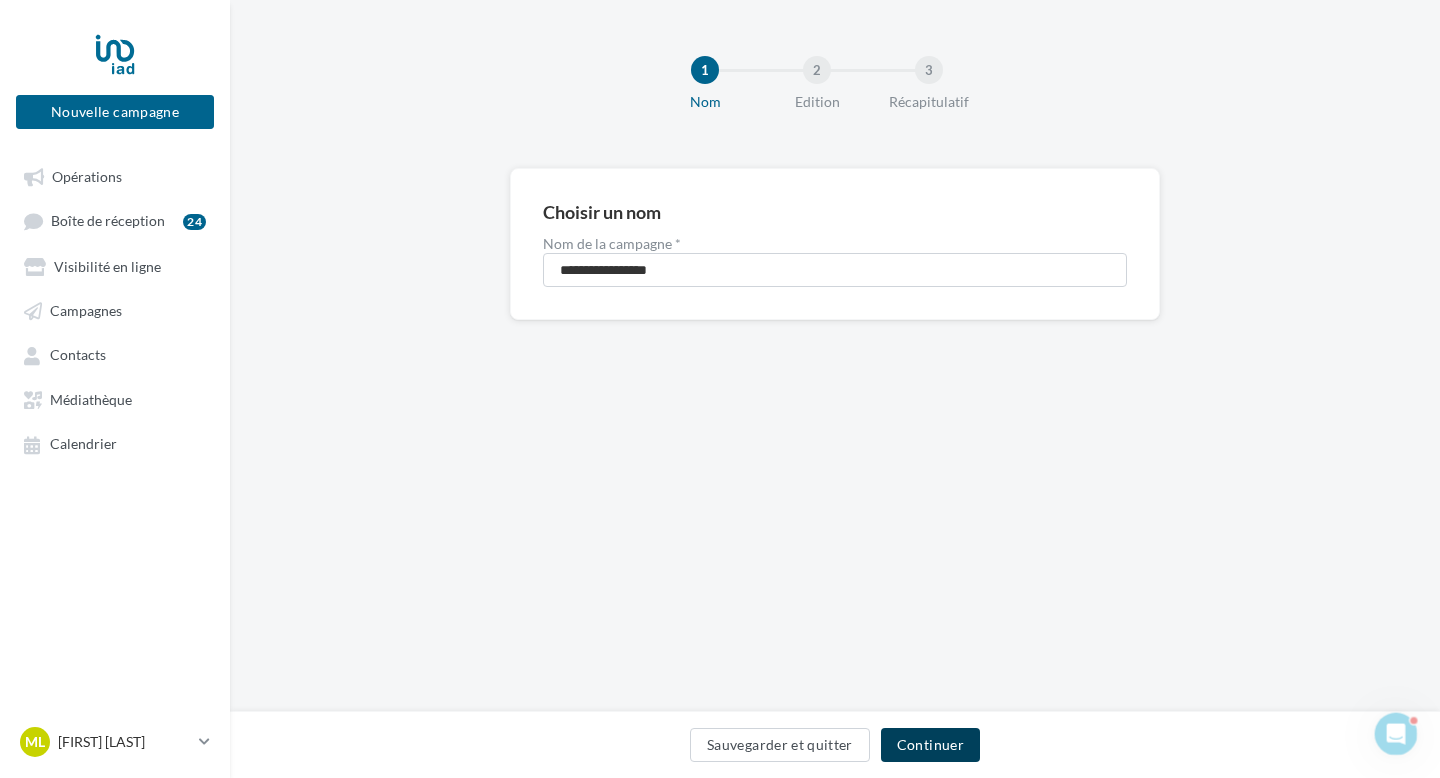 click on "Continuer" at bounding box center [930, 745] 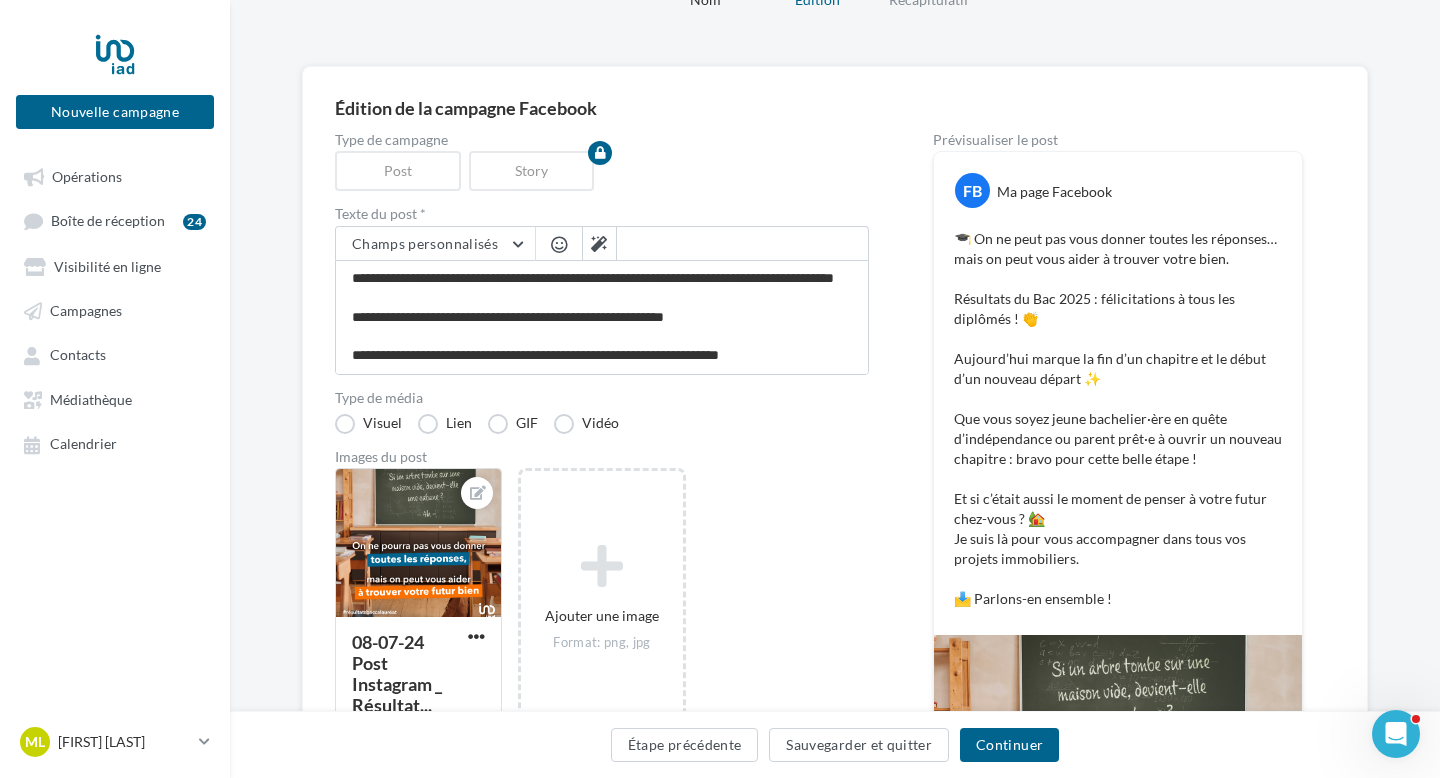 scroll, scrollTop: 136, scrollLeft: 0, axis: vertical 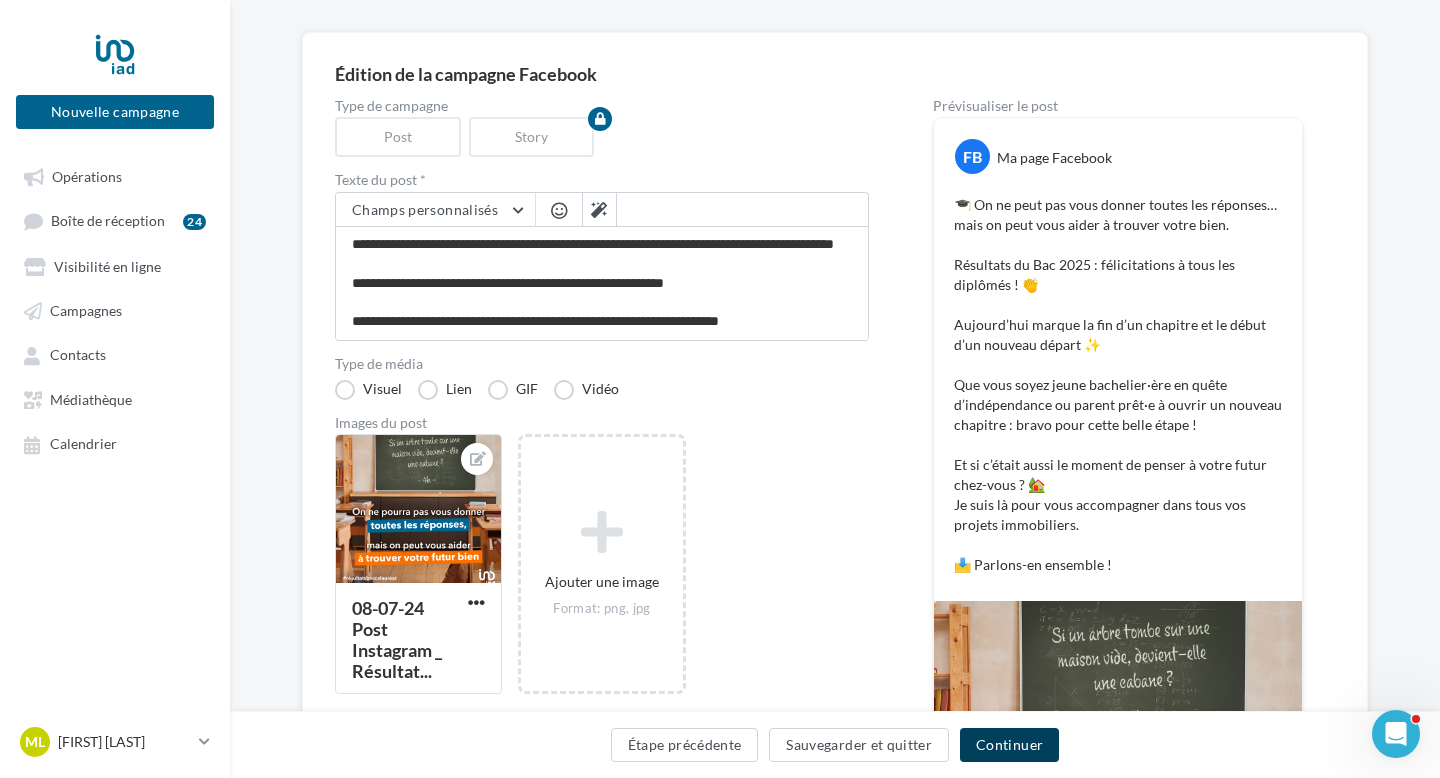 click on "Continuer" at bounding box center [1009, 745] 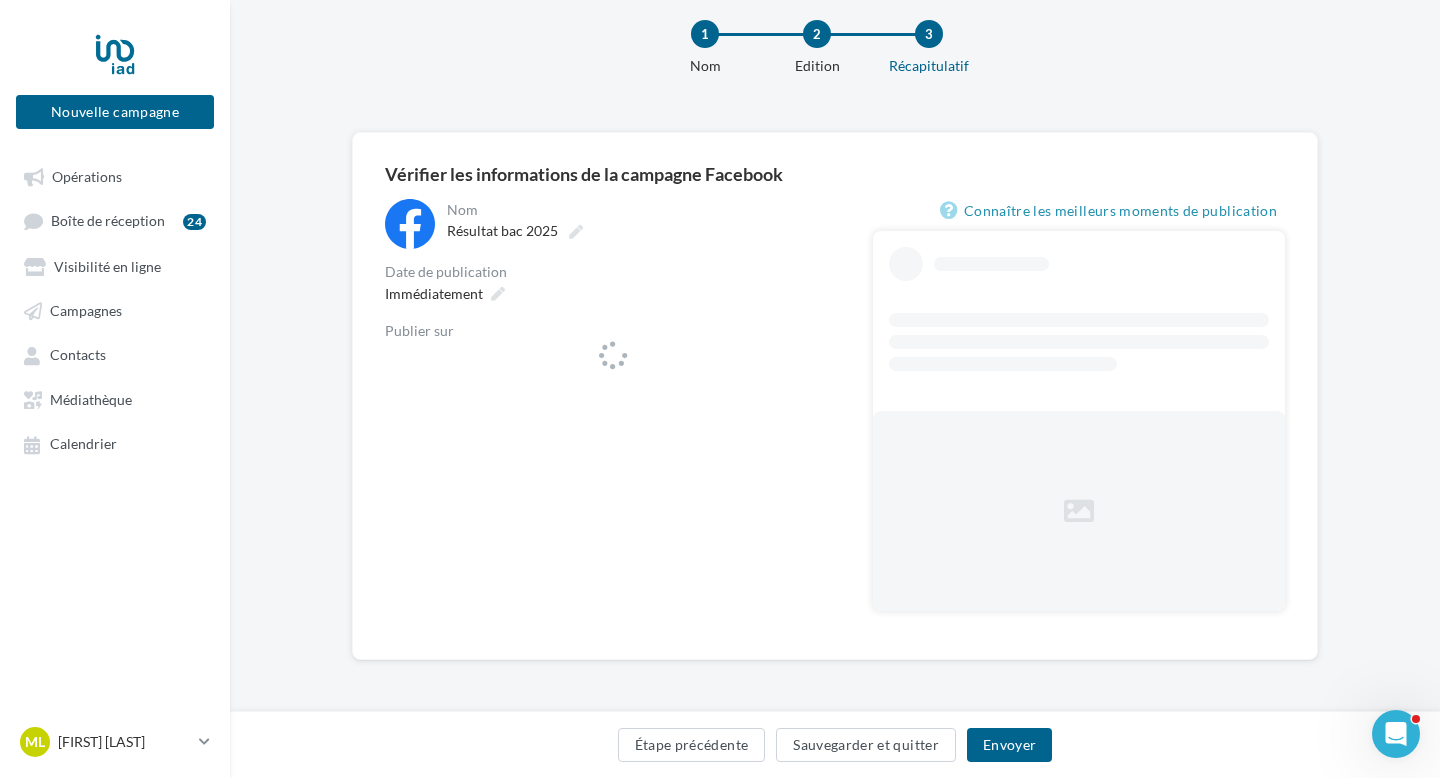 scroll, scrollTop: 36, scrollLeft: 0, axis: vertical 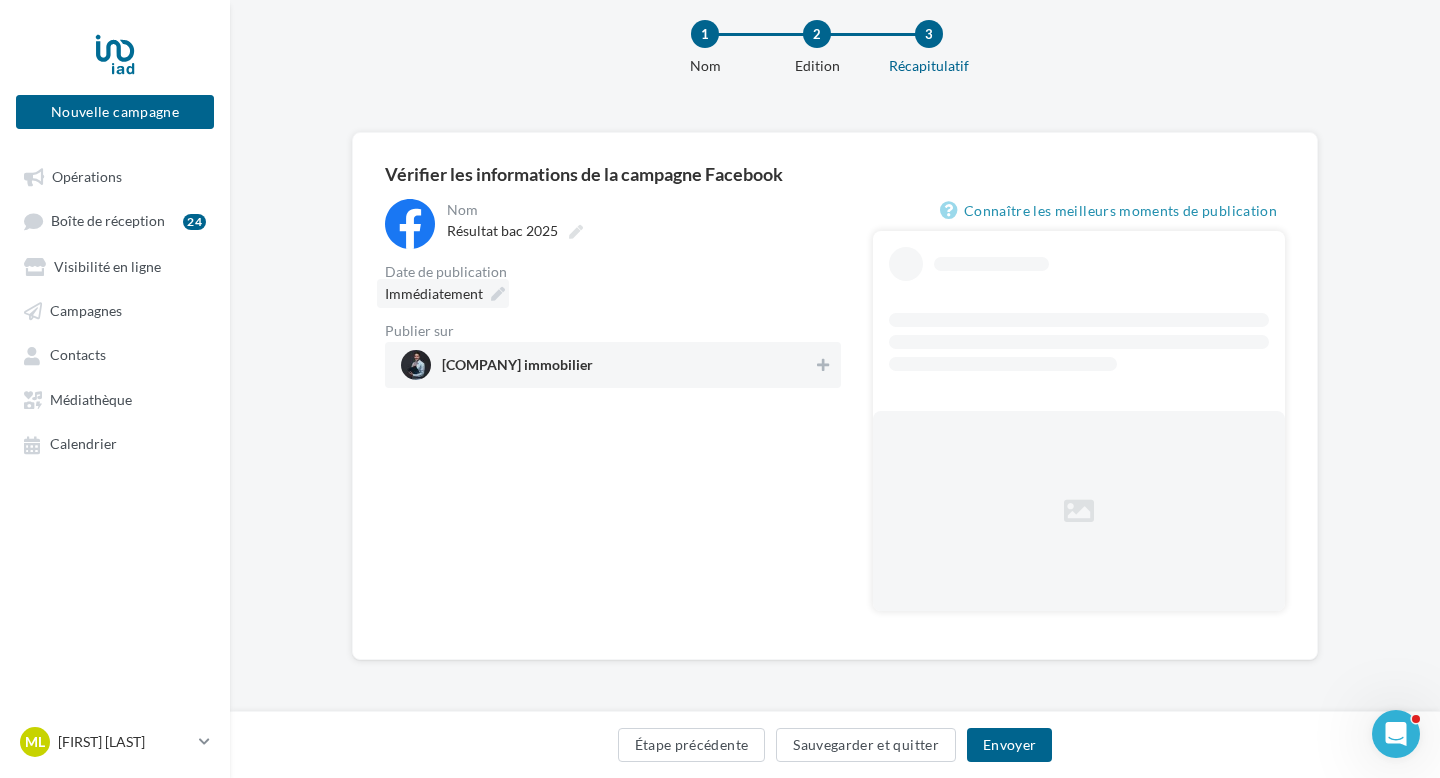click at bounding box center [498, 294] 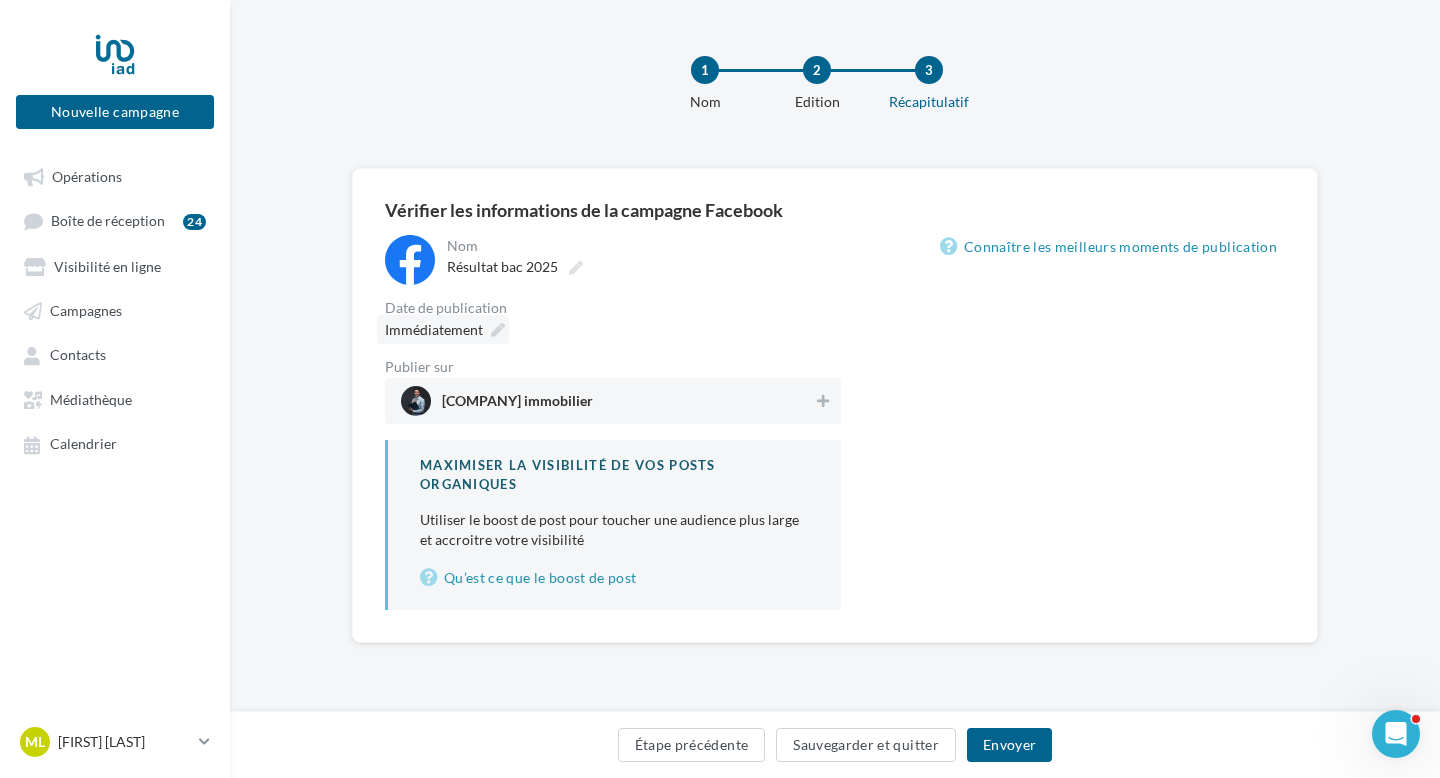 scroll, scrollTop: 0, scrollLeft: 0, axis: both 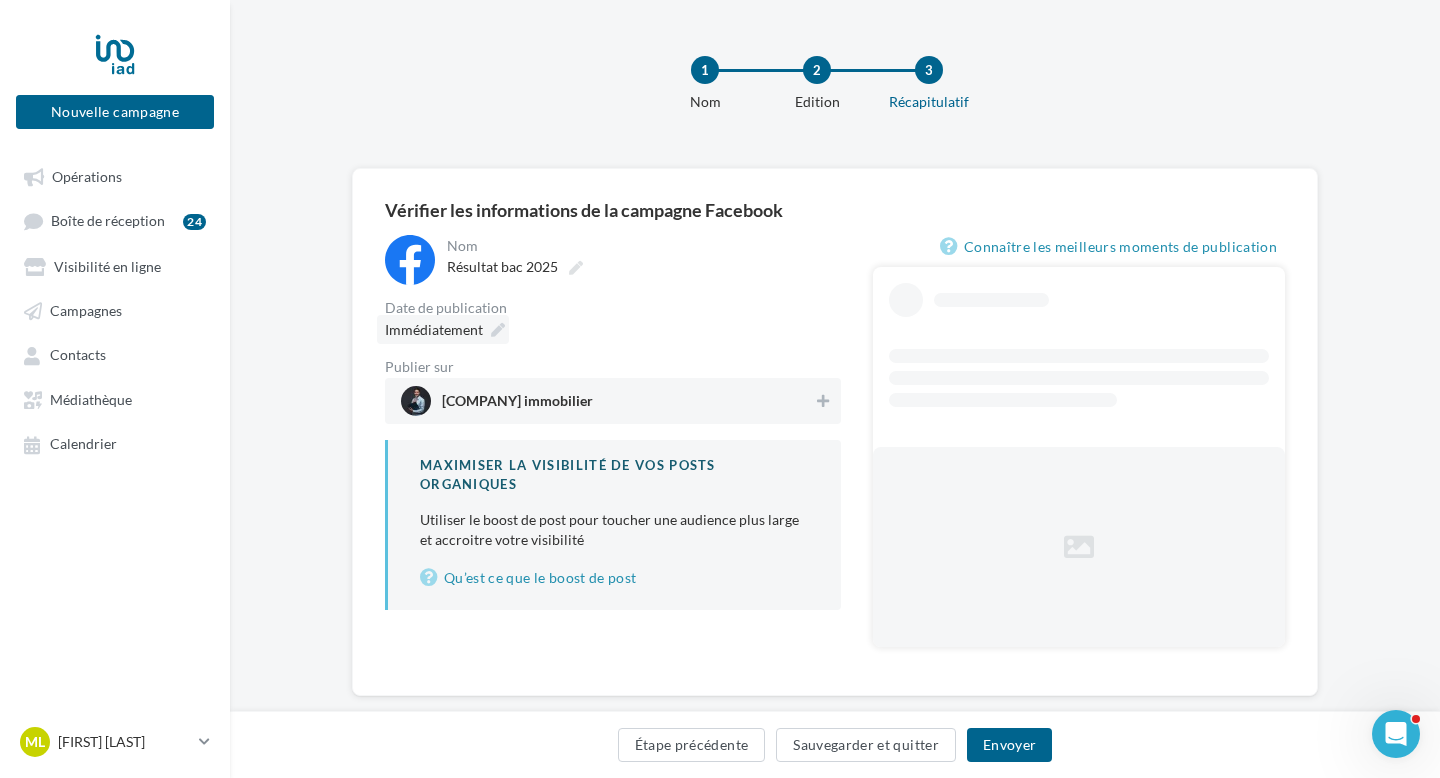 click on "Immédiatement" at bounding box center (443, 329) 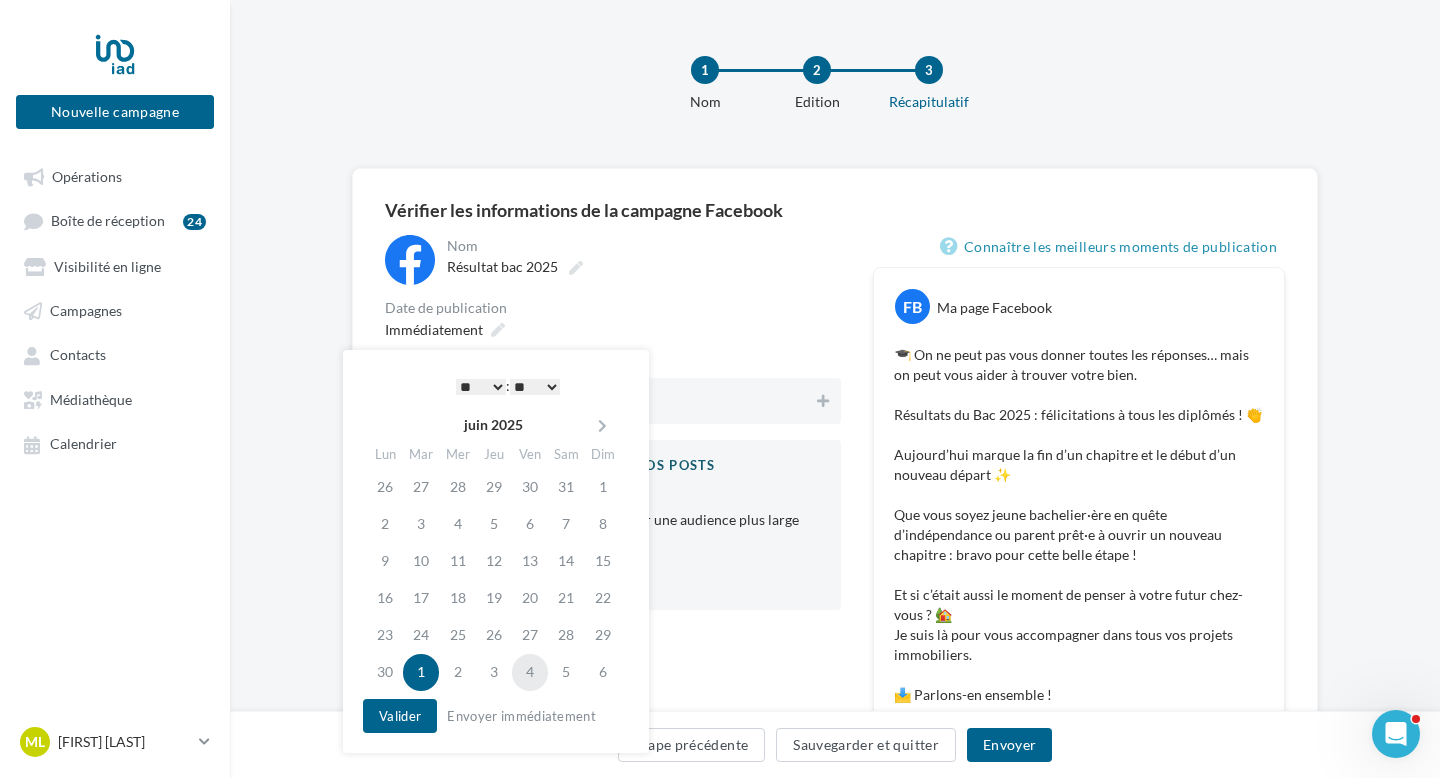 click on "4" at bounding box center (530, 672) 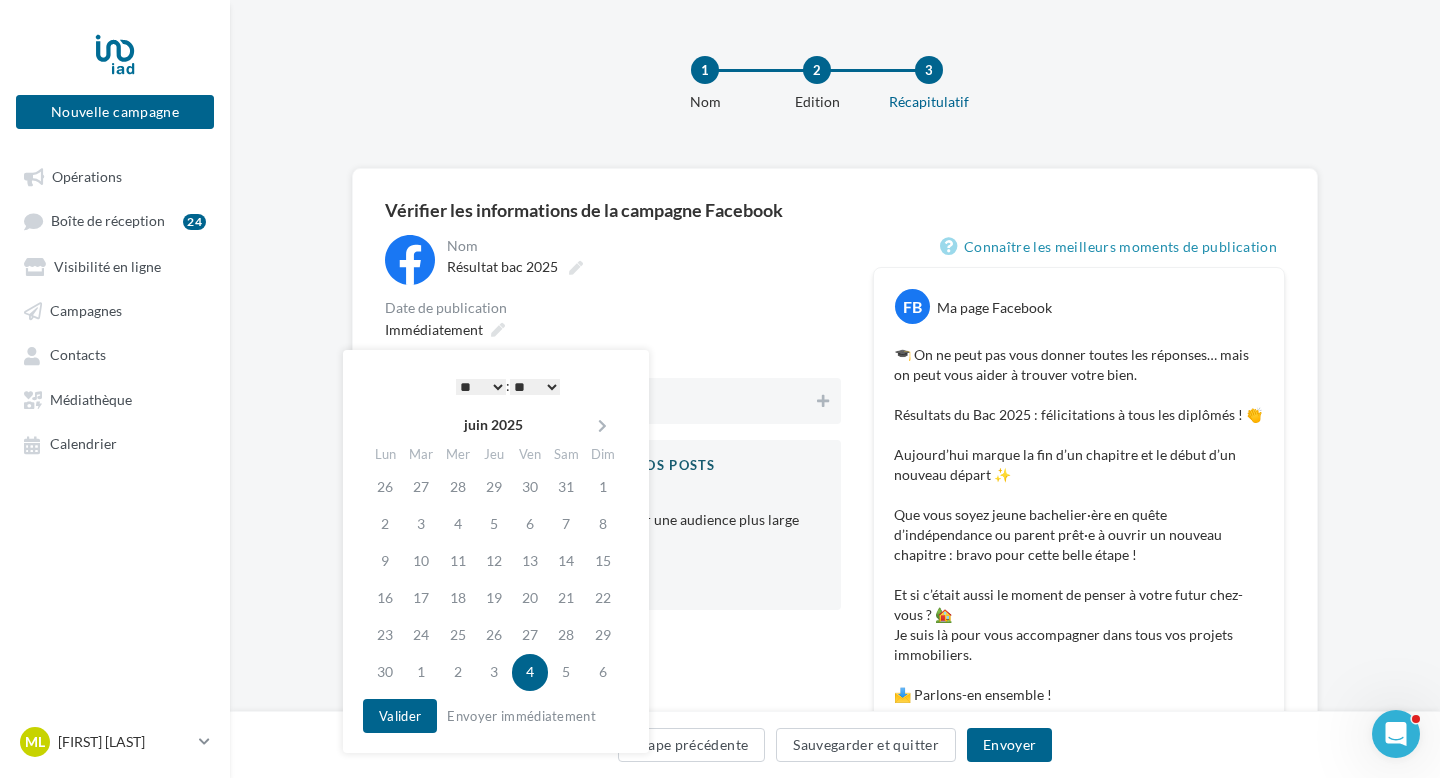 click on "* * * * * * * * * * ** ** ** ** ** ** ** ** ** ** ** ** ** **" at bounding box center [481, 387] 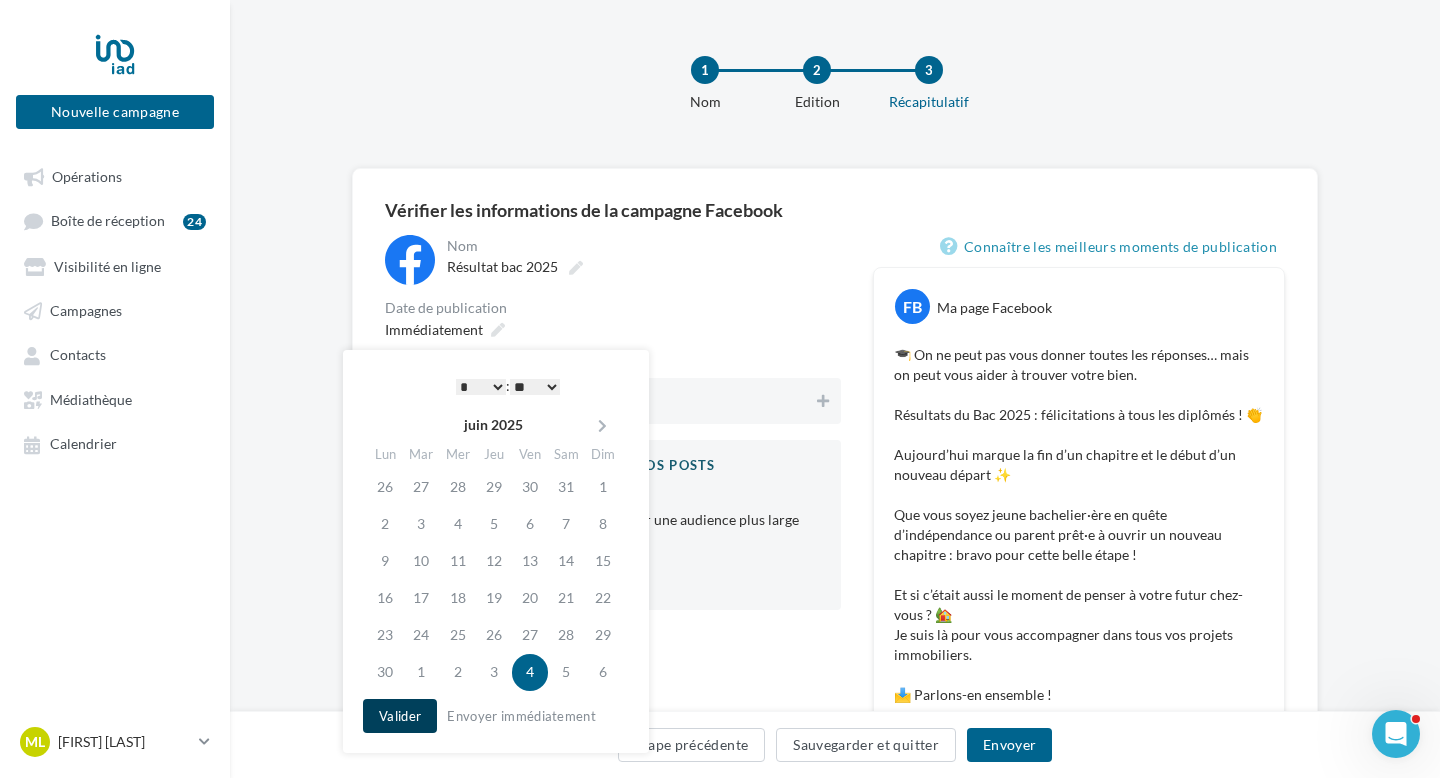 click on "Valider" at bounding box center (400, 716) 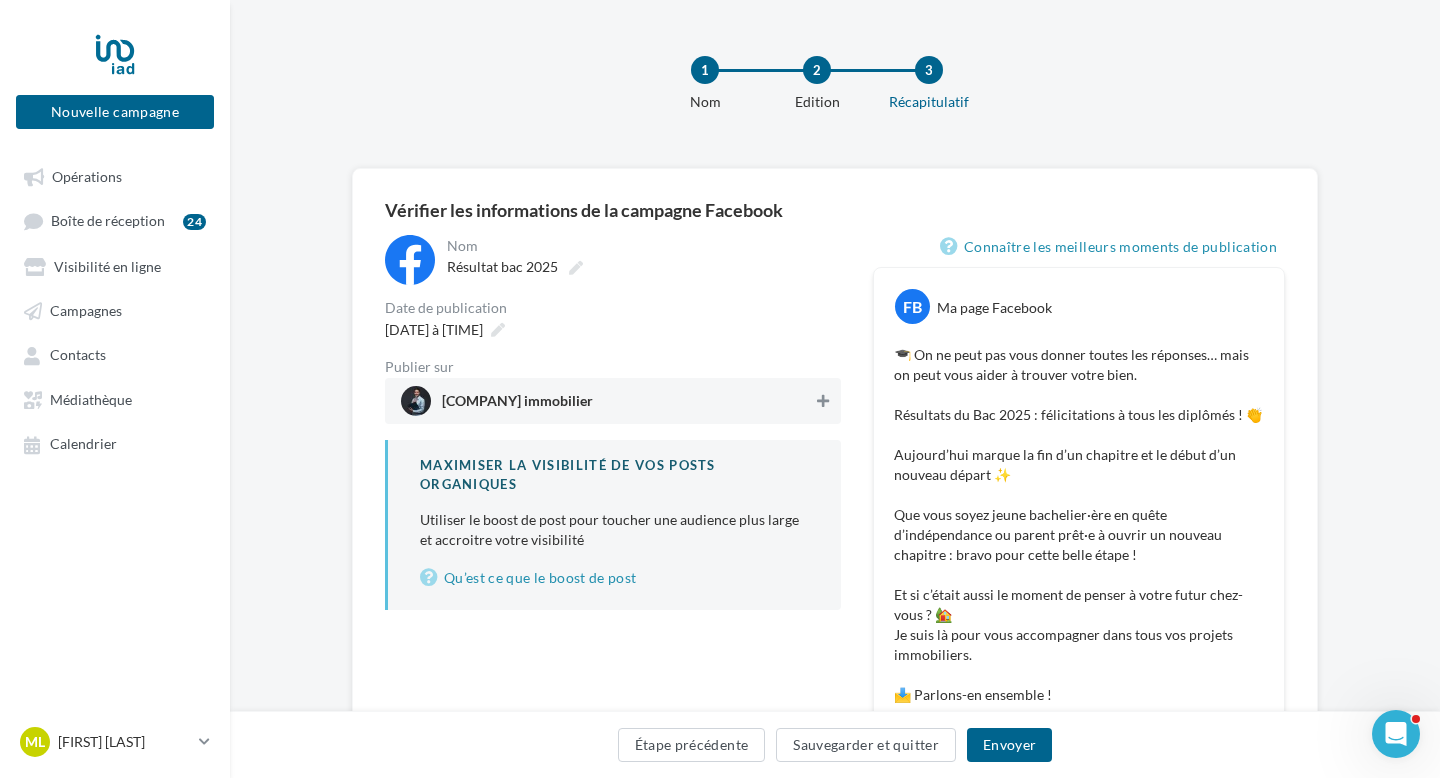 click at bounding box center (823, 401) 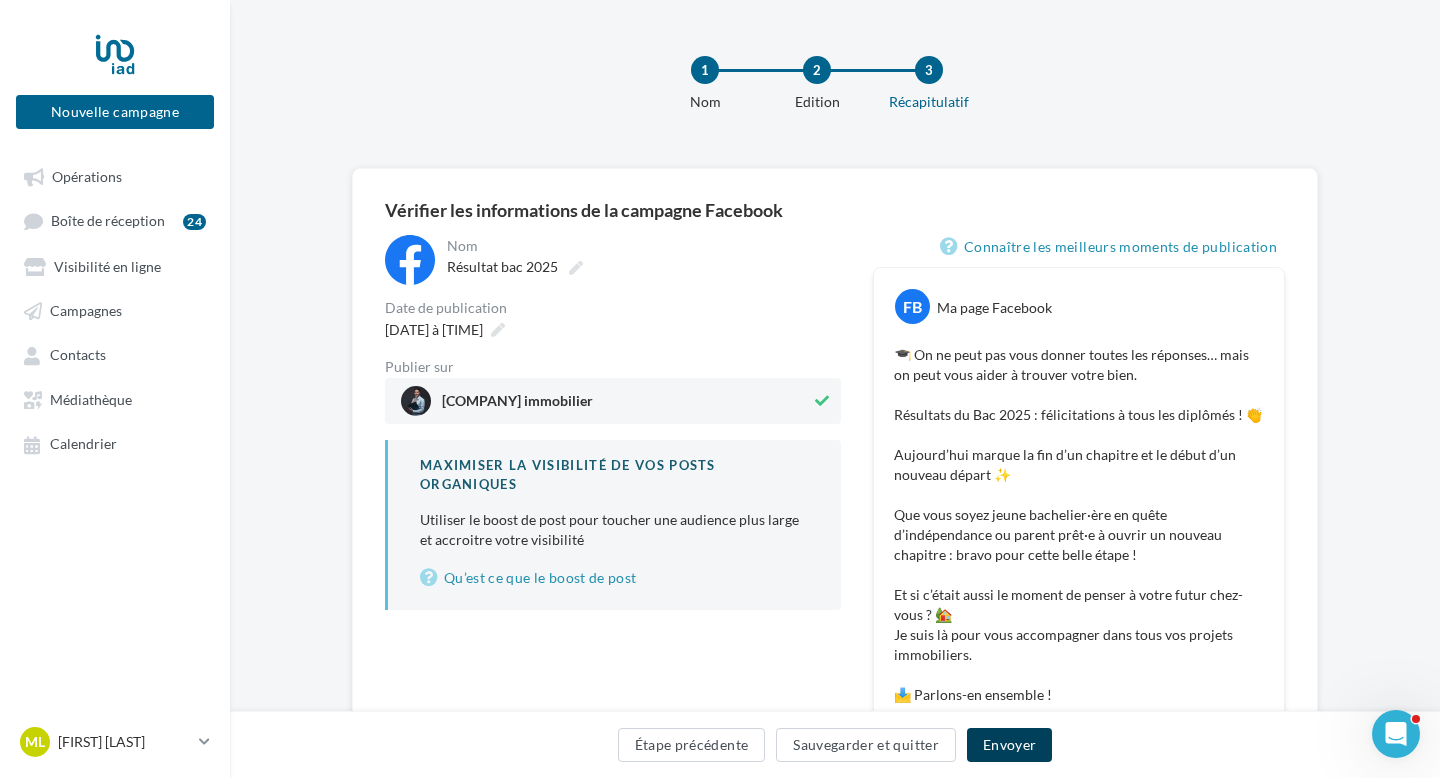 click on "Envoyer" at bounding box center [1009, 745] 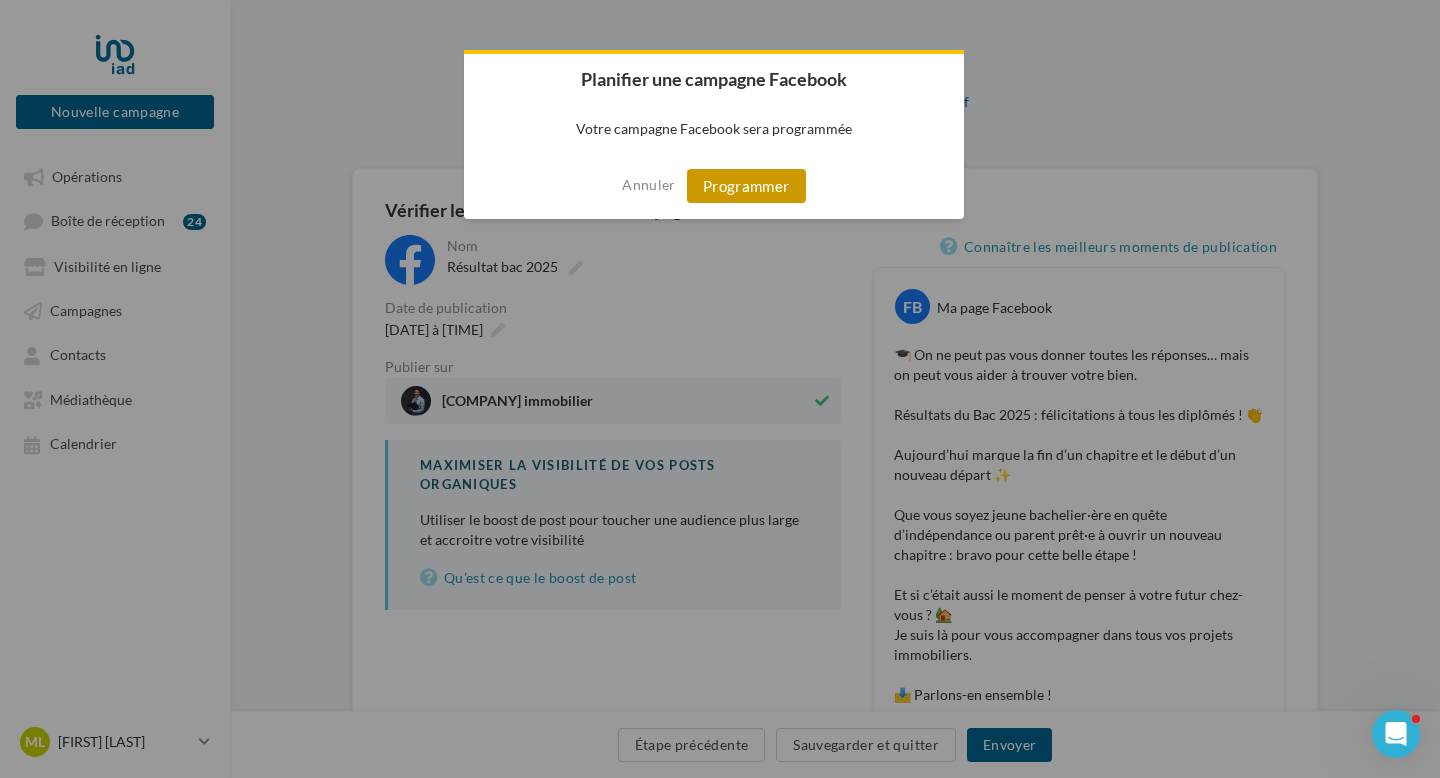 click on "Programmer" at bounding box center [746, 186] 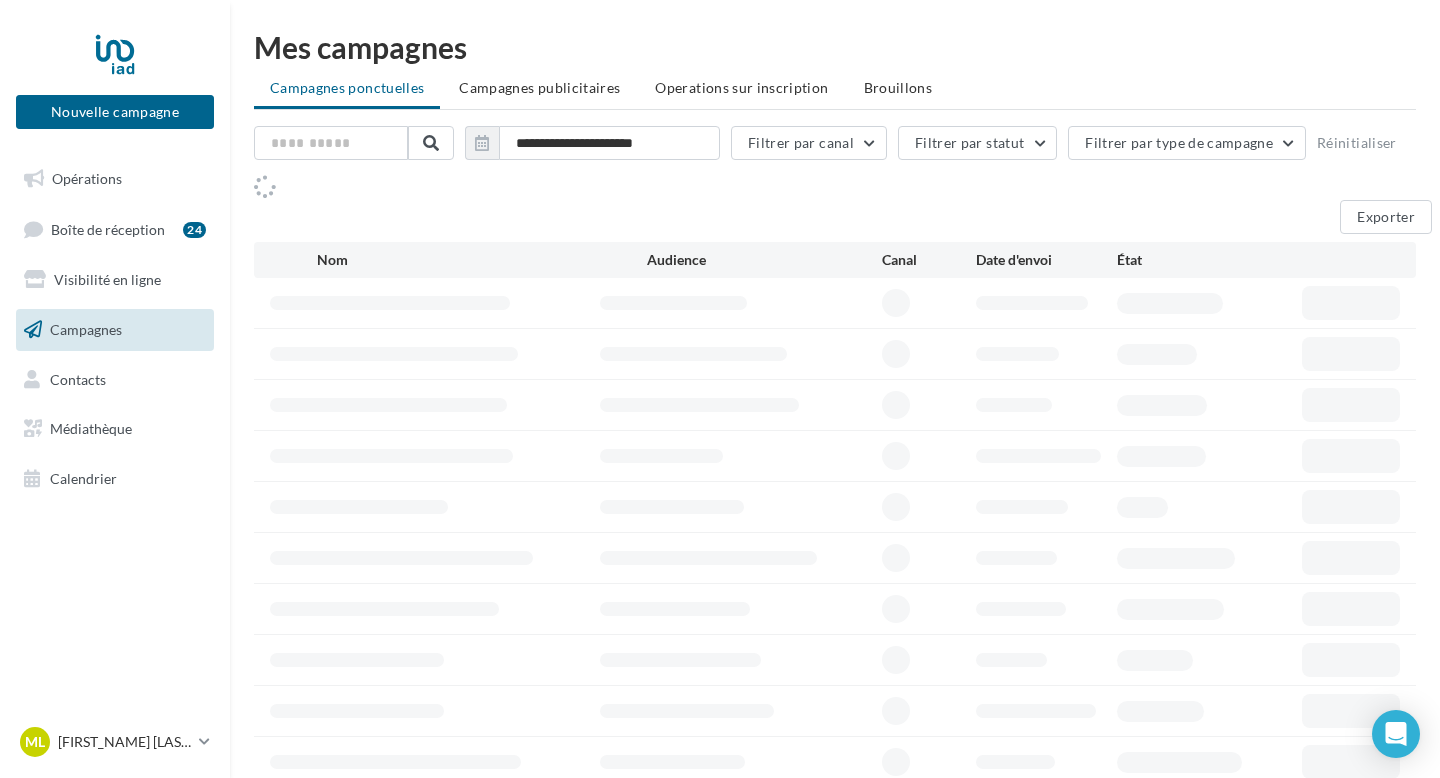 scroll, scrollTop: 0, scrollLeft: 0, axis: both 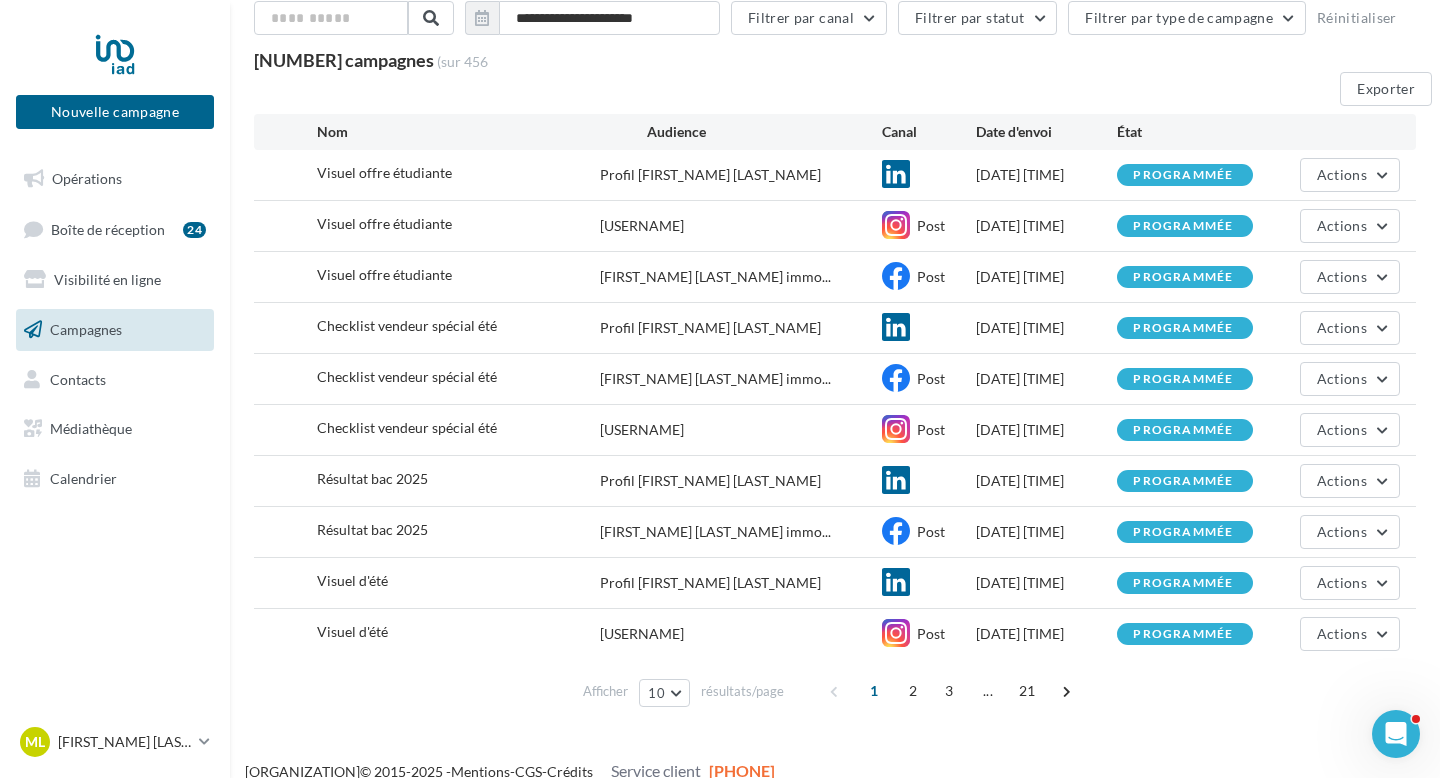 click at bounding box center (1067, 691) 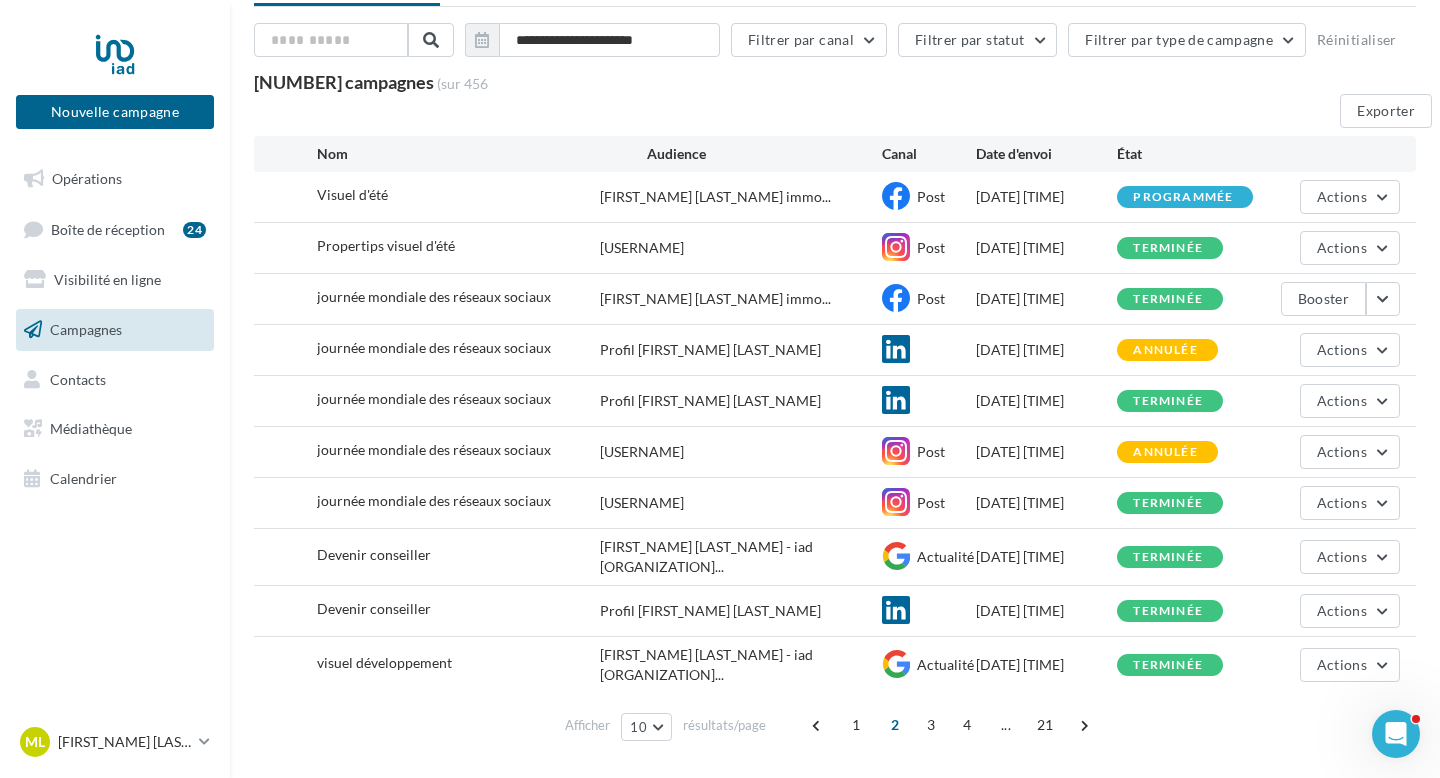 scroll, scrollTop: 125, scrollLeft: 0, axis: vertical 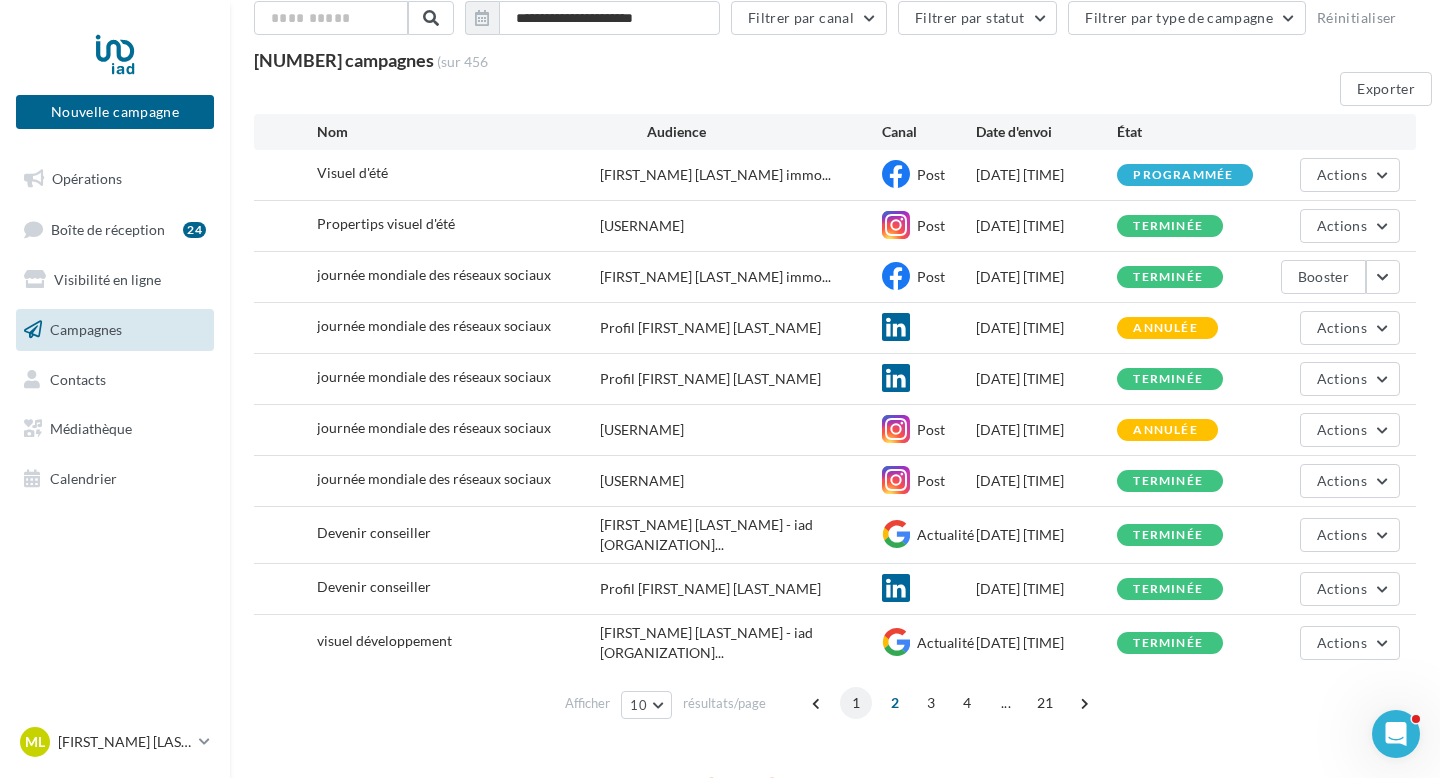 click on "1" at bounding box center [856, 703] 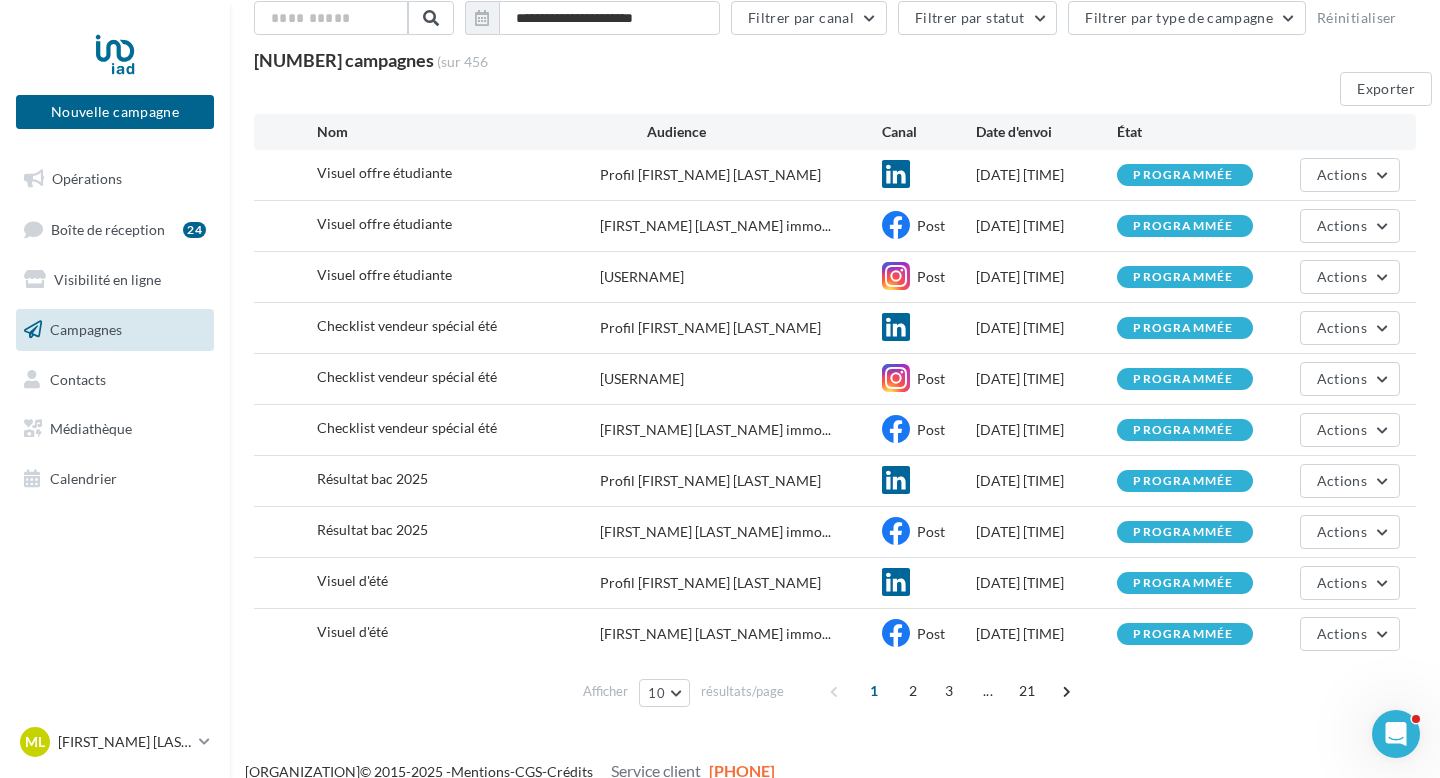 scroll, scrollTop: 0, scrollLeft: 0, axis: both 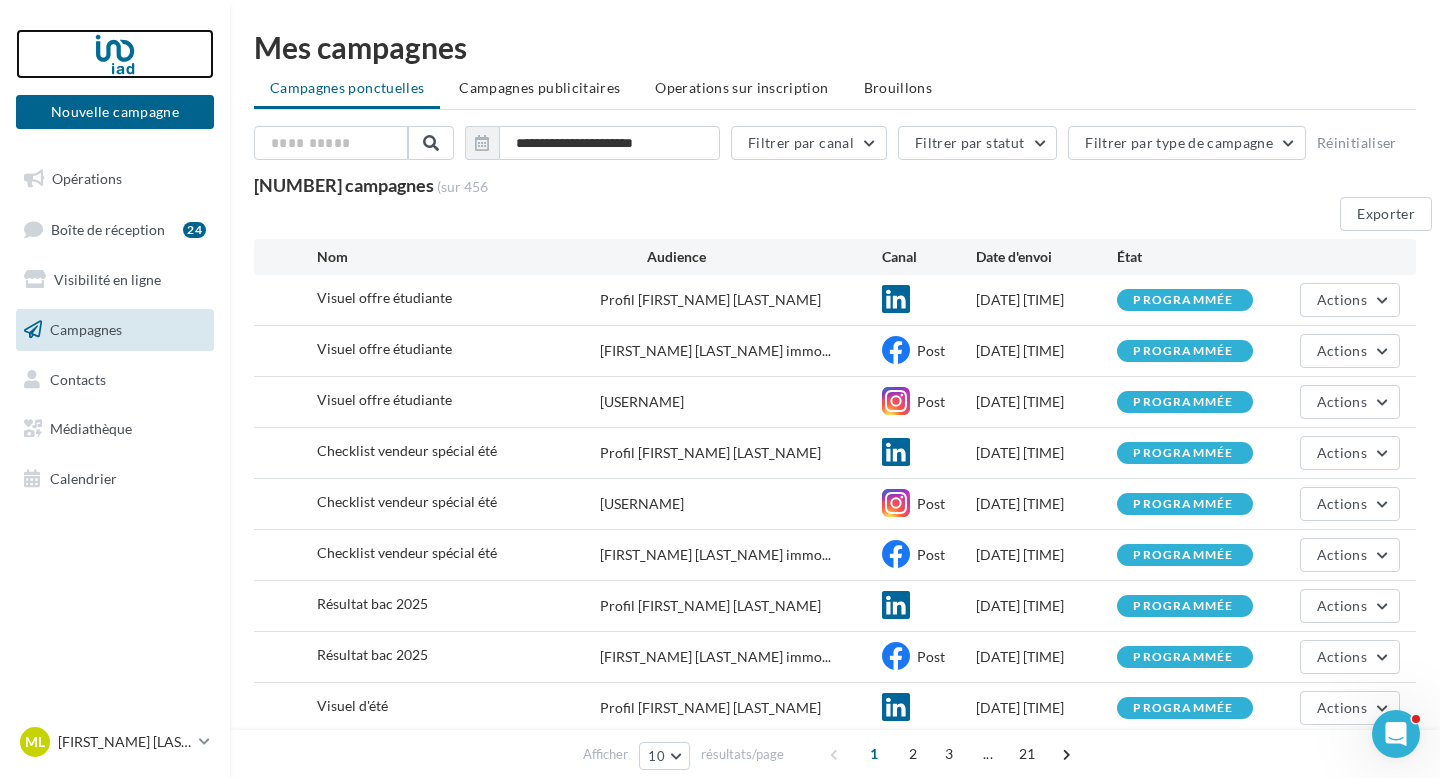 click at bounding box center [115, 54] 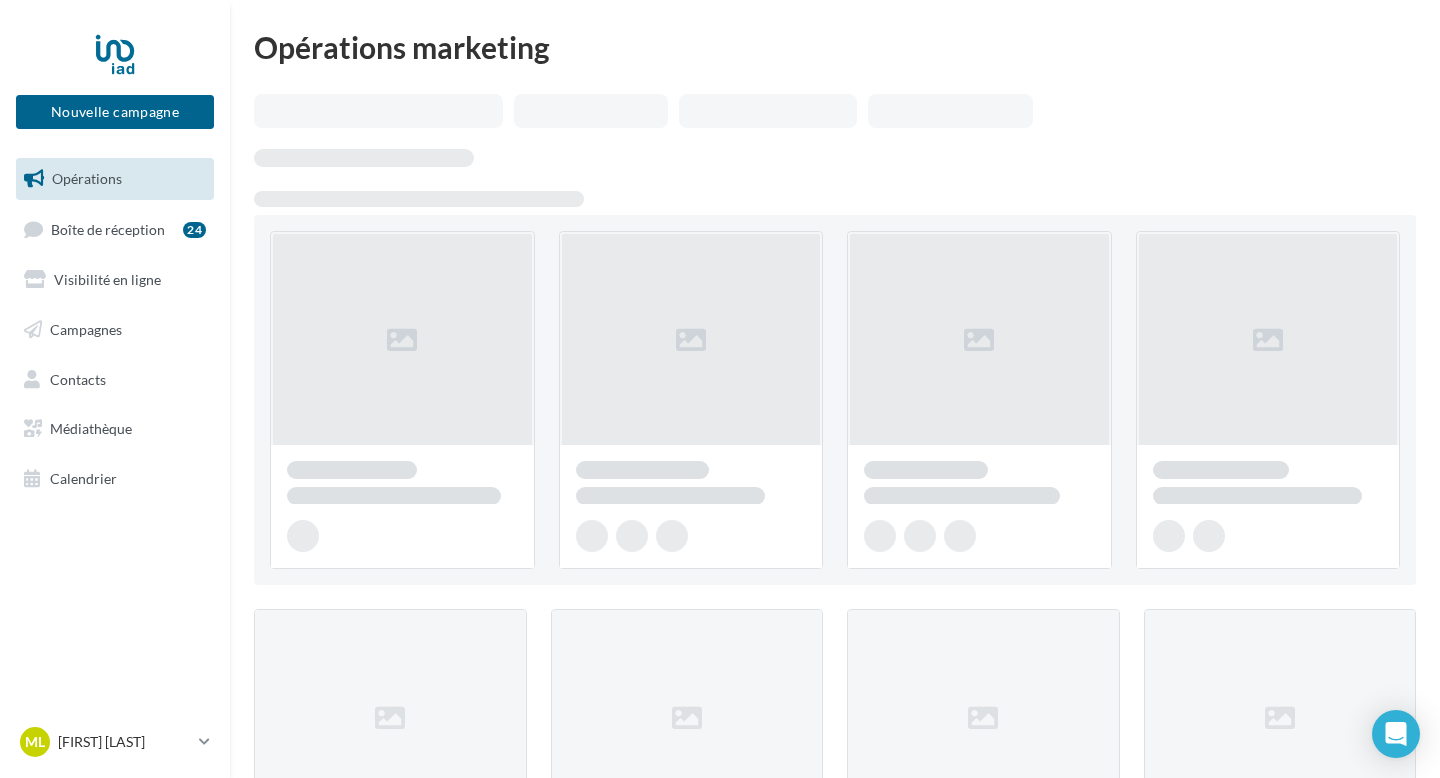 scroll, scrollTop: 0, scrollLeft: 0, axis: both 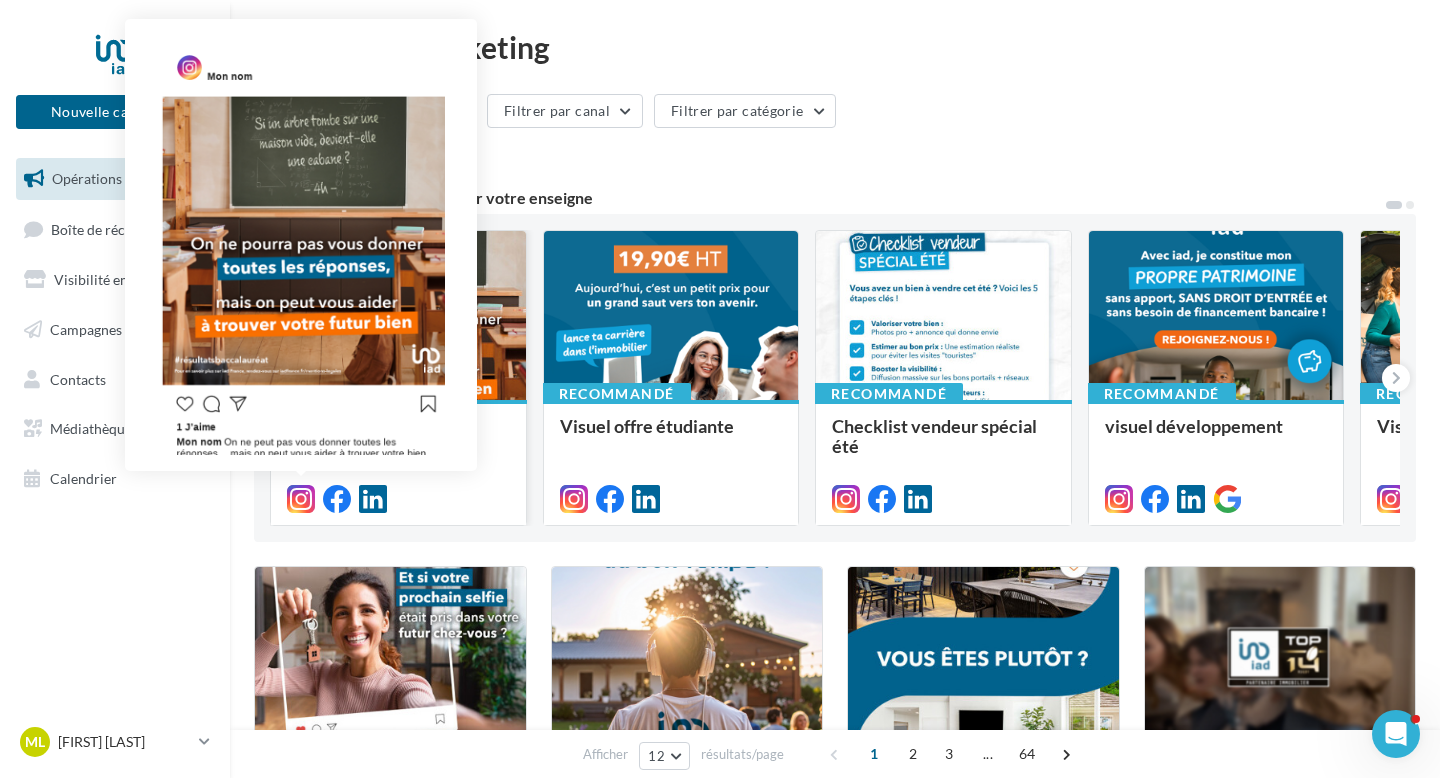 click at bounding box center (301, 499) 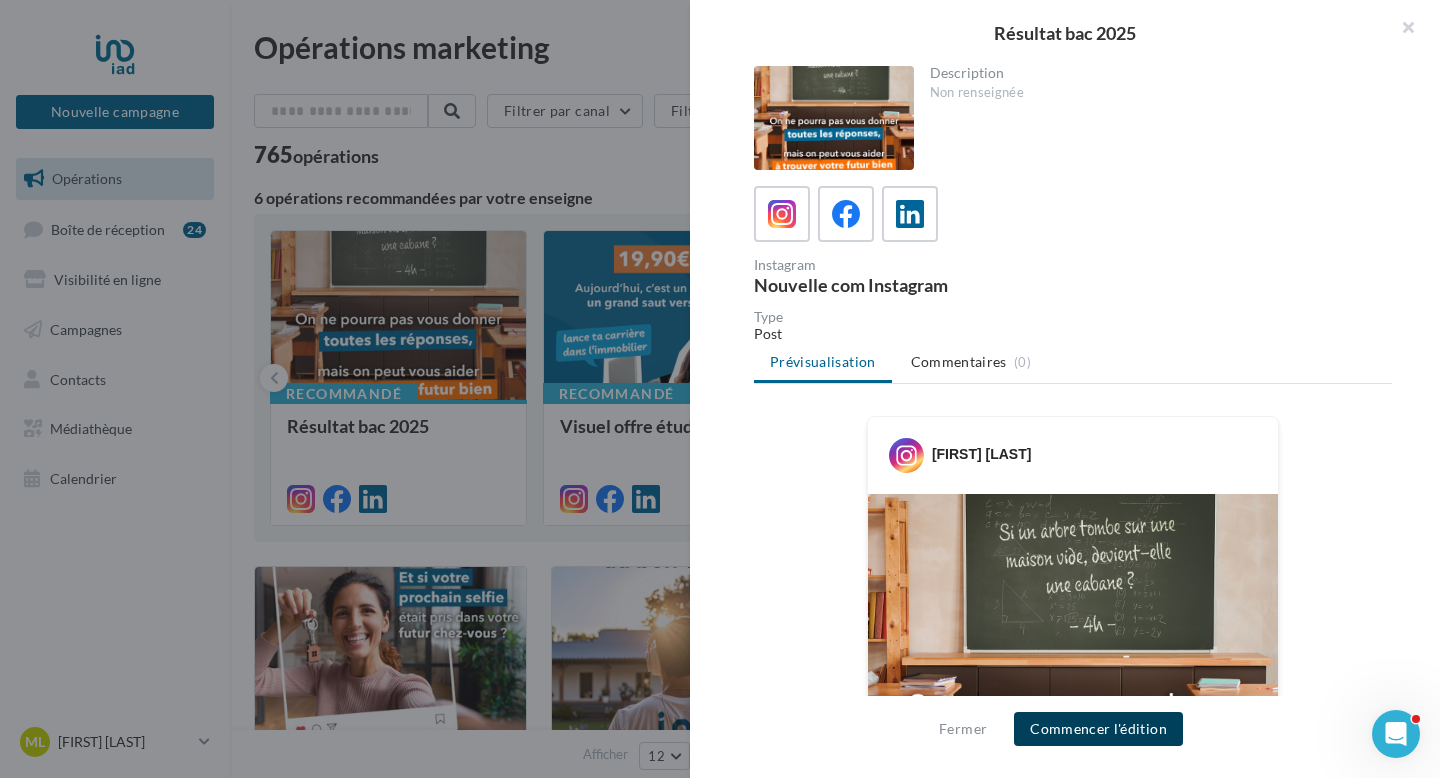 click on "Commencer l'édition" at bounding box center [1098, 729] 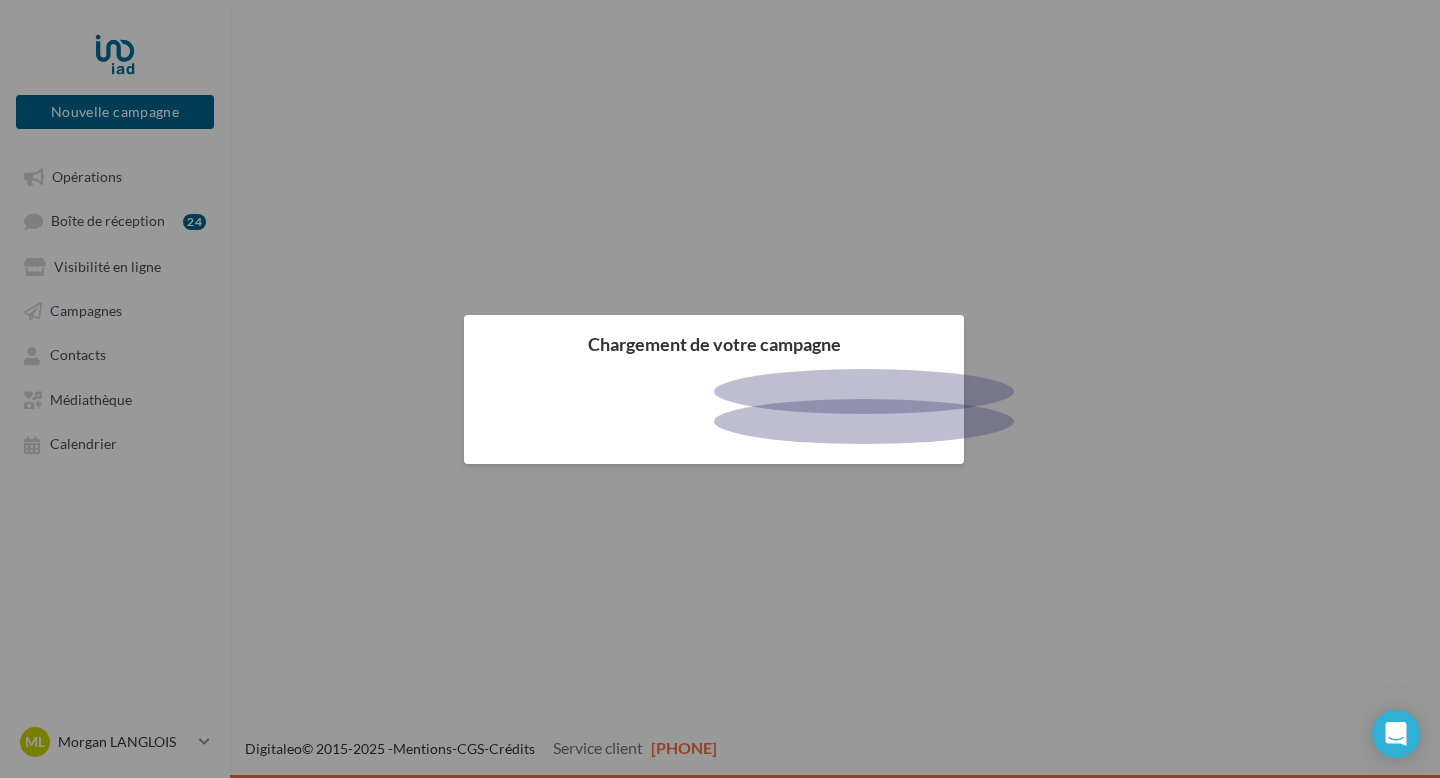 scroll, scrollTop: 0, scrollLeft: 0, axis: both 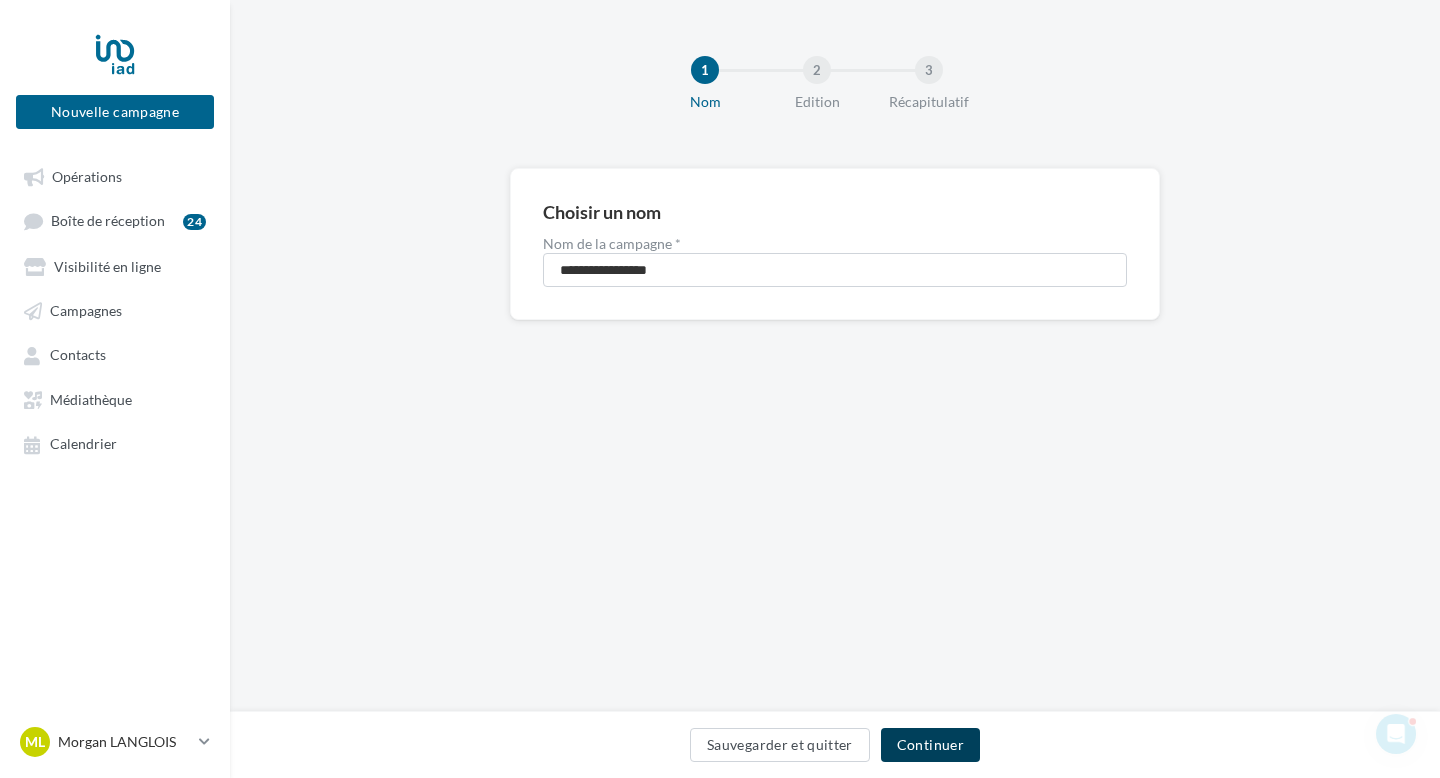 click on "Continuer" at bounding box center [930, 745] 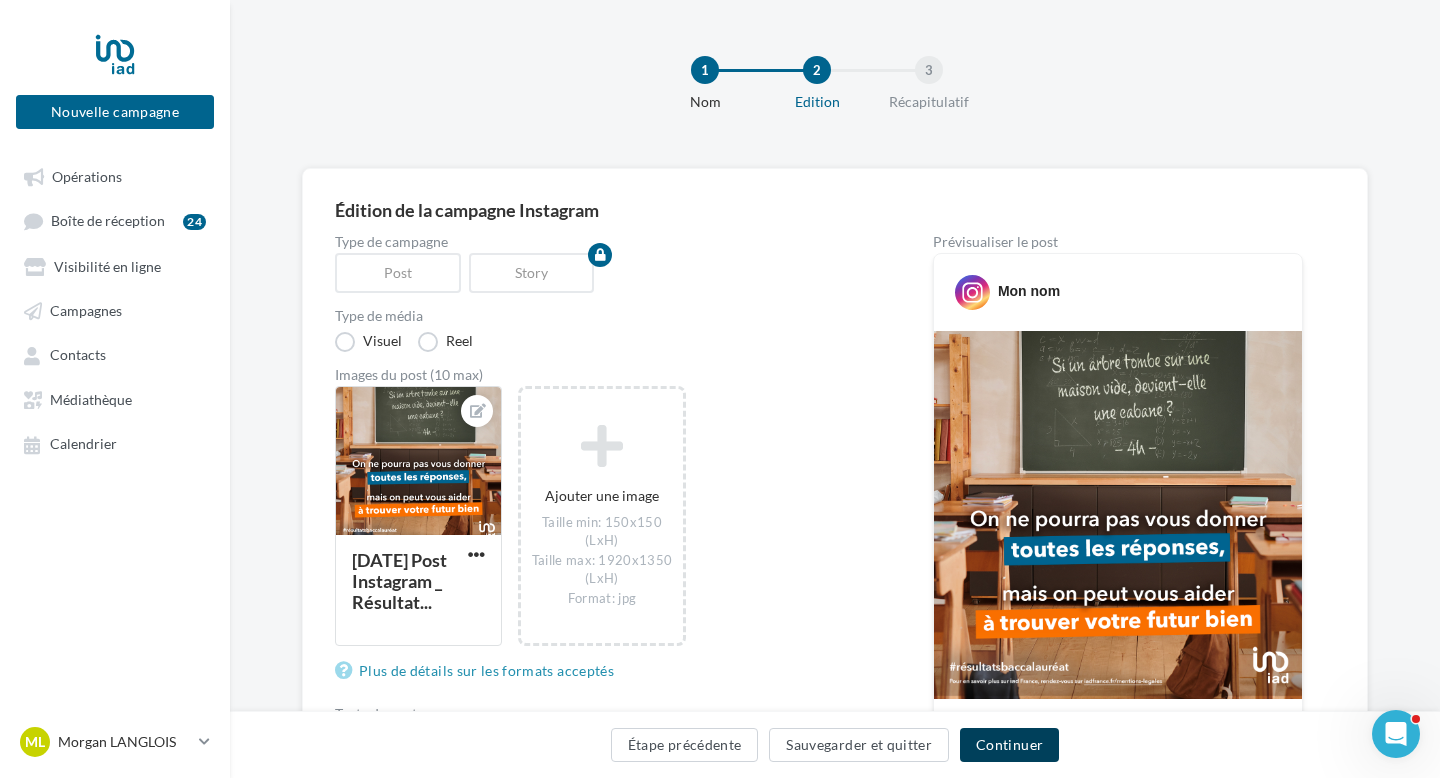 click on "Continuer" at bounding box center (1009, 745) 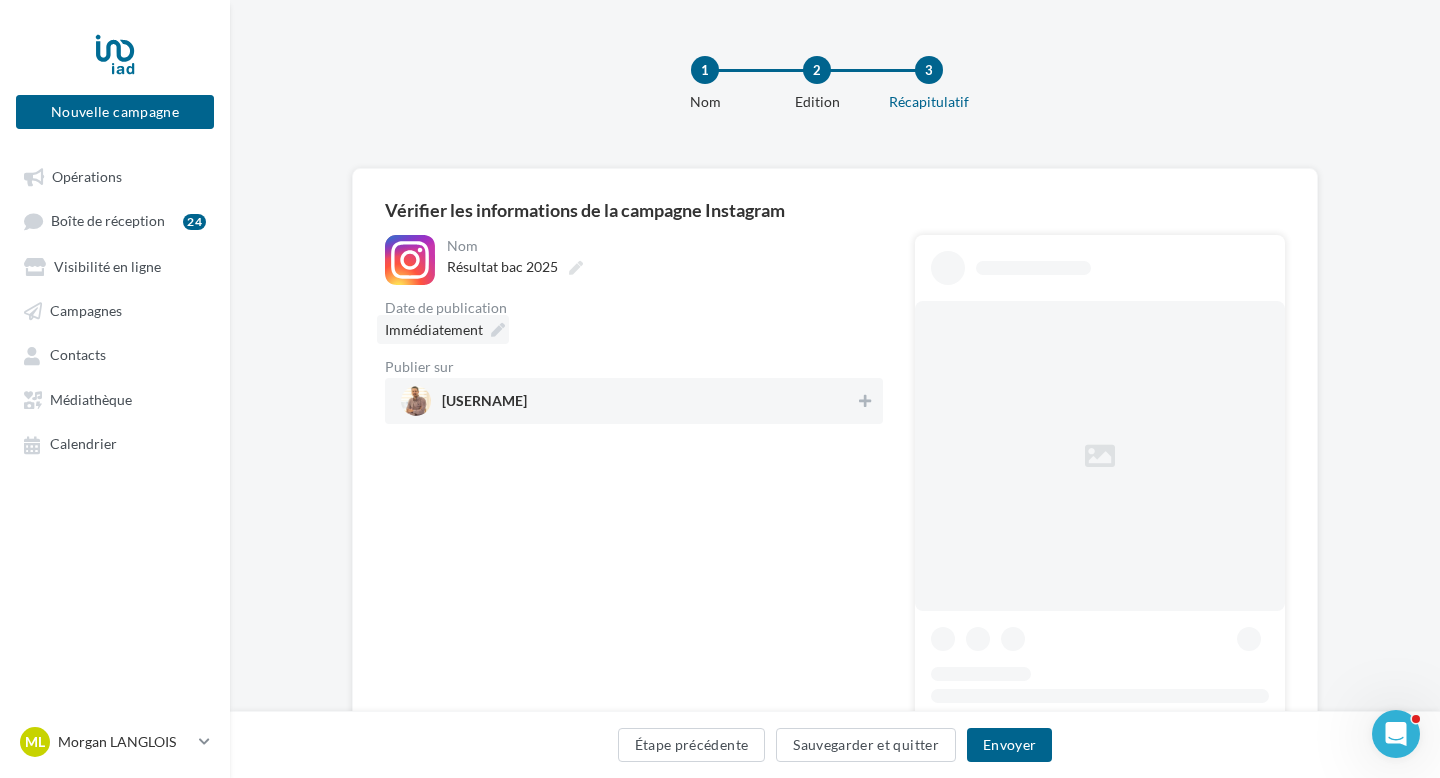 click at bounding box center (498, 330) 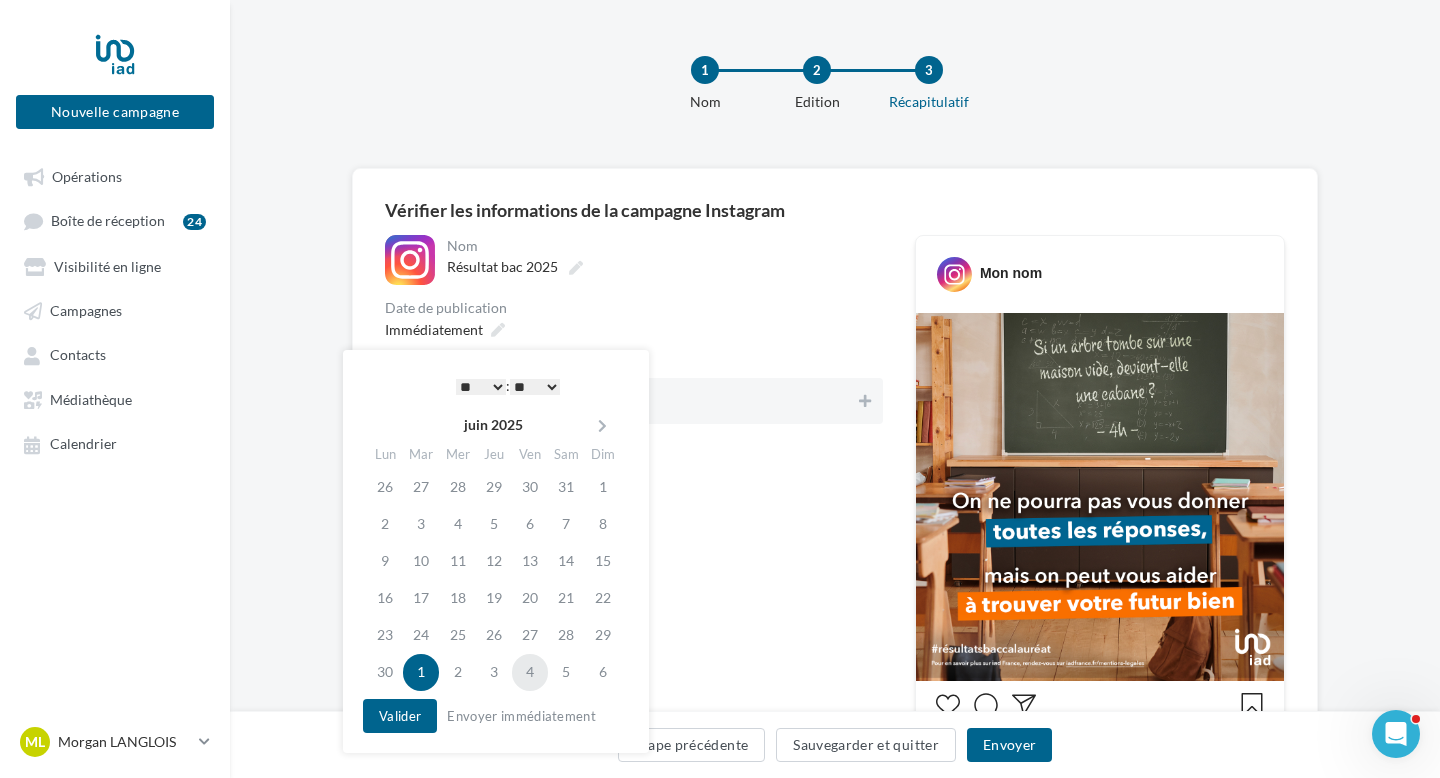 click on "4" at bounding box center (530, 672) 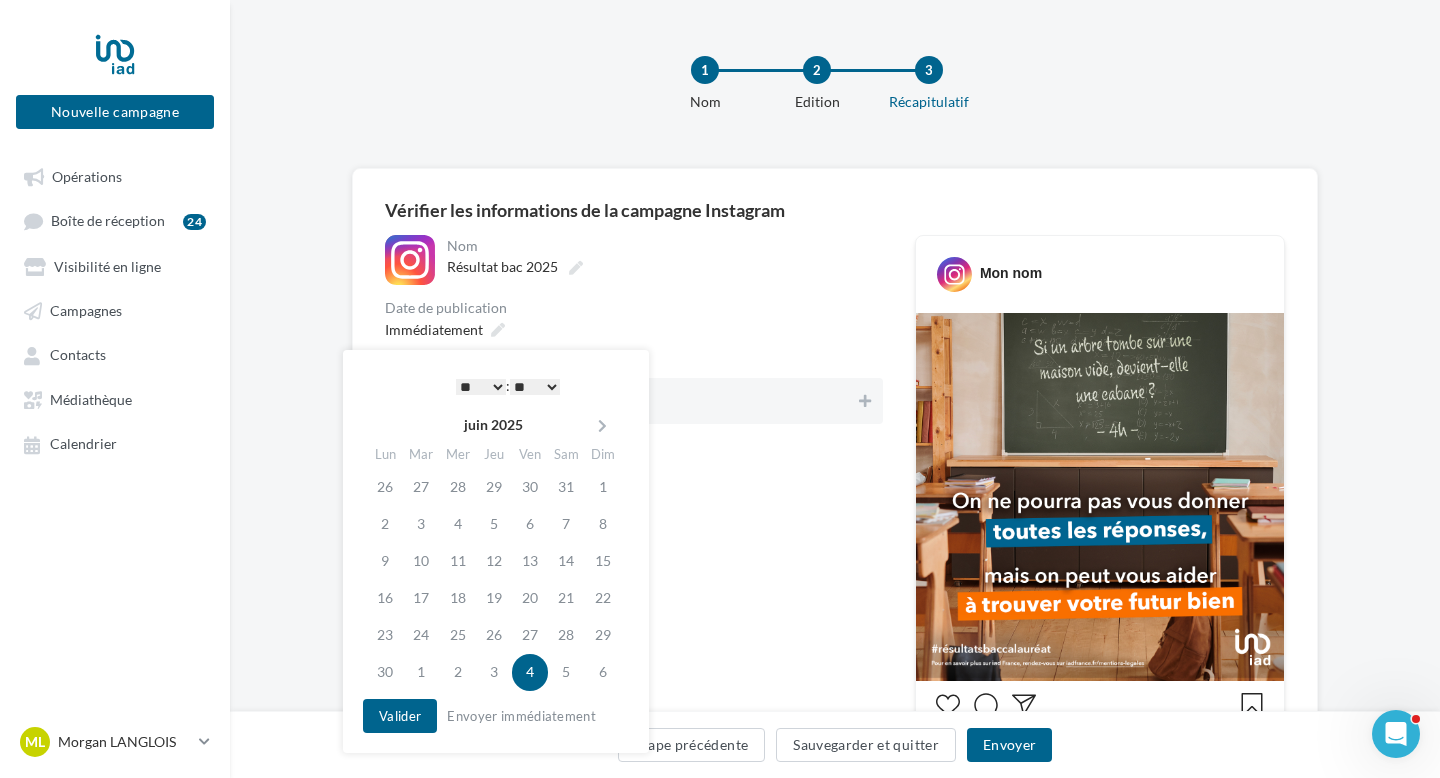 click on "* * * * * * * * * * ** ** ** ** ** ** ** ** ** ** ** ** ** **" at bounding box center [481, 387] 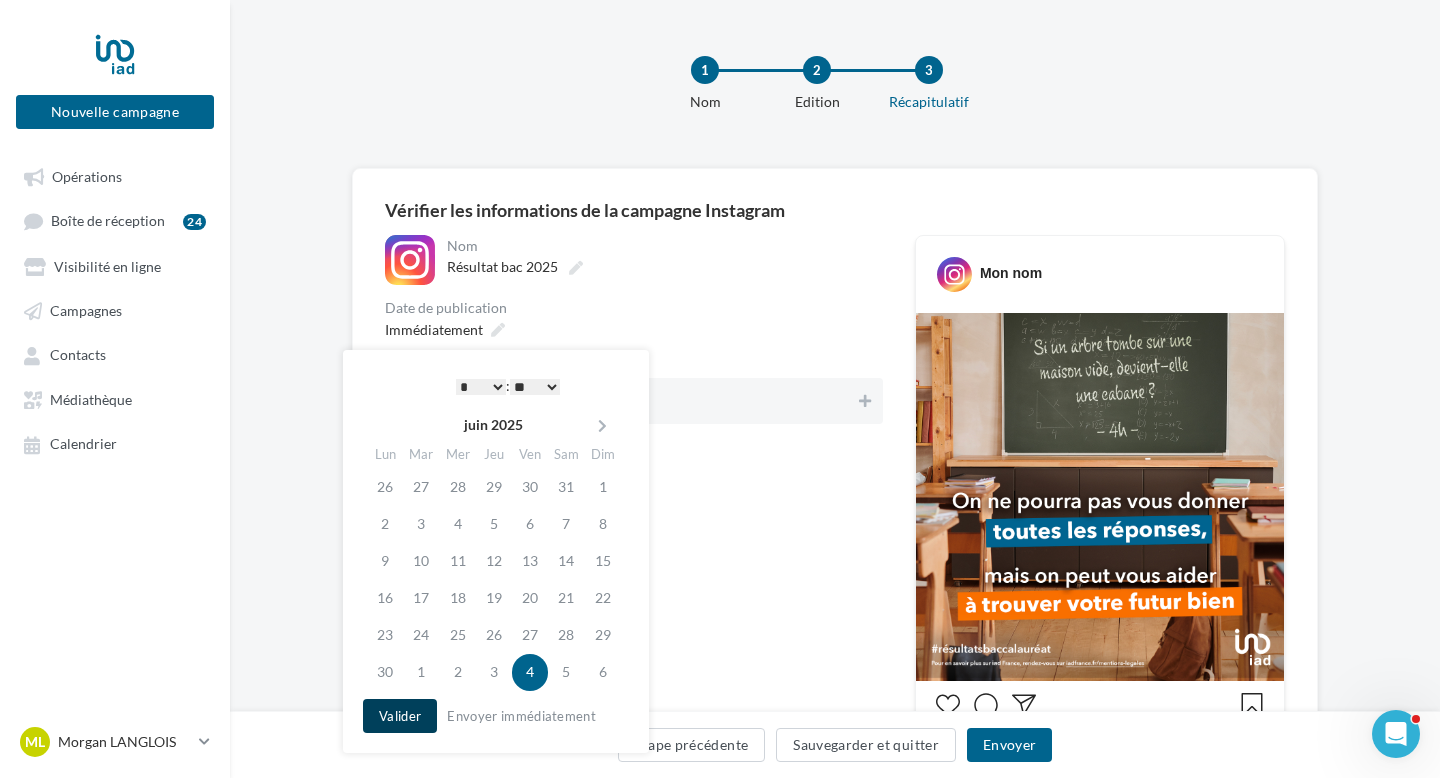 click on "Valider" at bounding box center (400, 716) 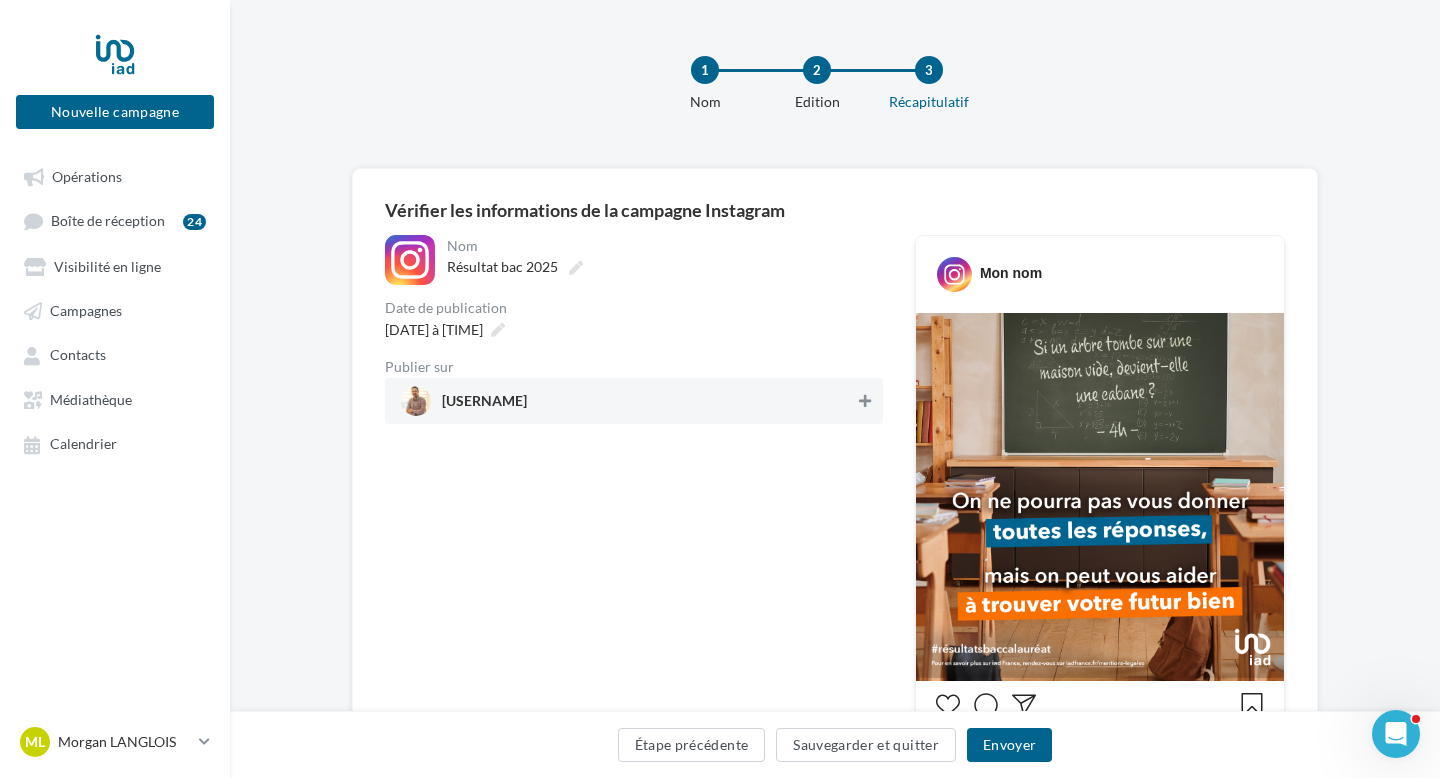 click at bounding box center [865, 401] 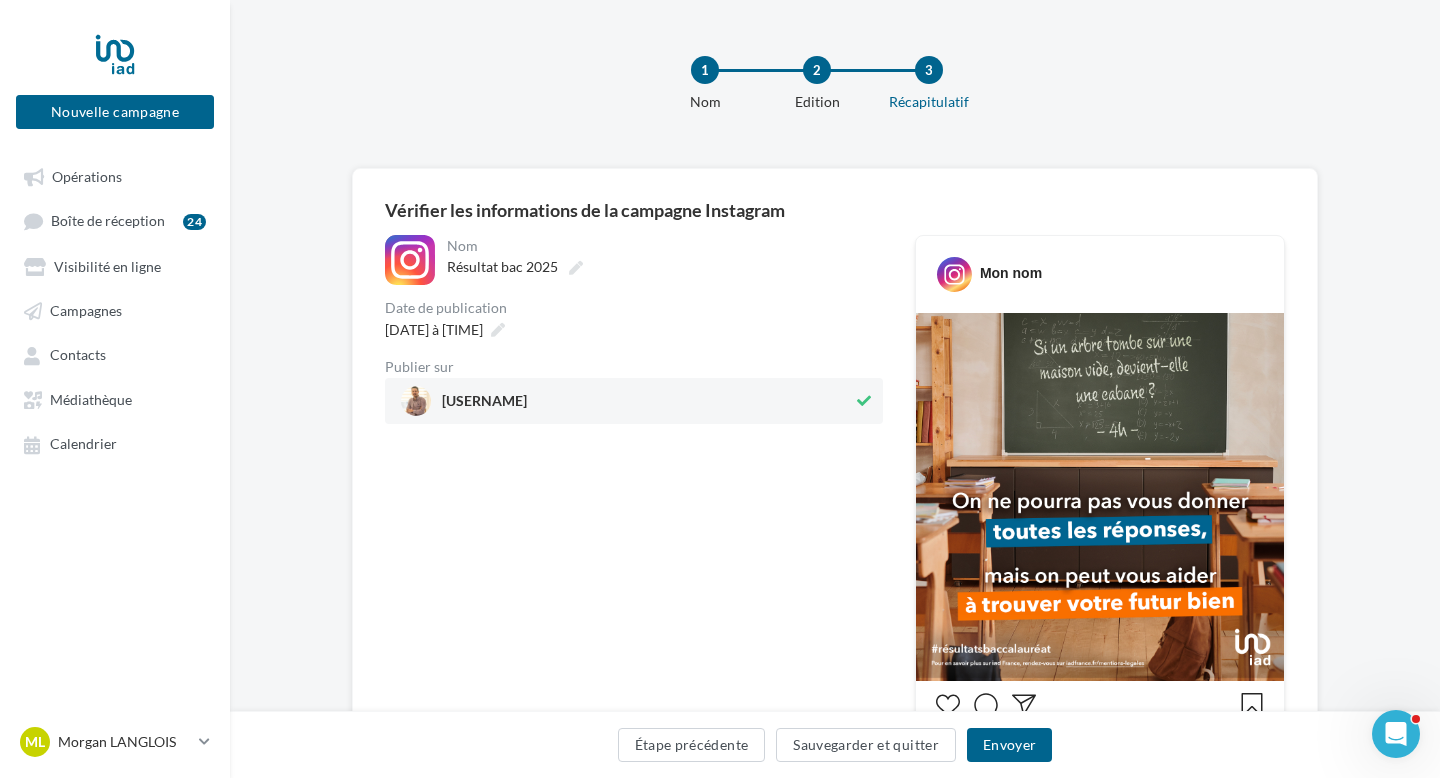 click on "Étape précédente   Sauvegarder et quitter      Envoyer" at bounding box center (835, 749) 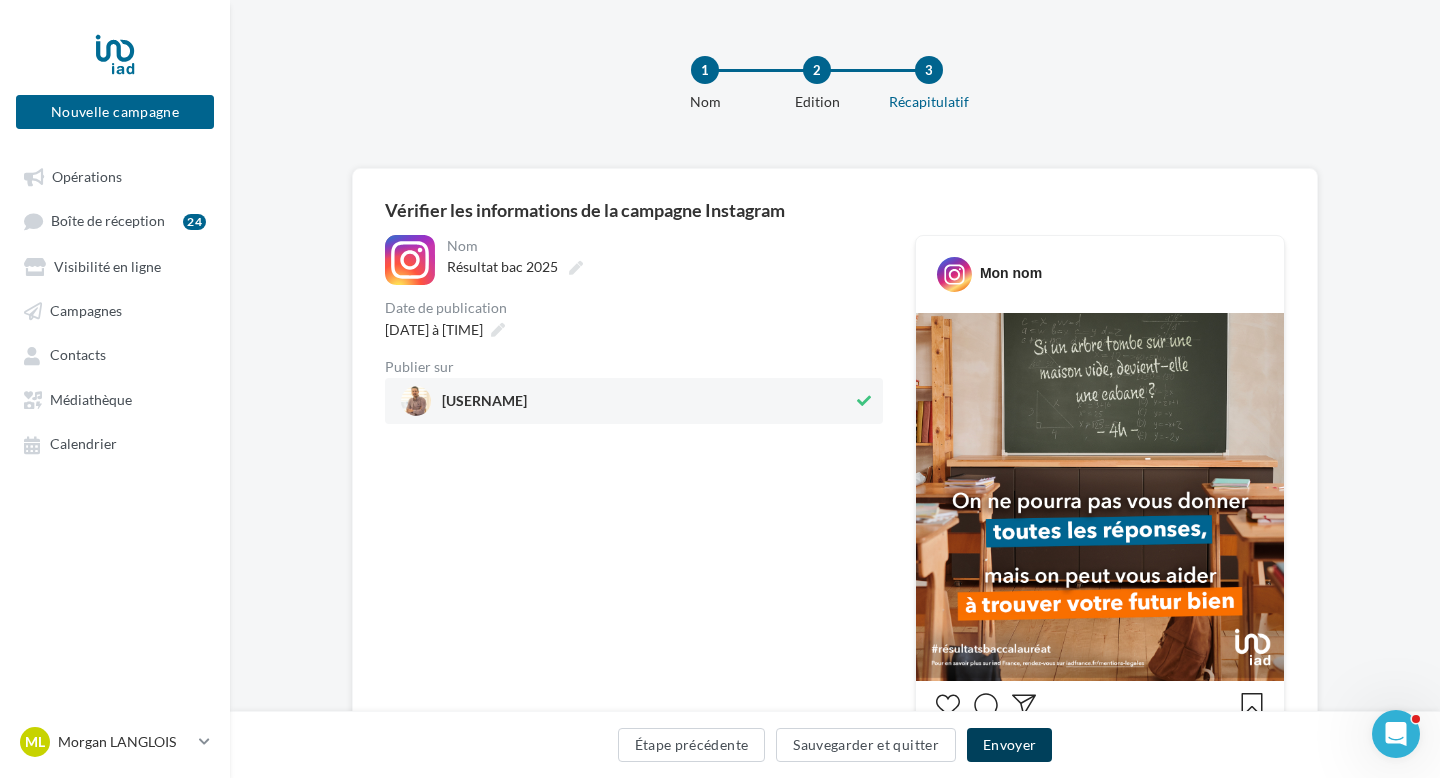 click on "Envoyer" at bounding box center (1009, 745) 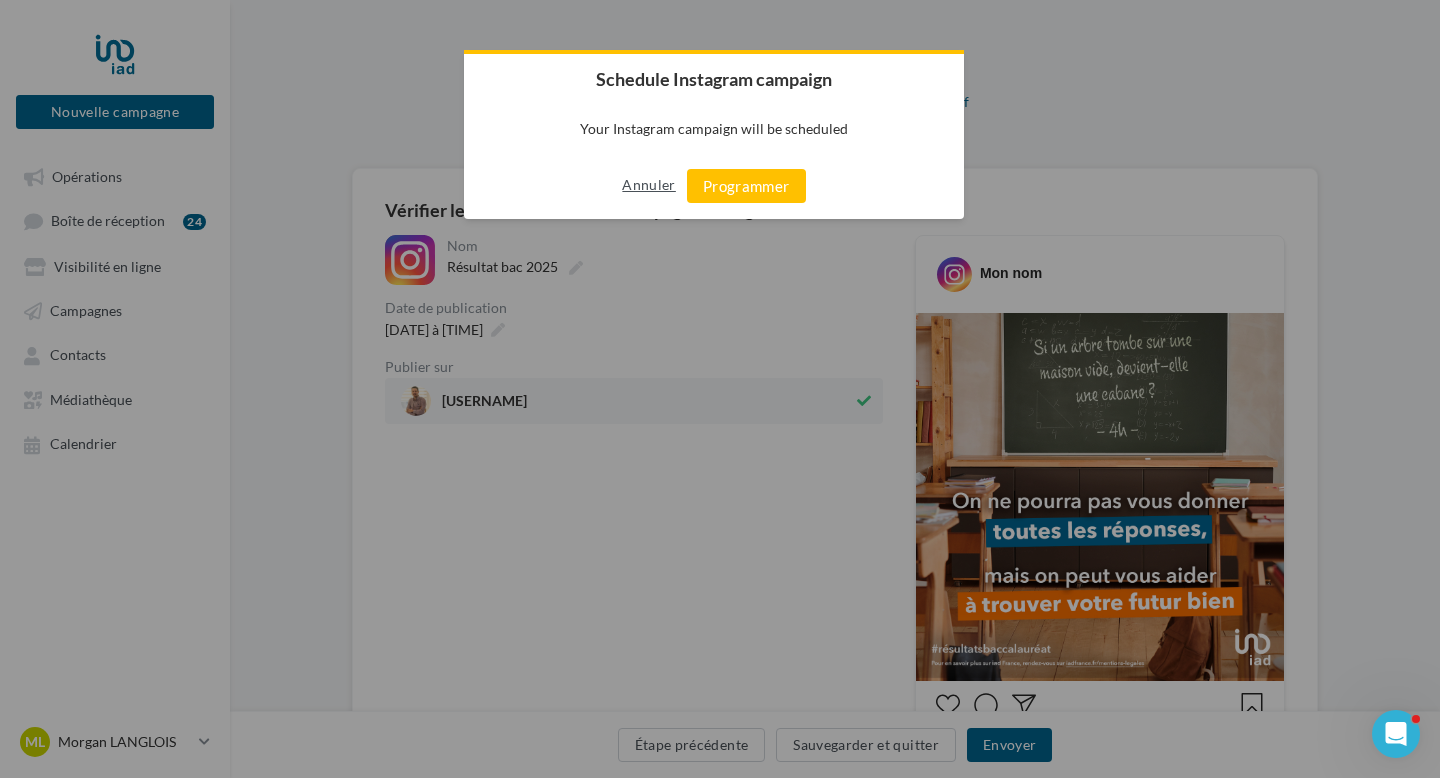 click on "Annuler" at bounding box center (648, 185) 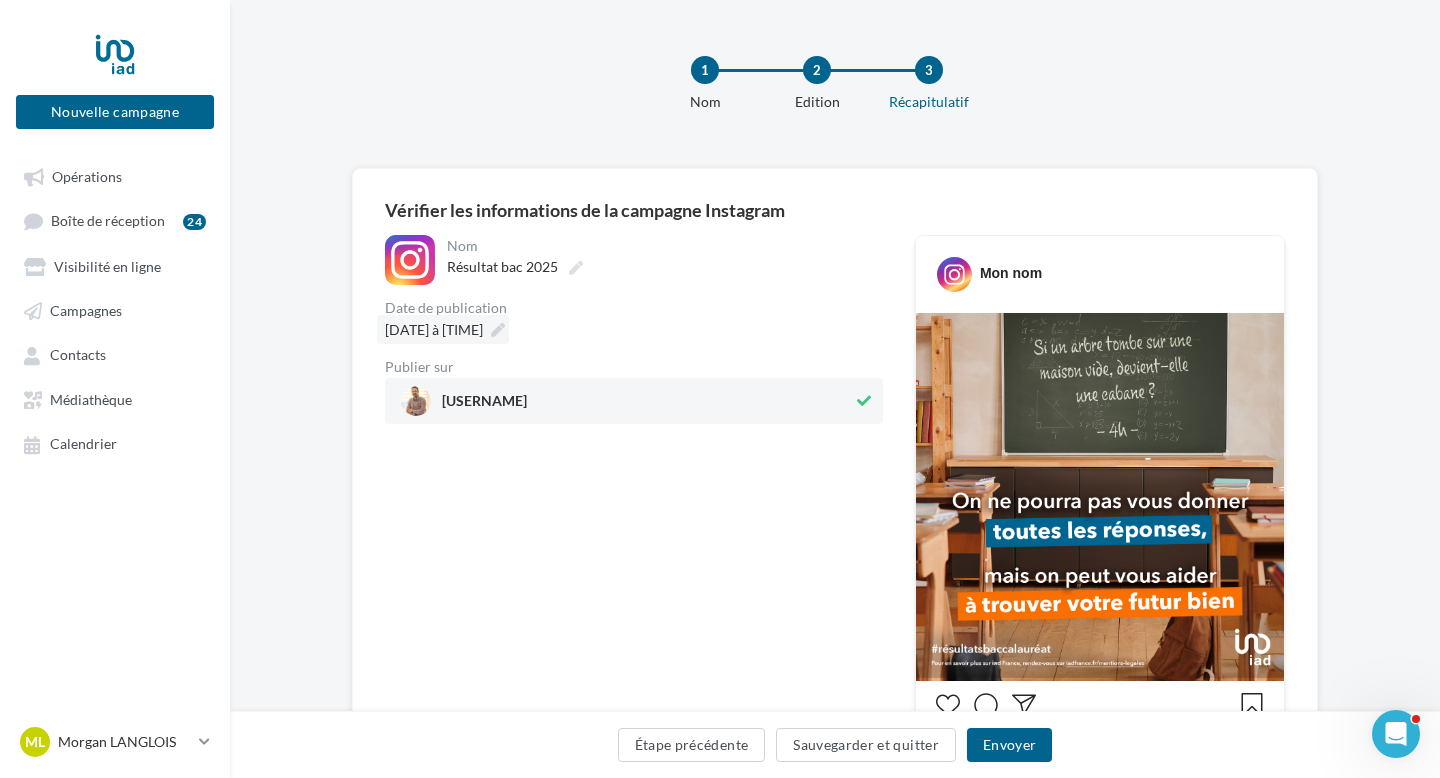 click at bounding box center [498, 330] 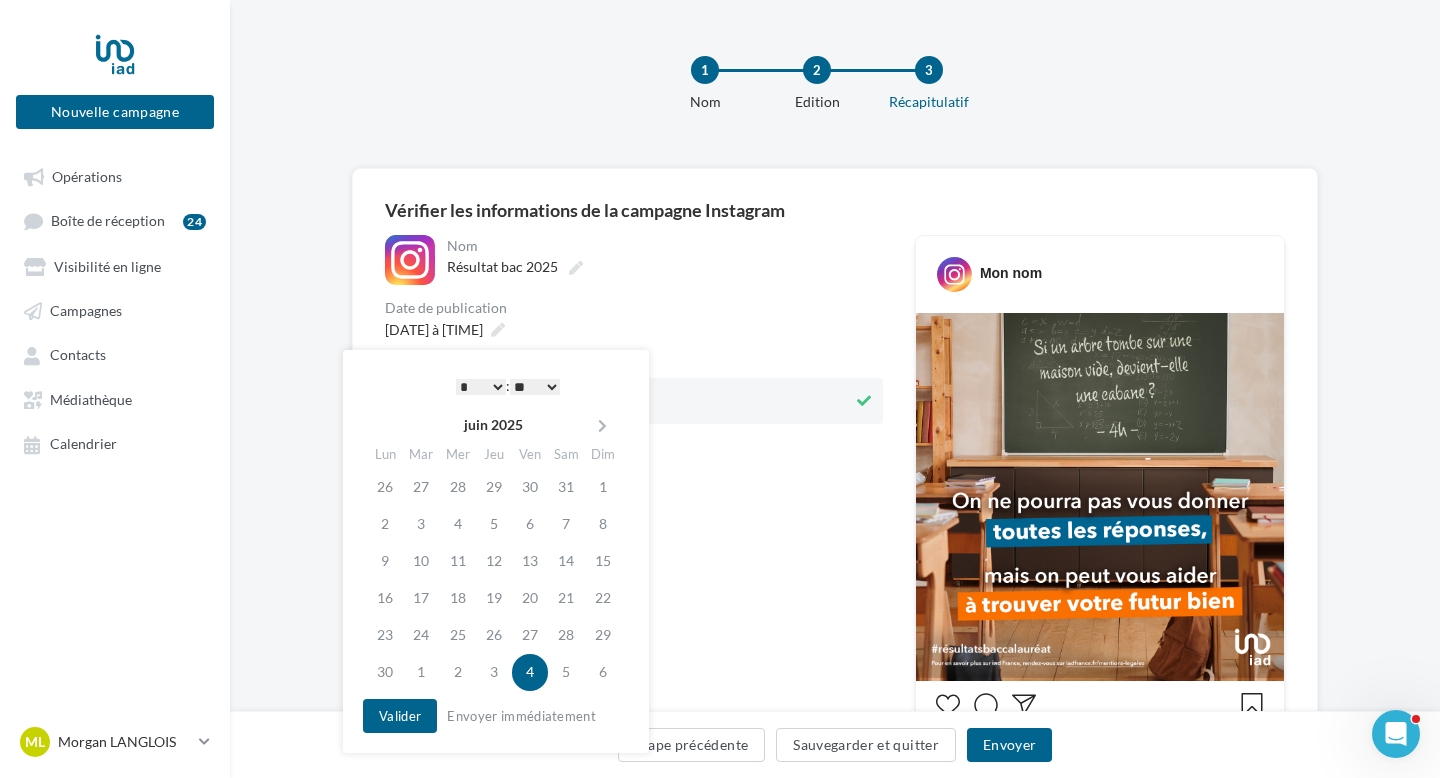 click on "* * * * * * * * * * ** ** ** ** ** ** ** ** ** ** ** ** ** **" at bounding box center (481, 387) 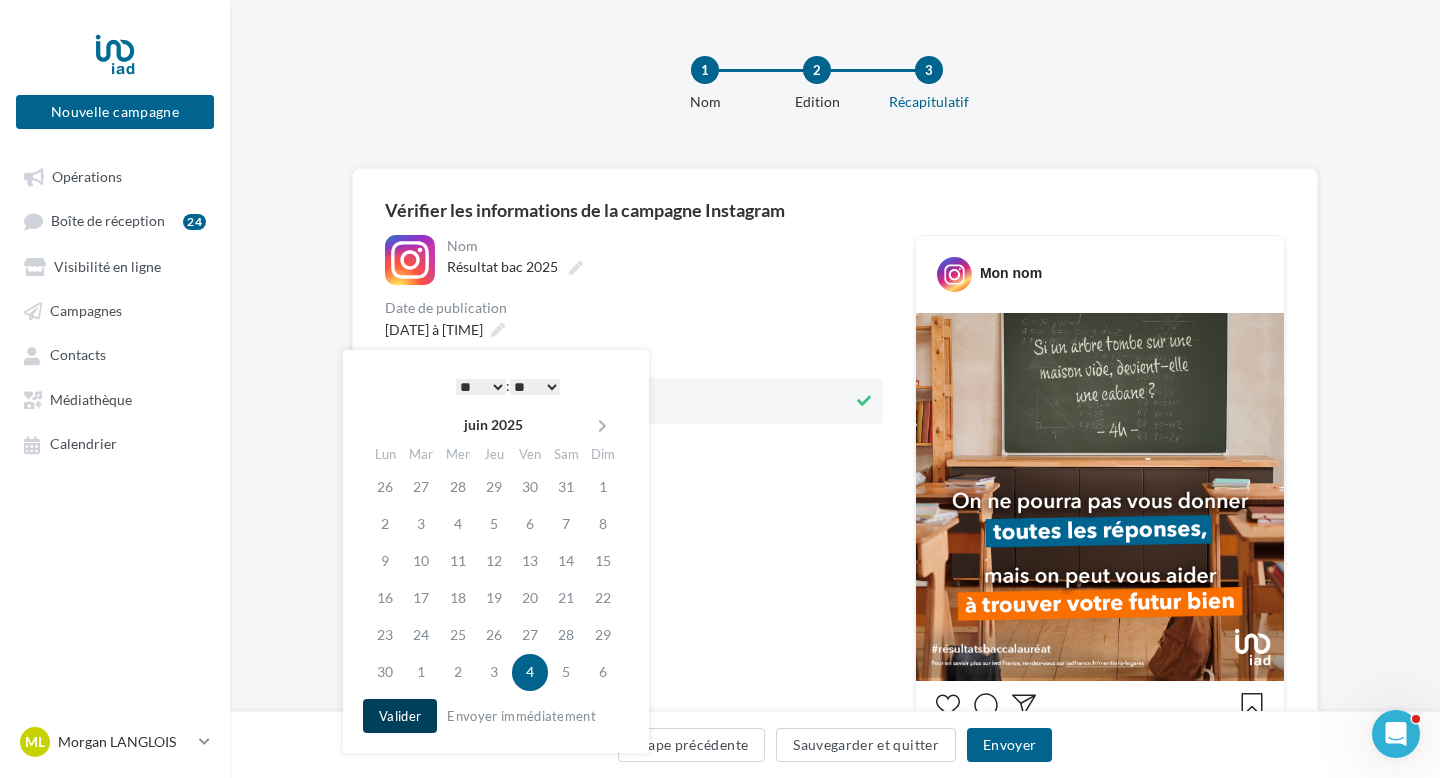 click on "Valider" at bounding box center (400, 716) 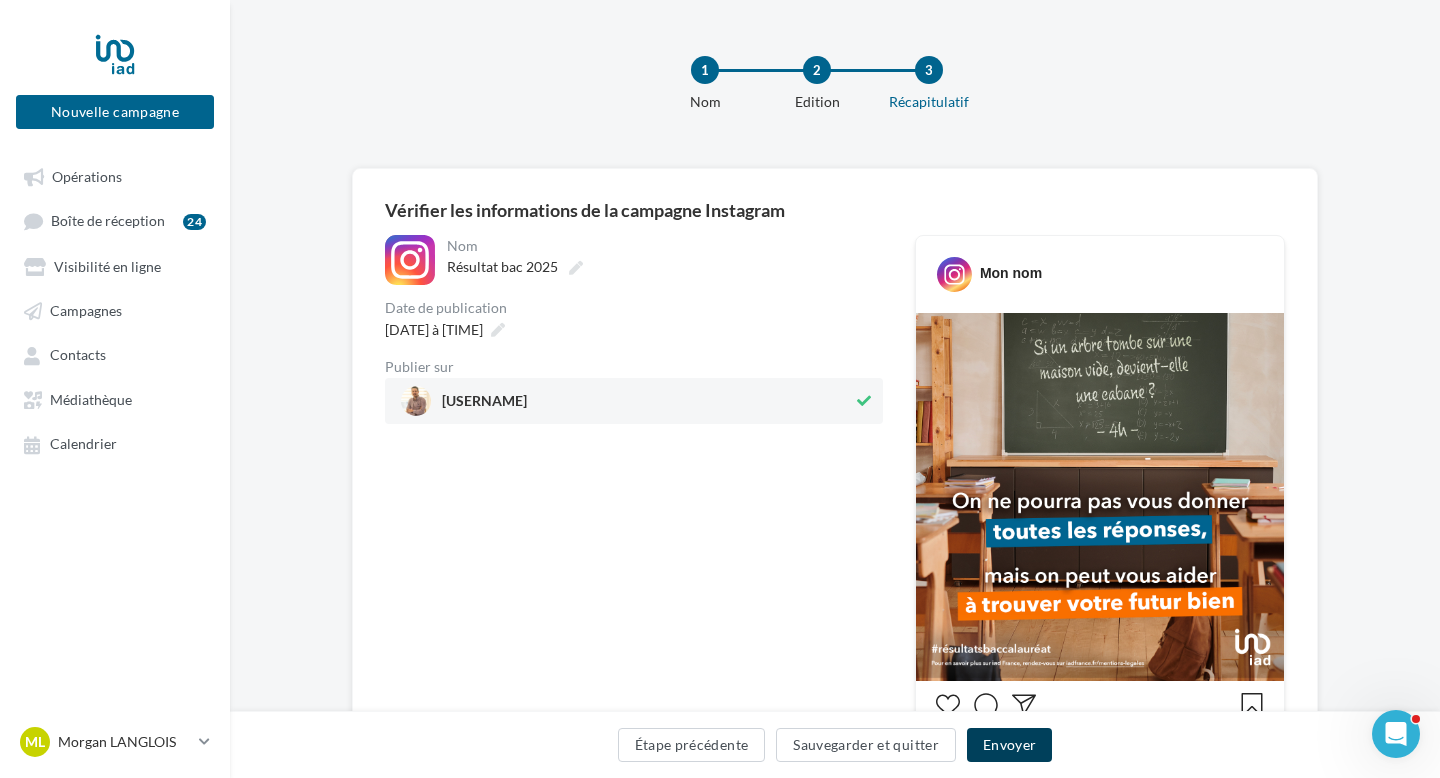 click on "Envoyer" at bounding box center [1009, 745] 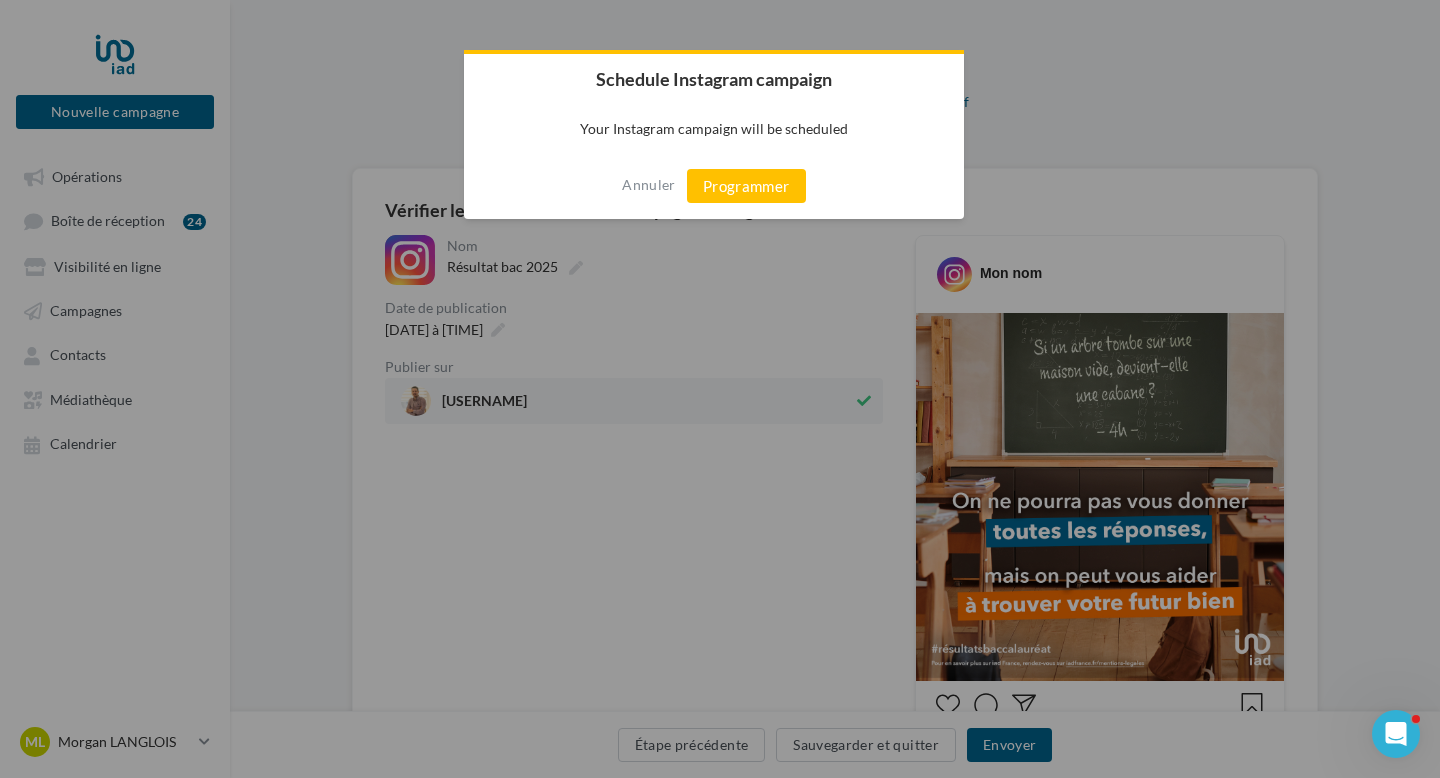click on "Annuler
Programmer" at bounding box center [714, 186] 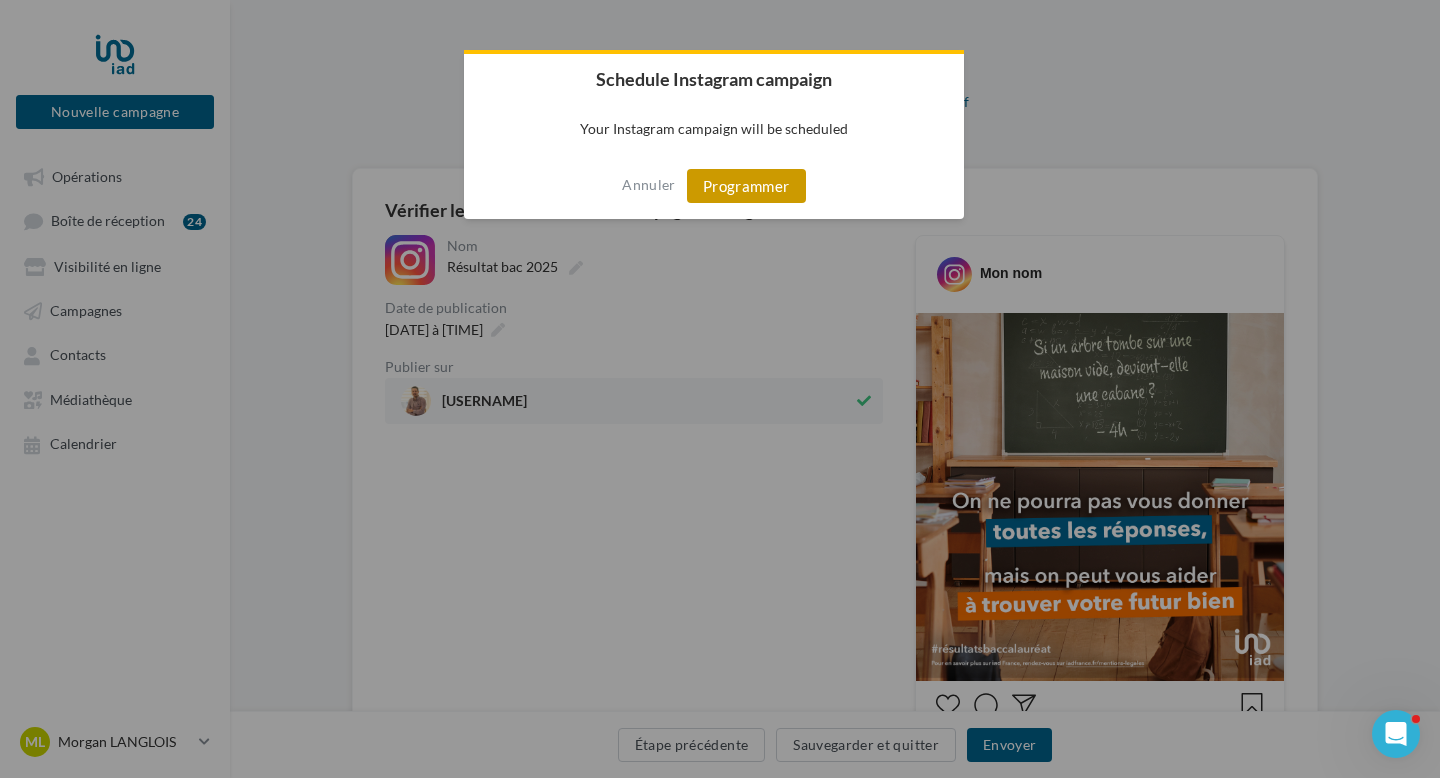click on "Programmer" at bounding box center [746, 186] 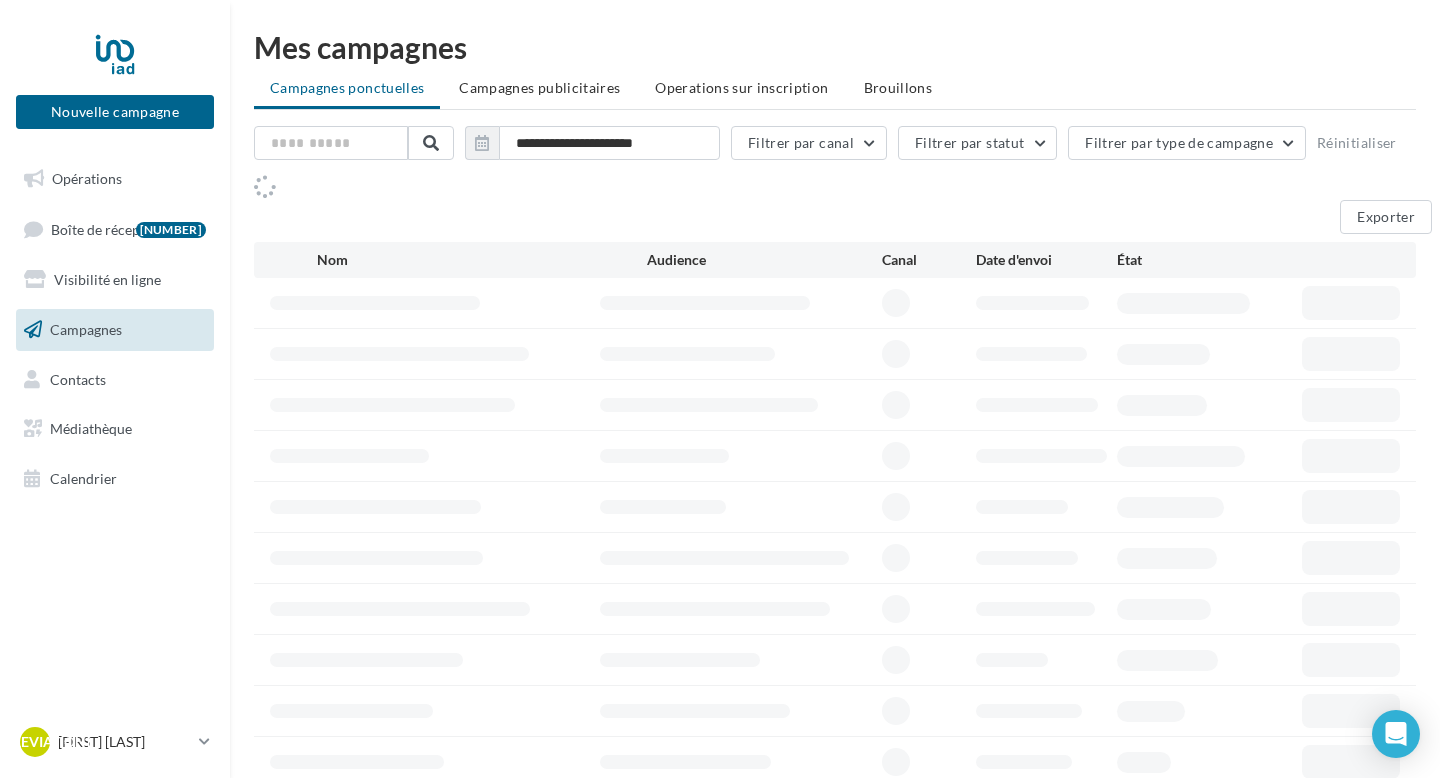 scroll, scrollTop: 0, scrollLeft: 0, axis: both 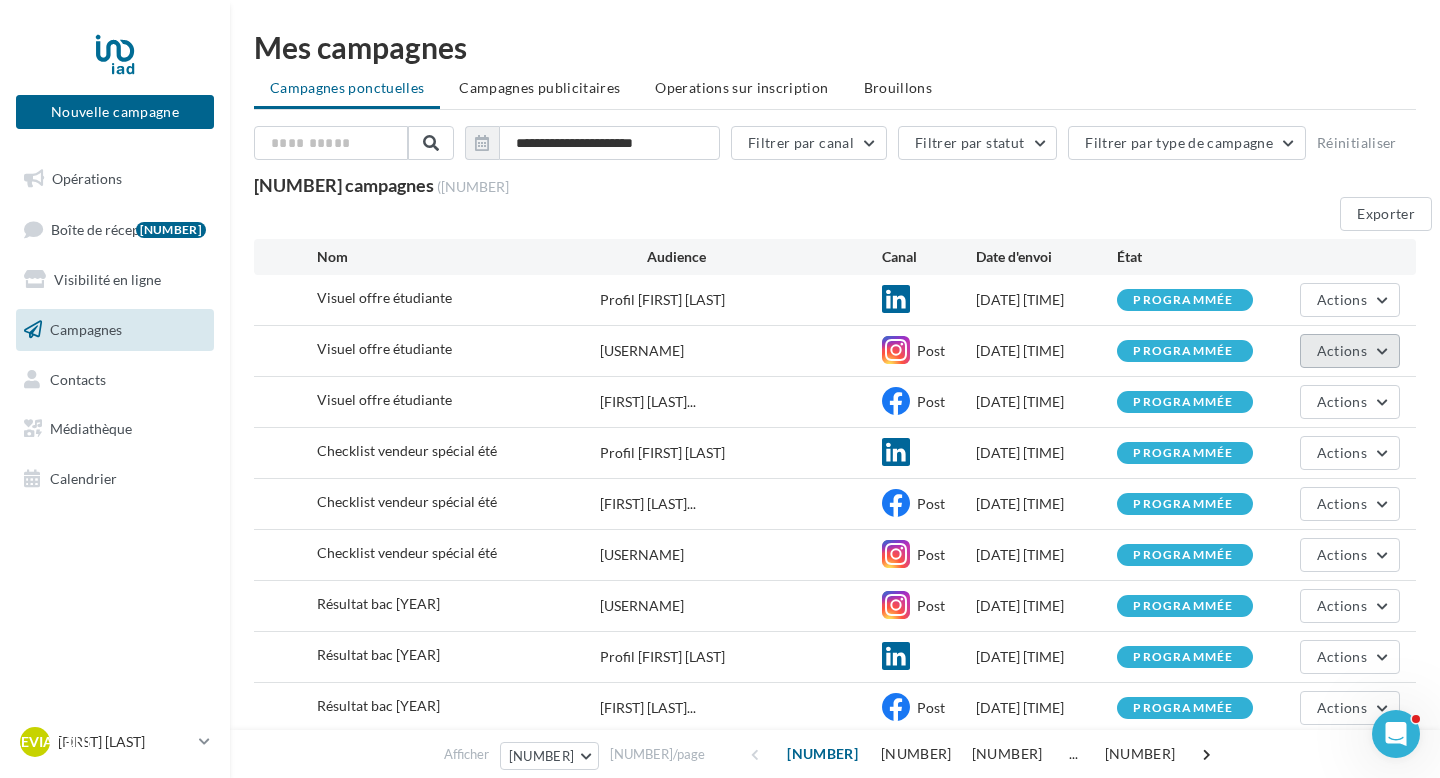 click on "Actions" at bounding box center (1342, 299) 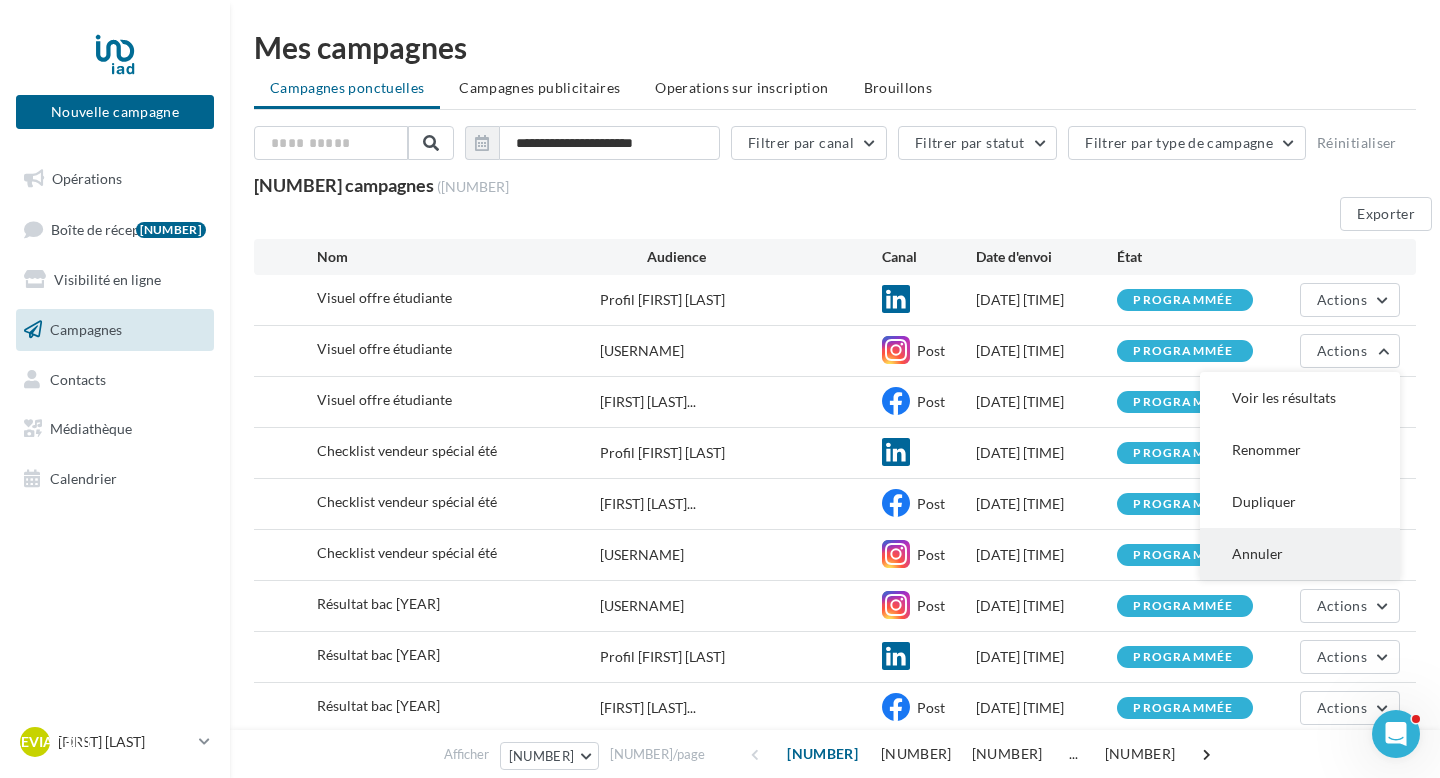 click on "Annuler" at bounding box center (1300, 398) 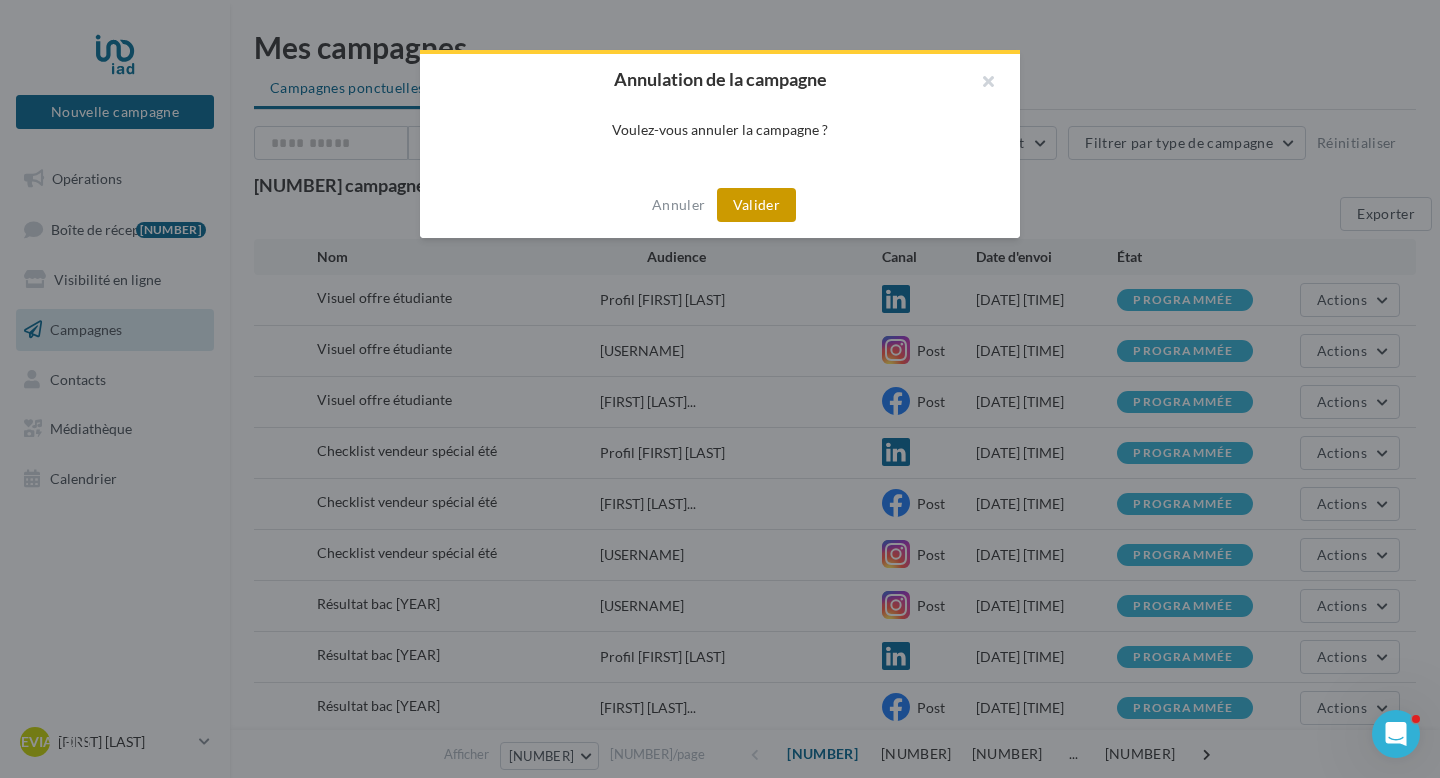 click on "Valider" at bounding box center [756, 205] 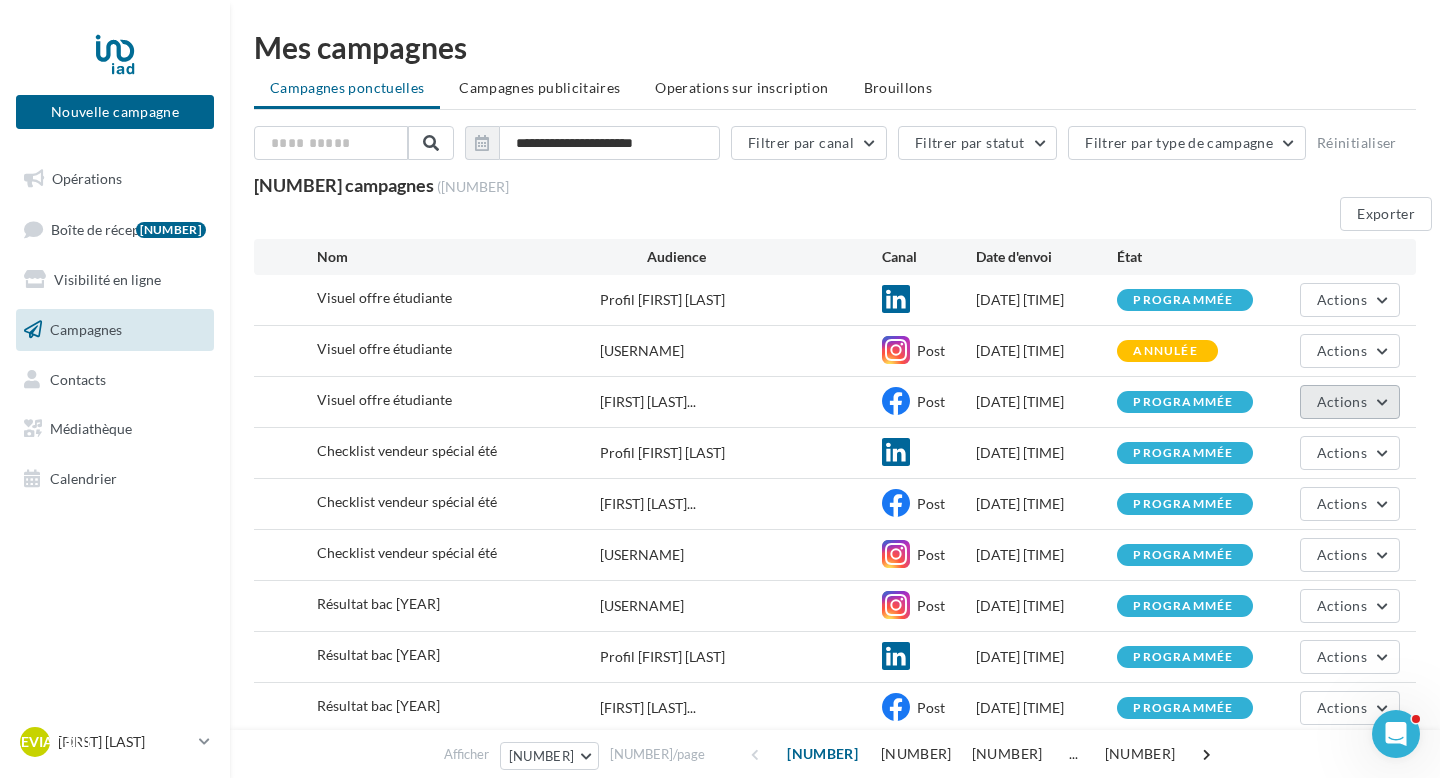click on "Actions" at bounding box center (1342, 299) 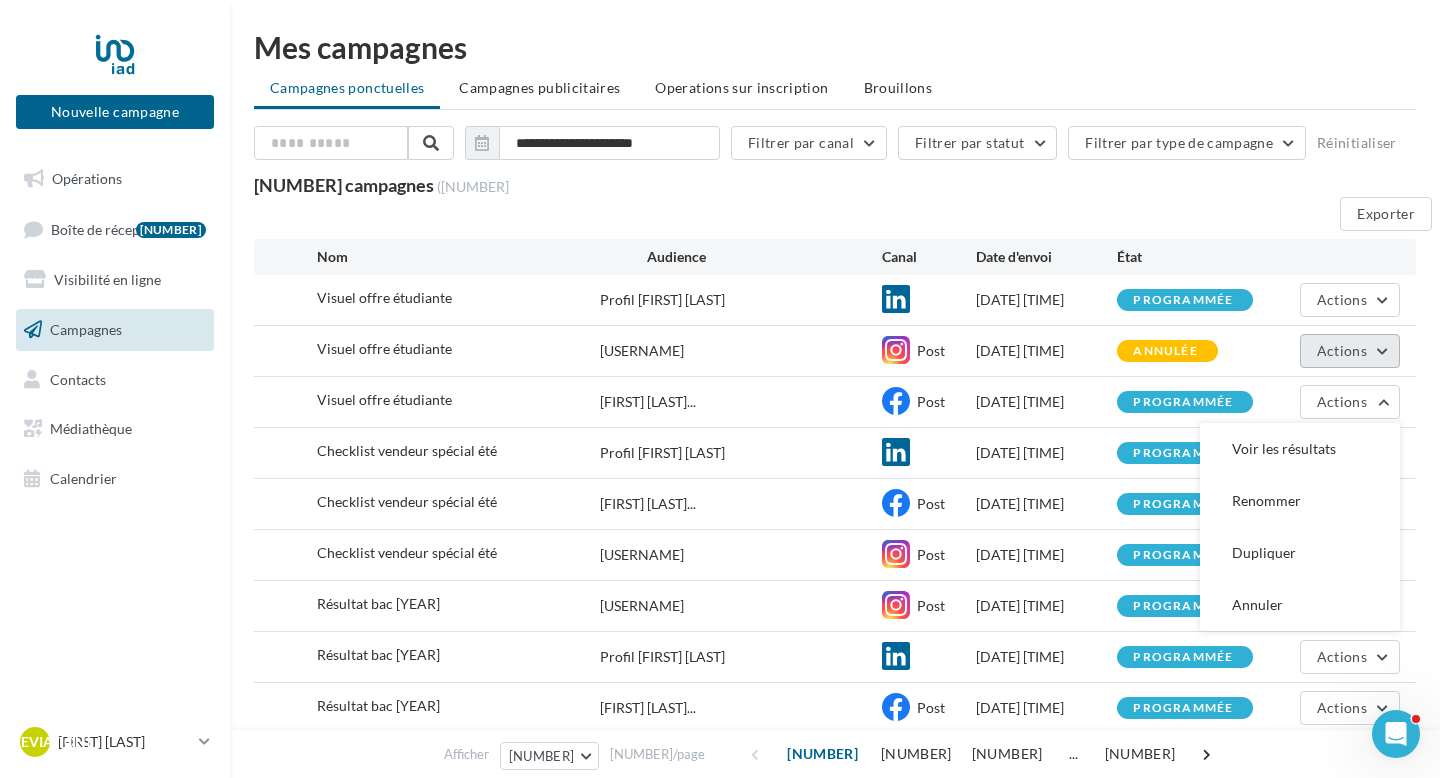 click on "Actions" at bounding box center (1342, 299) 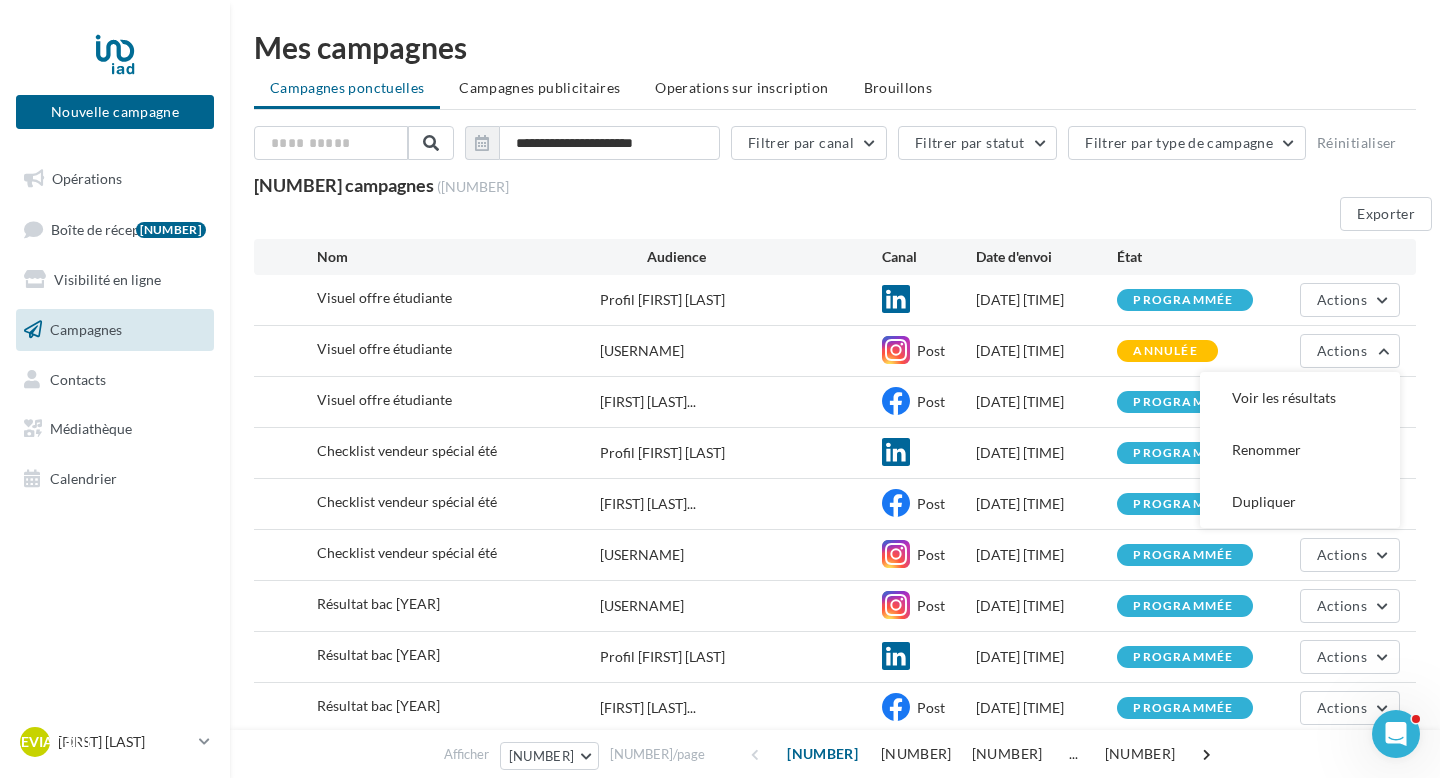 click on "Visuel offre étudiante        Morgan Langlois immobilie...
Post
12/07/2025 10:00
programmée
Actions" at bounding box center [835, 300] 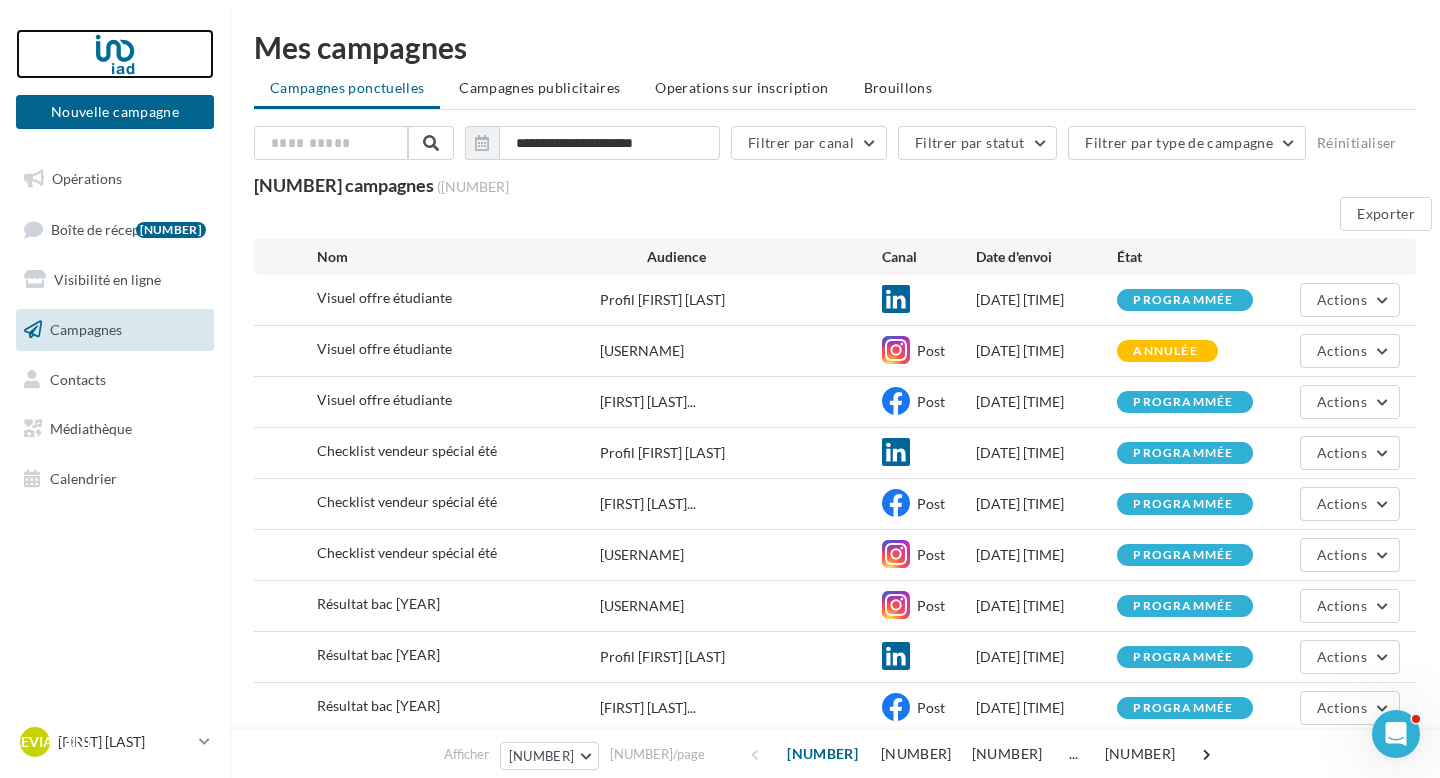 click at bounding box center [115, 54] 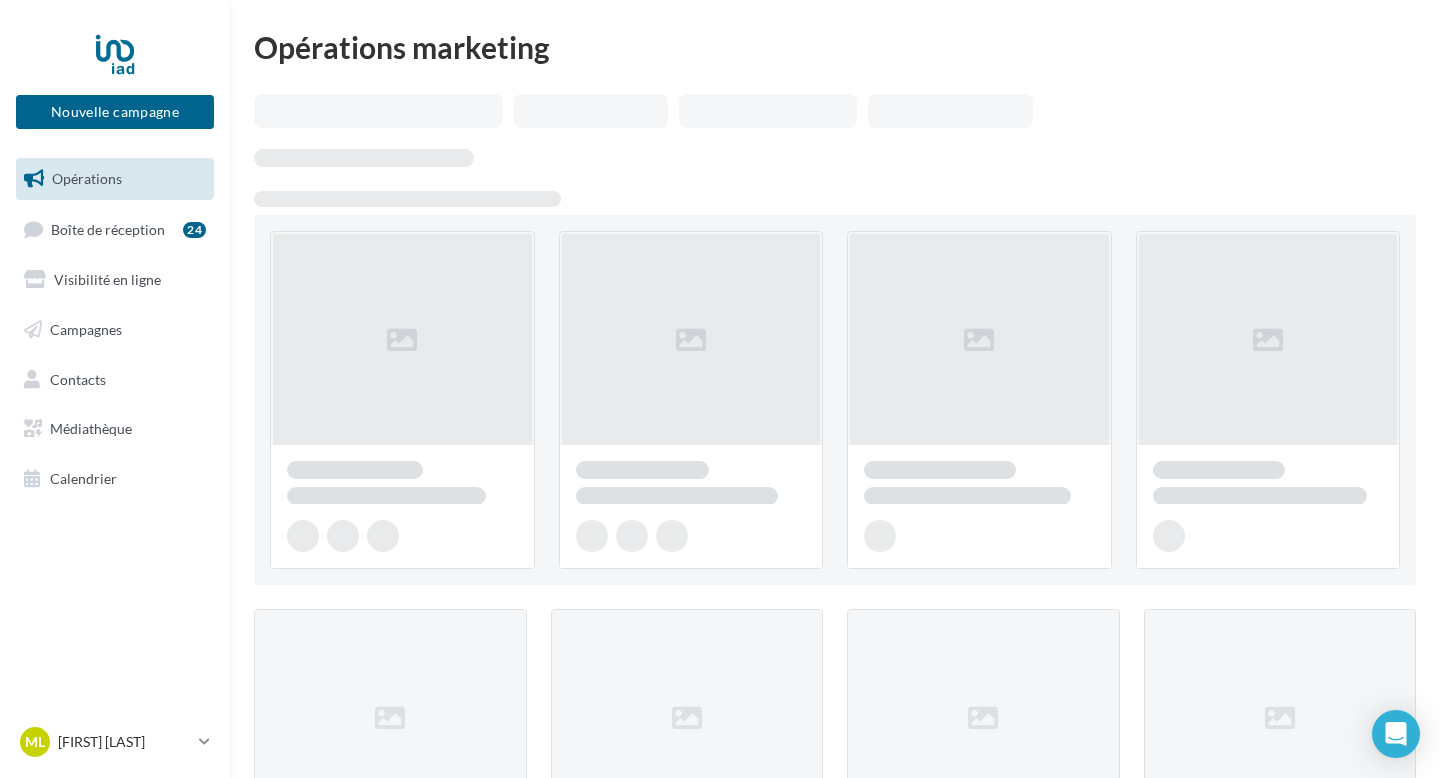 scroll, scrollTop: 0, scrollLeft: 0, axis: both 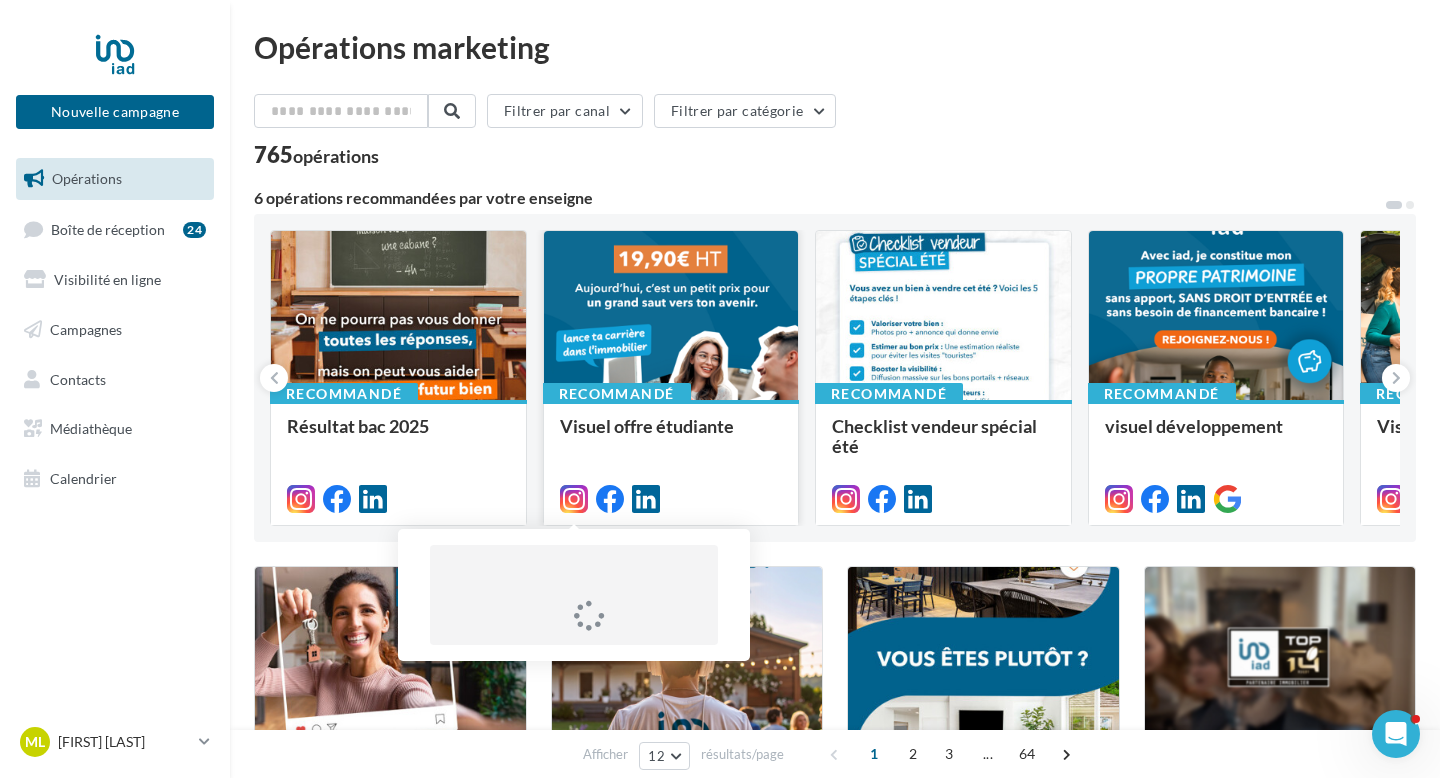 click at bounding box center (574, 499) 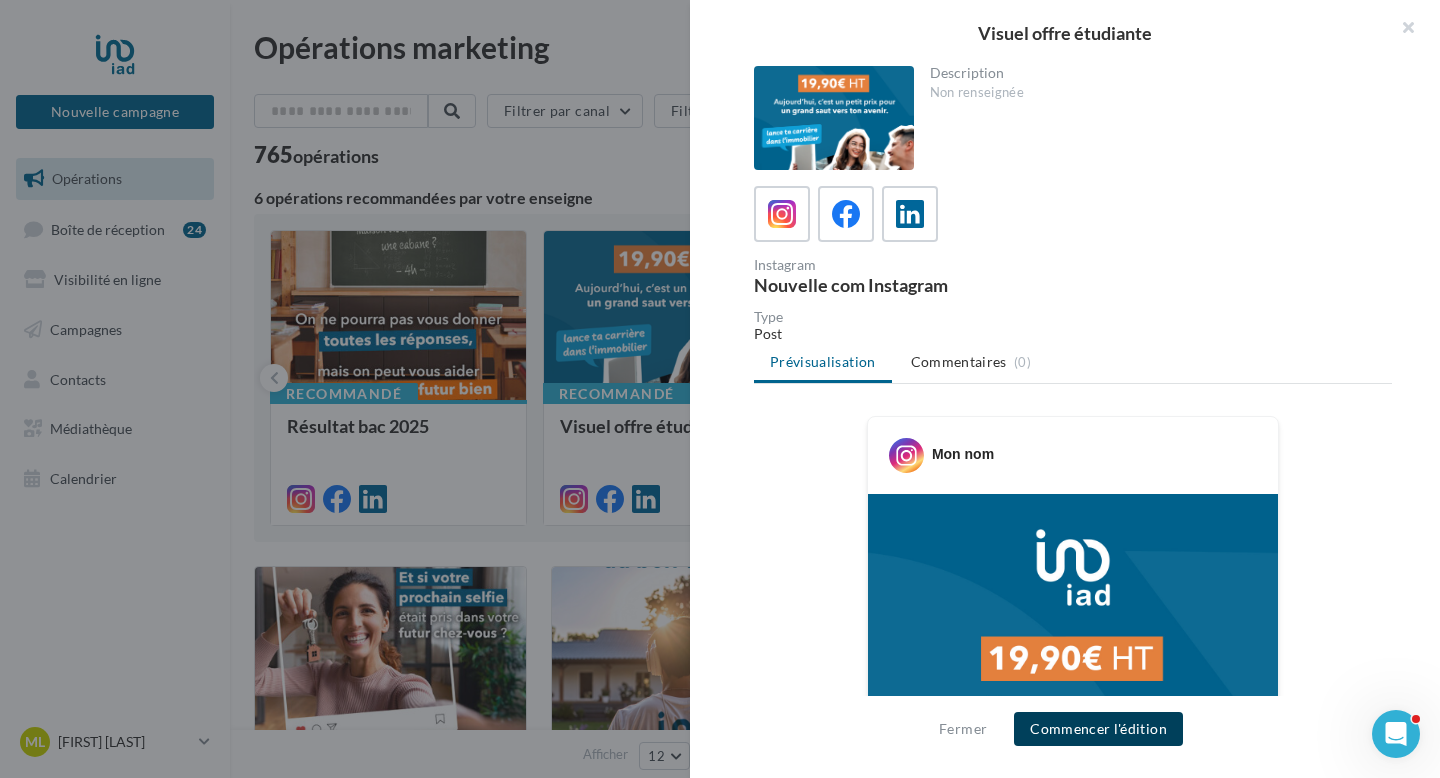 click on "Commencer l'édition" at bounding box center (1098, 729) 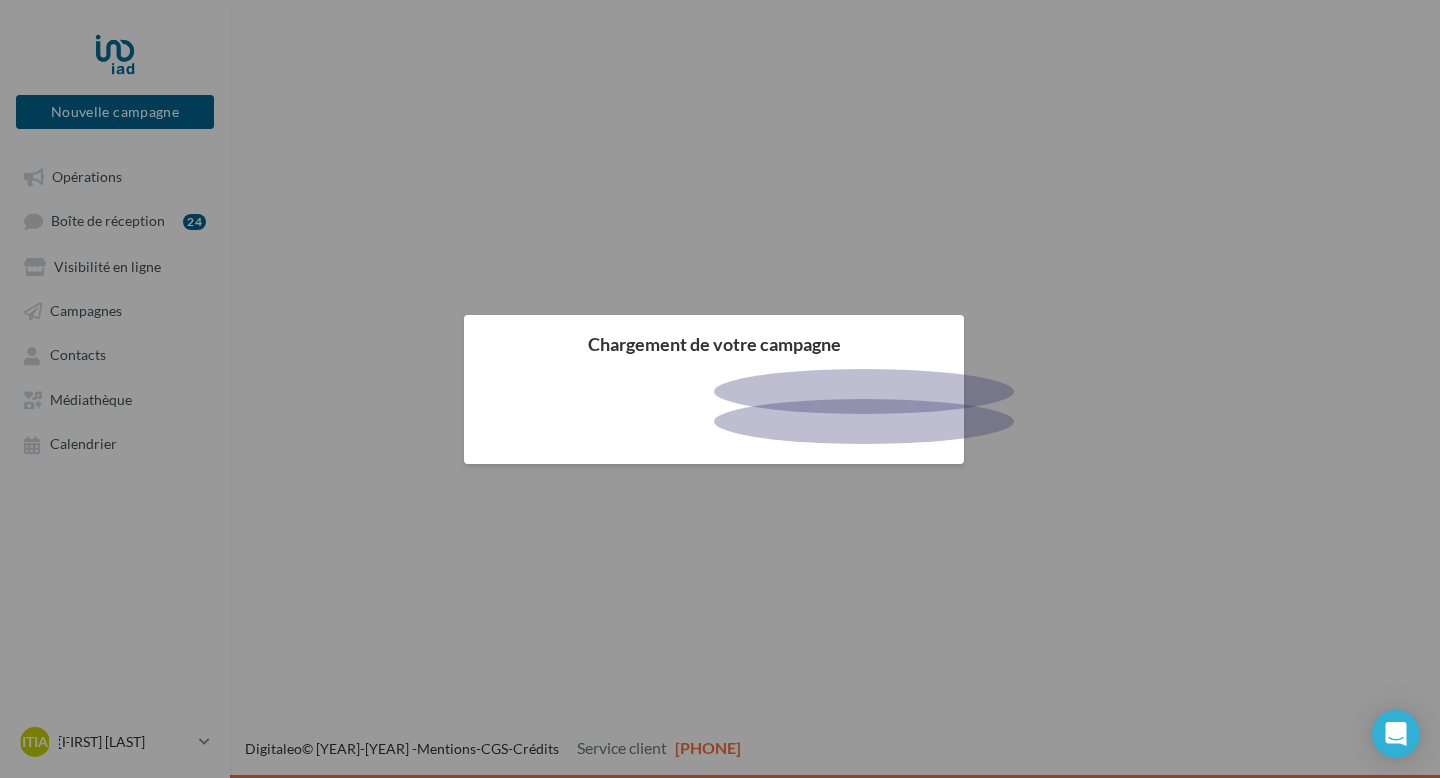 scroll, scrollTop: 0, scrollLeft: 0, axis: both 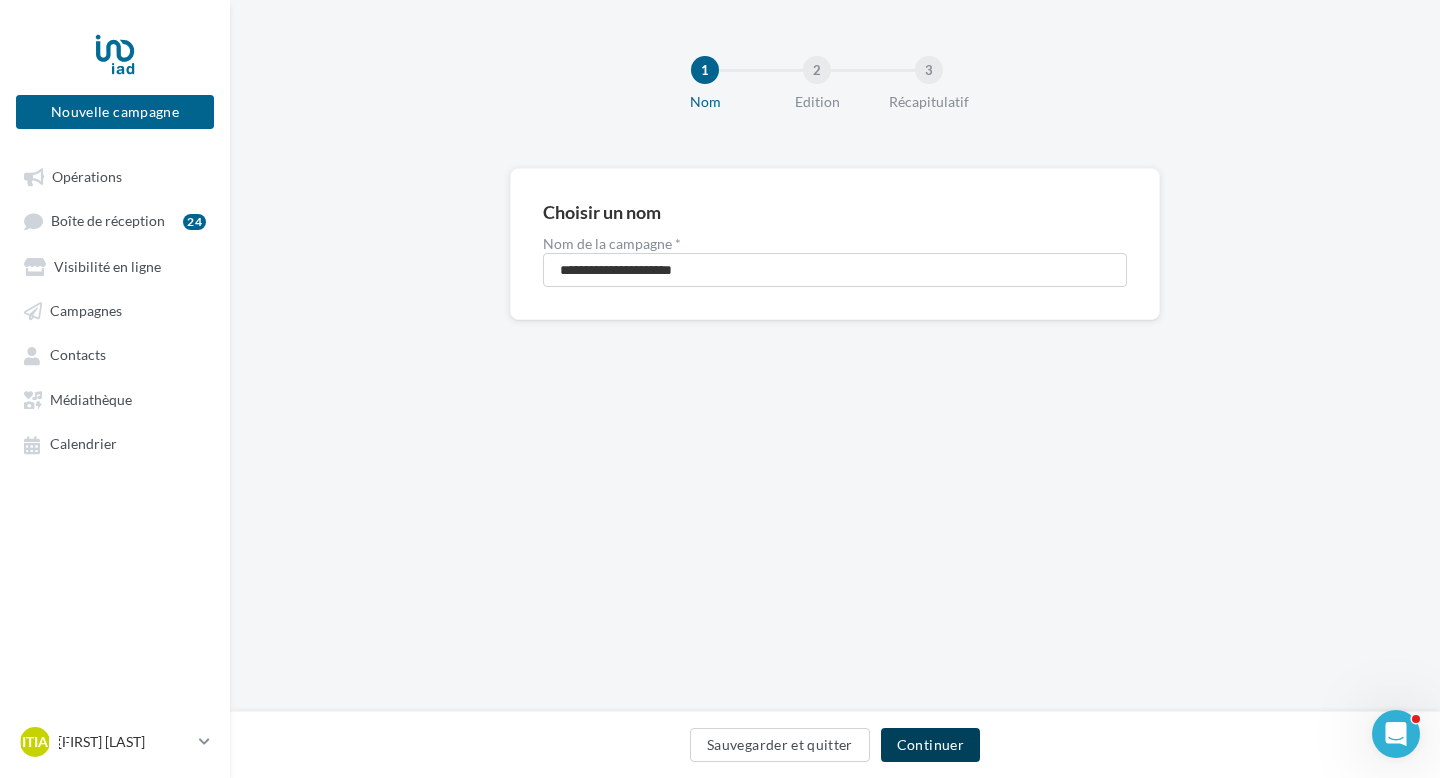 click on "Continuer" at bounding box center (930, 745) 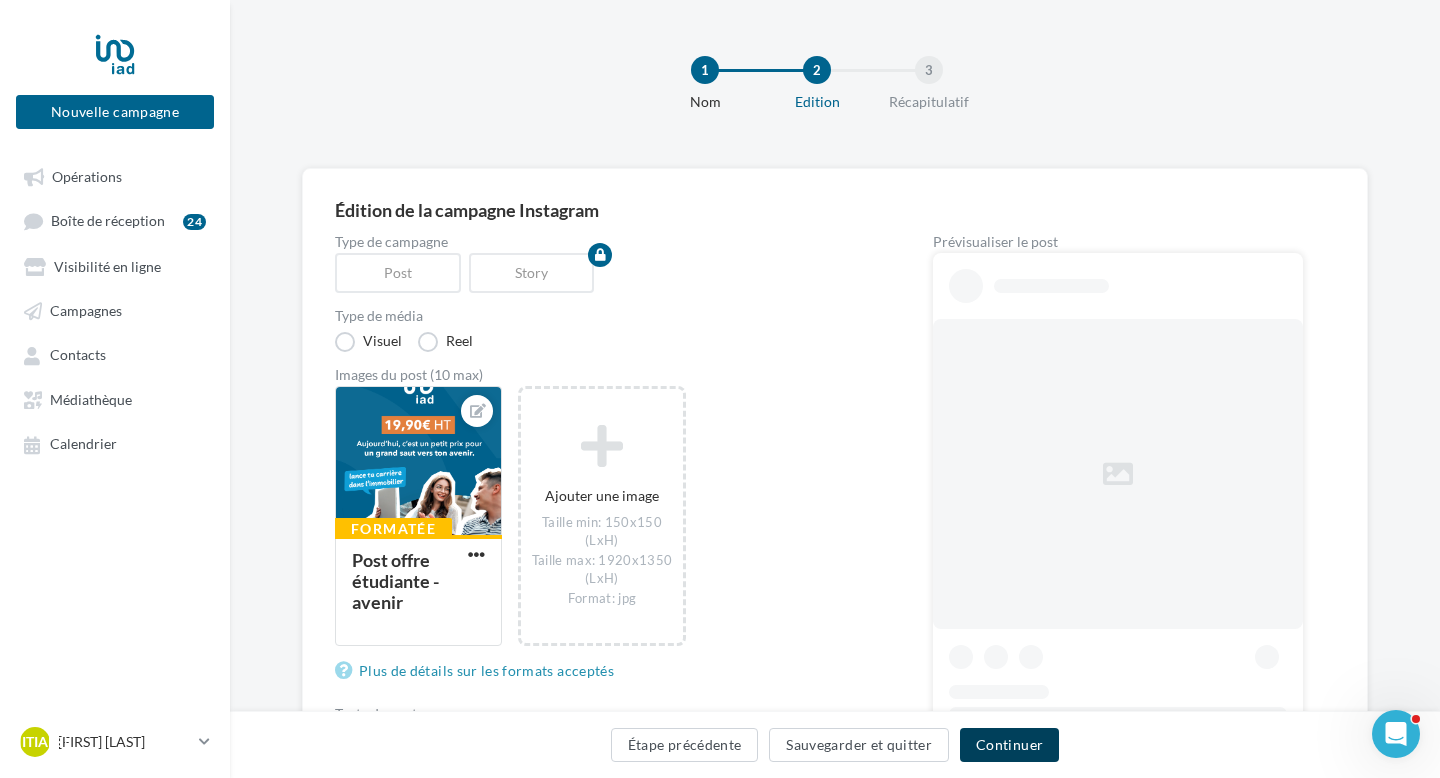 click on "Continuer" at bounding box center (1009, 745) 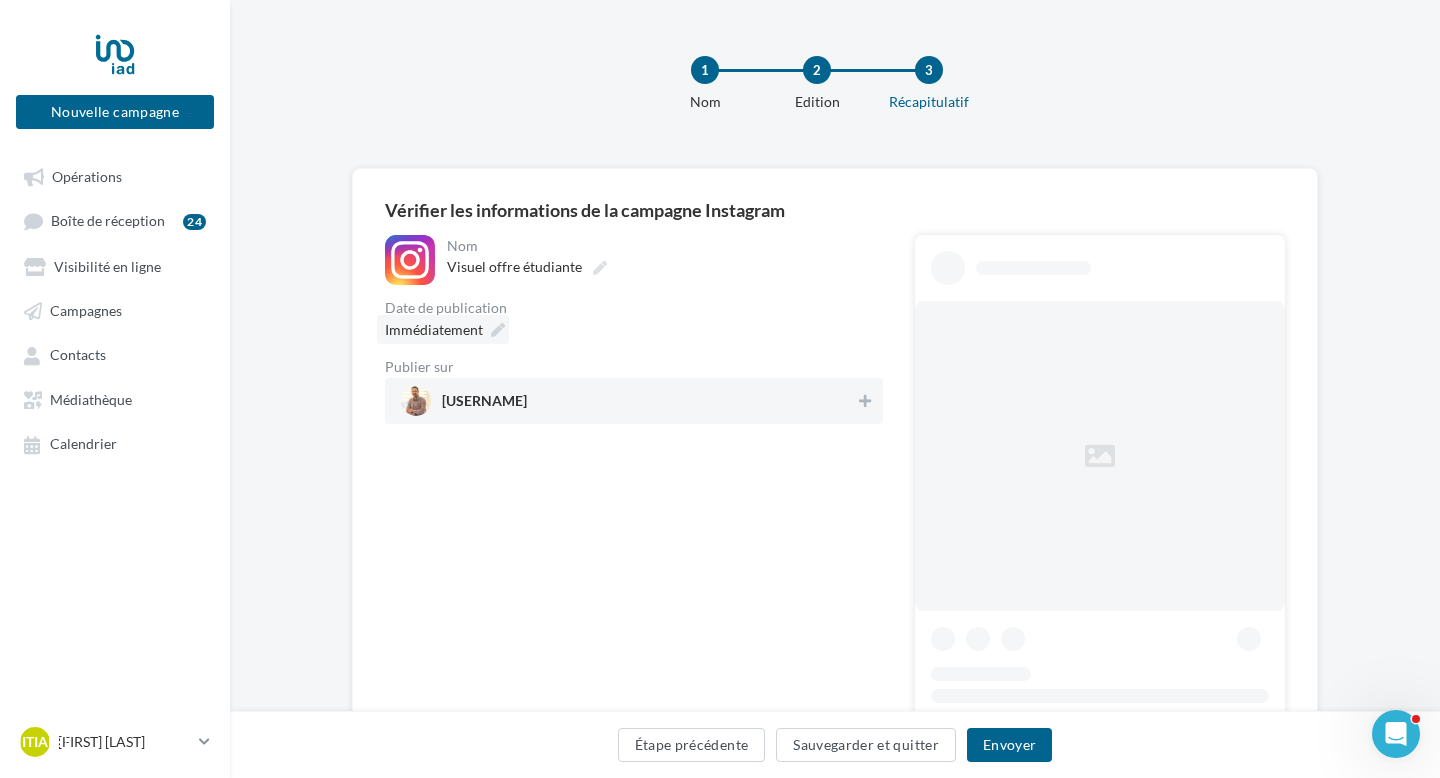 click on "Immédiatement" at bounding box center [443, 329] 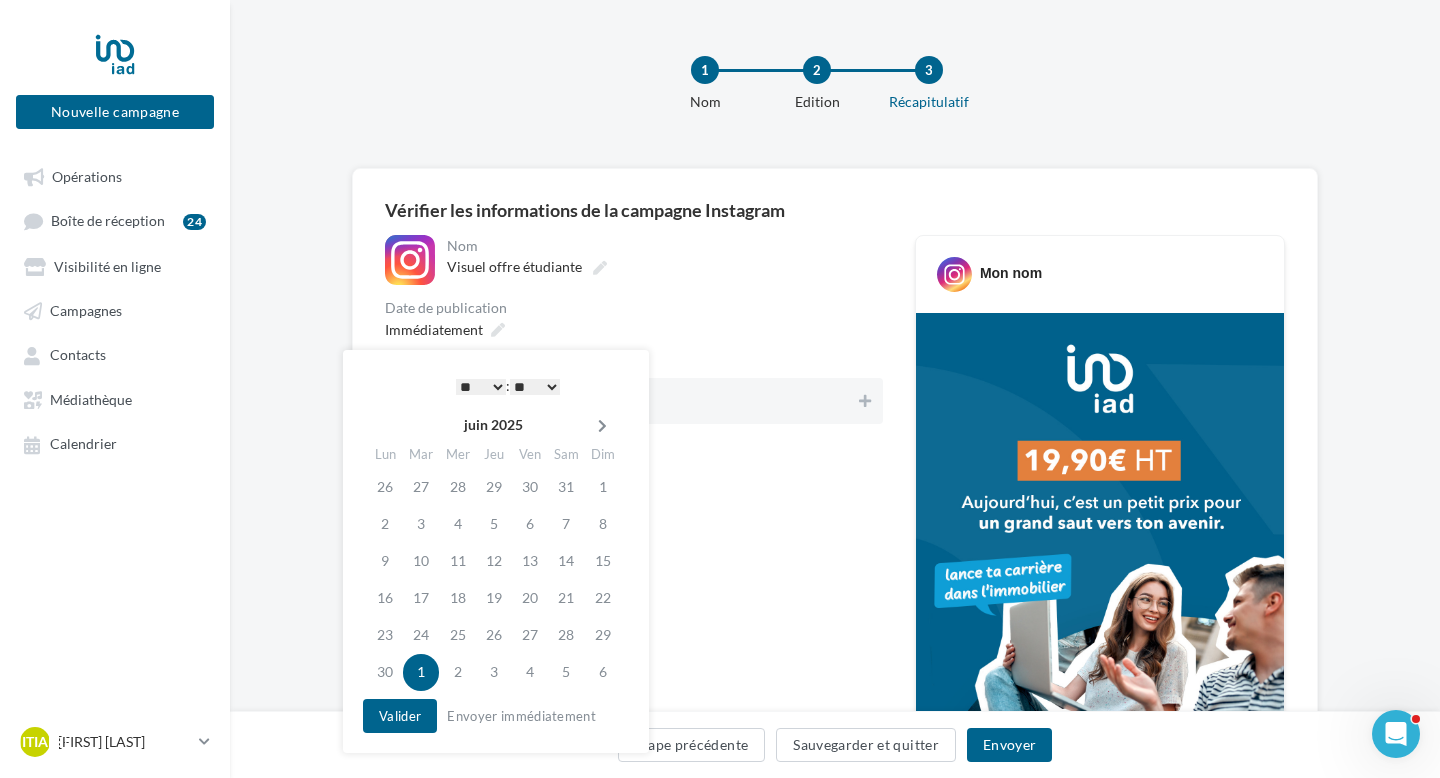 click at bounding box center [602, 426] 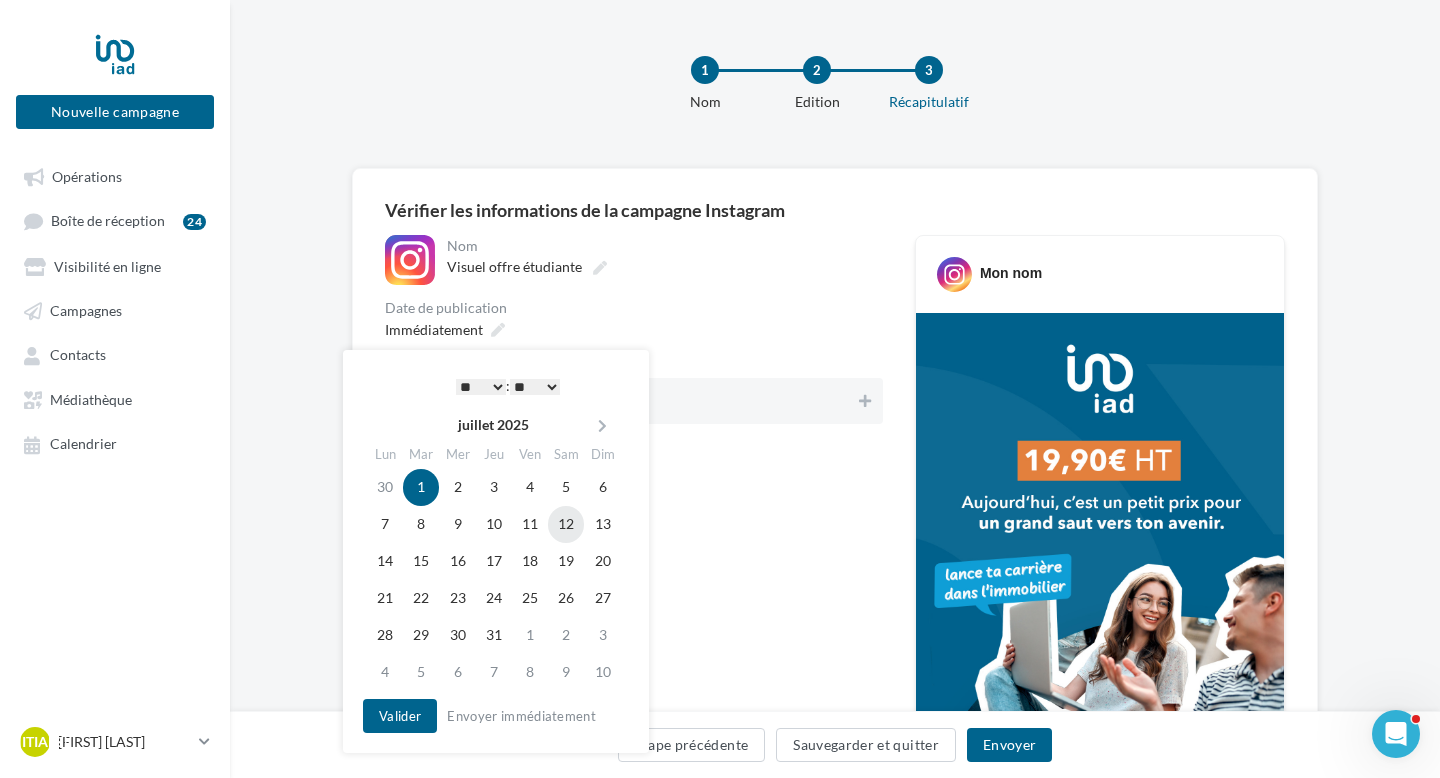 click on "12" at bounding box center (566, 487) 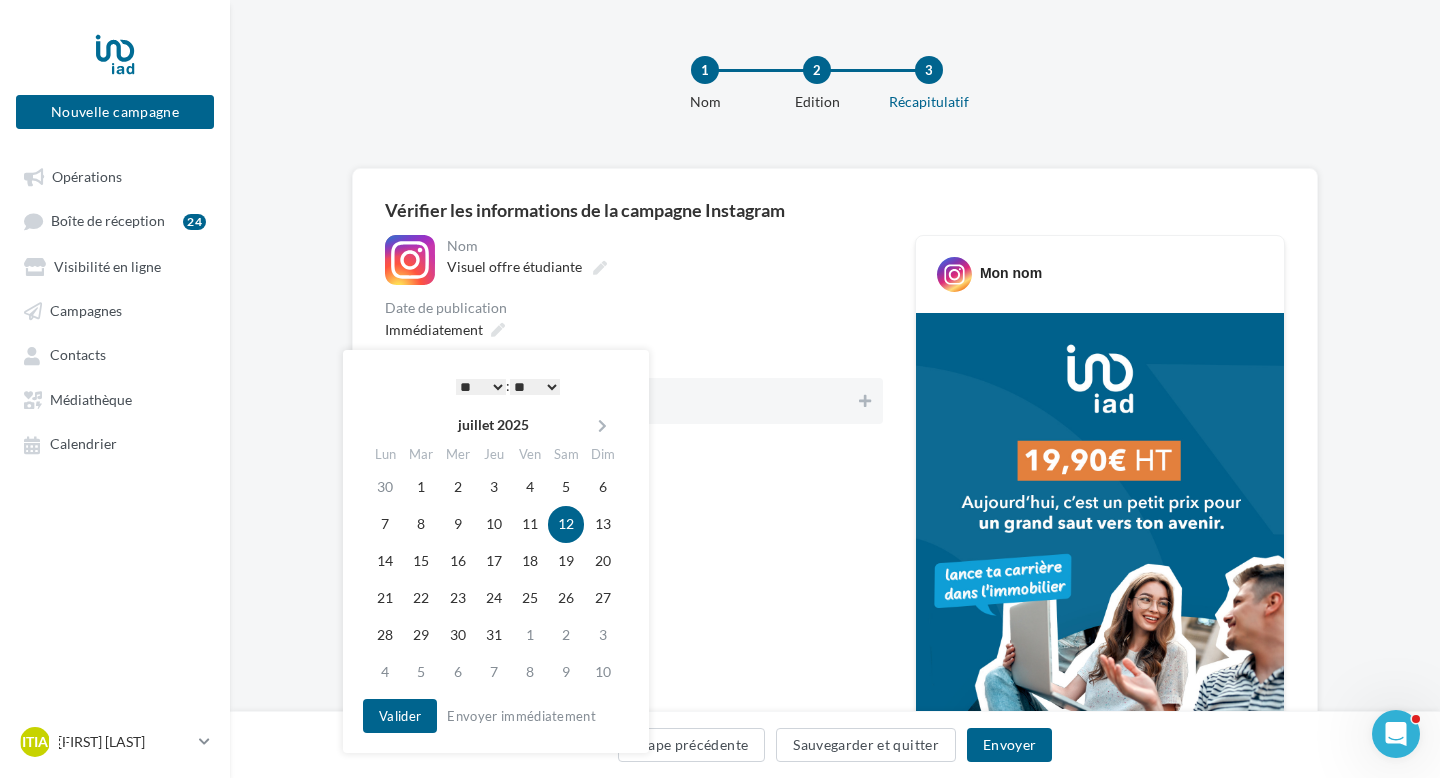 click on "* * * * * * * * * * ** ** ** ** ** ** ** ** ** ** ** ** ** **" at bounding box center [481, 387] 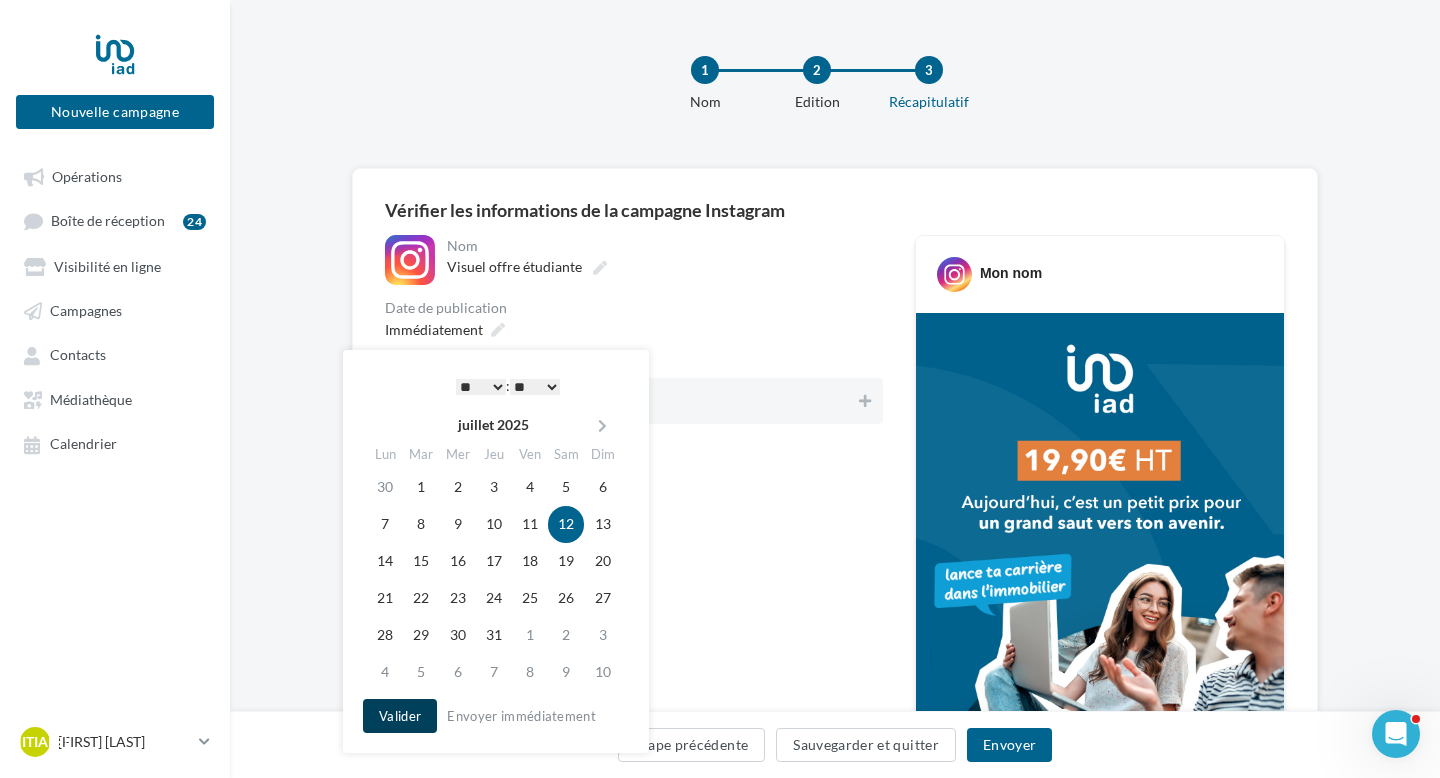 click on "Valider" at bounding box center (400, 716) 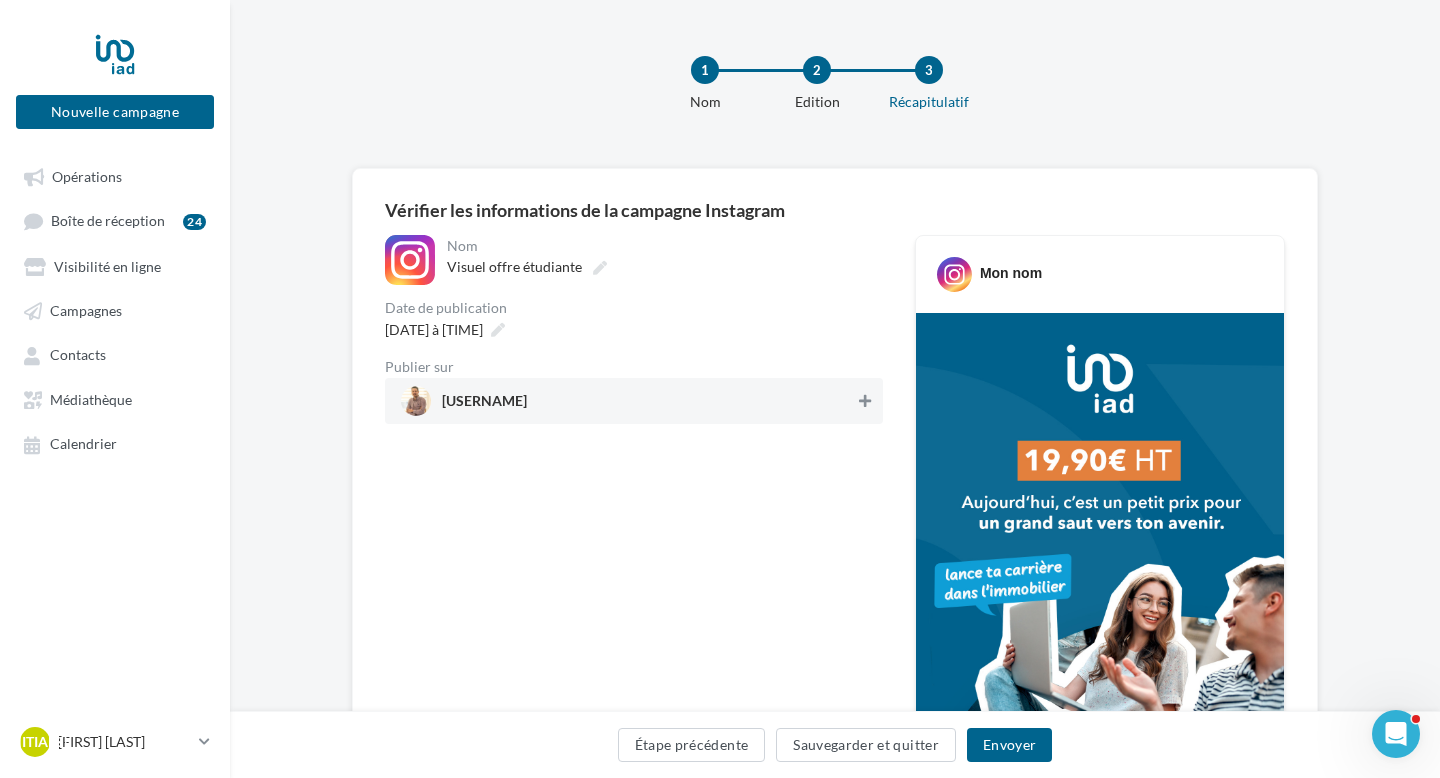 click at bounding box center [865, 401] 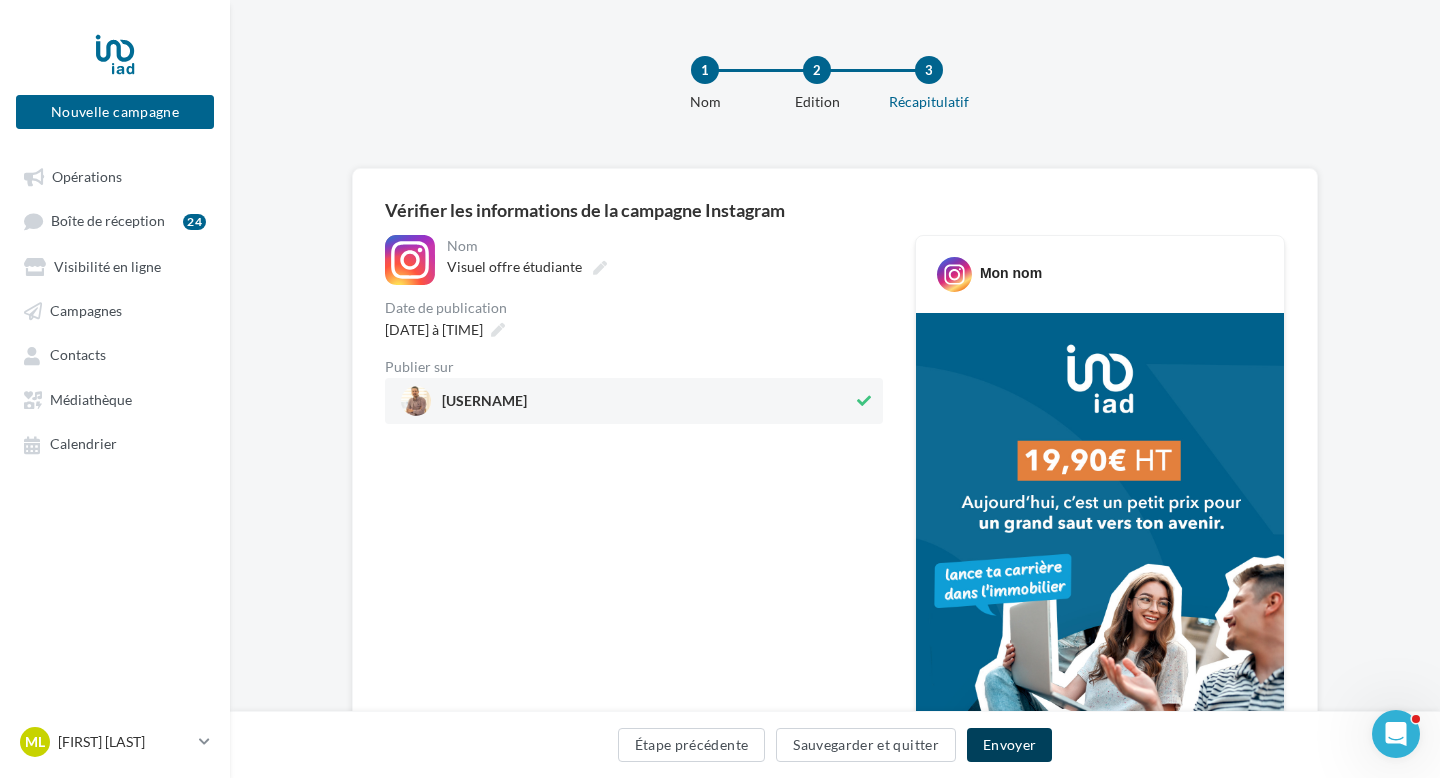 click on "Envoyer" at bounding box center (1009, 745) 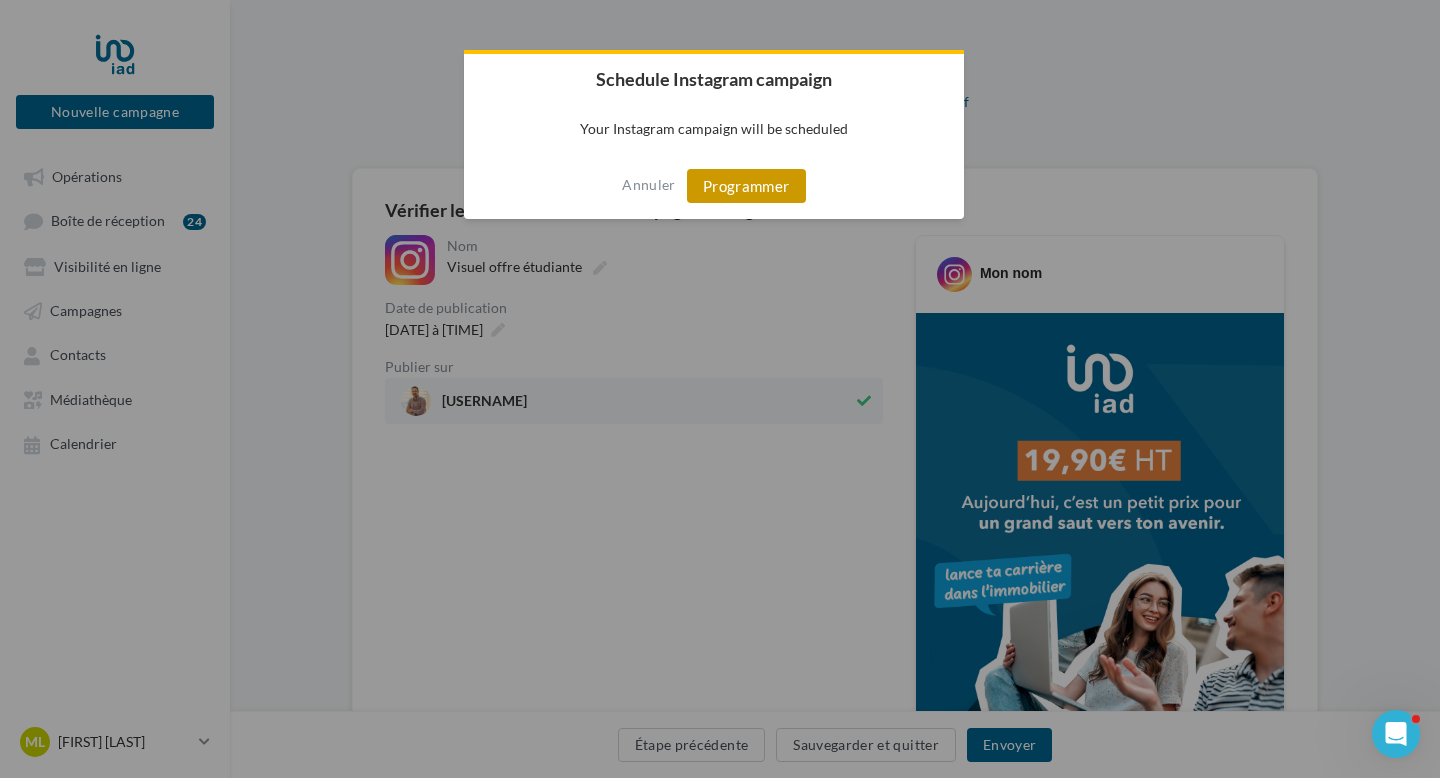 click on "Programmer" at bounding box center [746, 186] 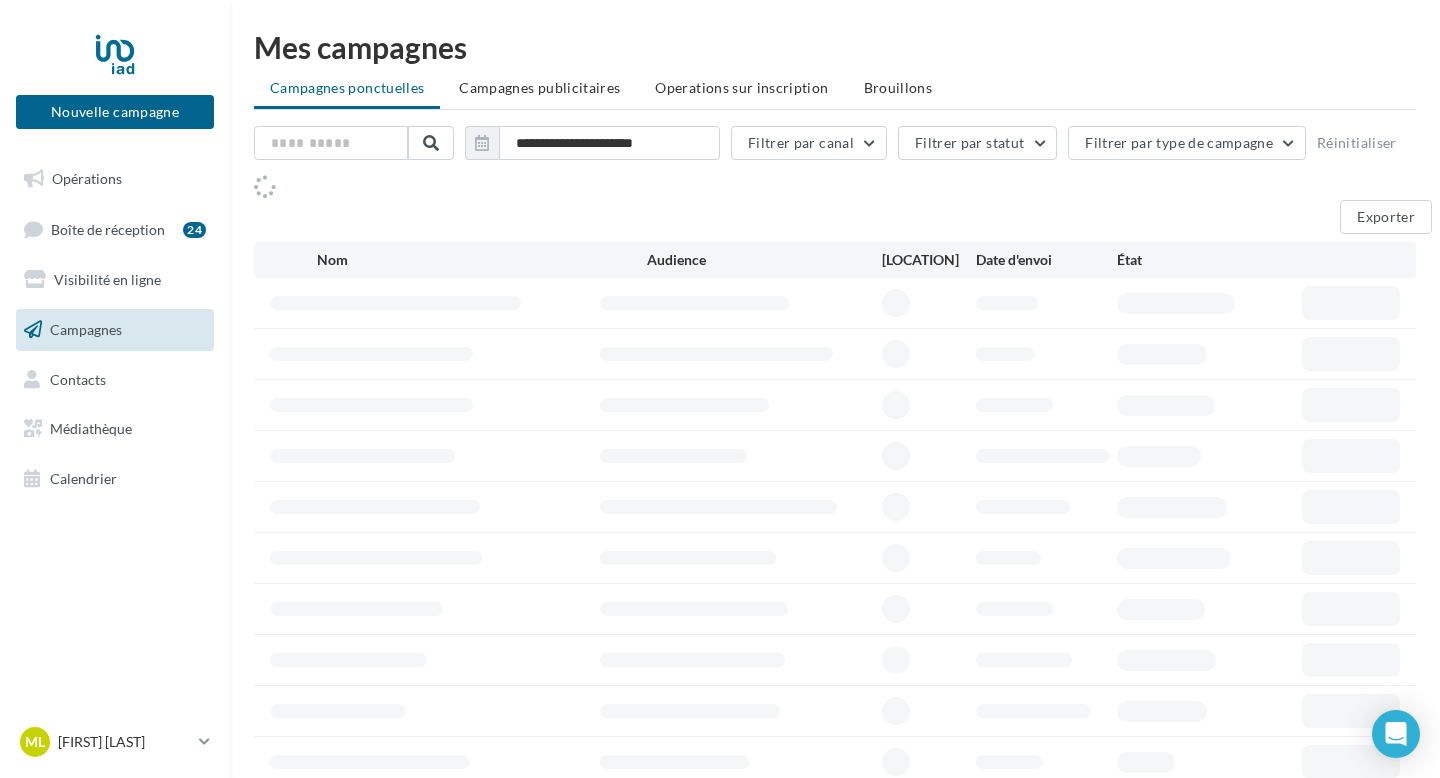 scroll, scrollTop: 0, scrollLeft: 0, axis: both 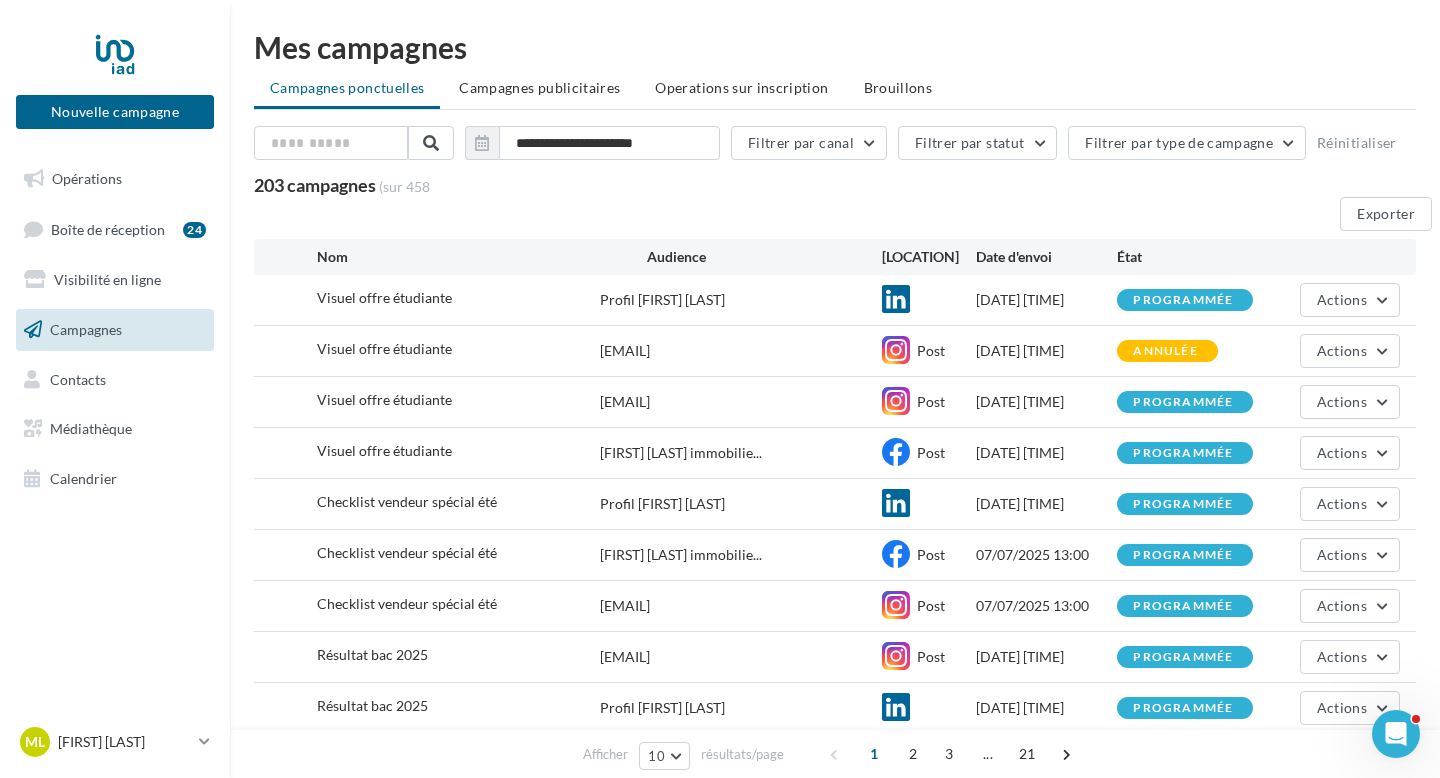 click on "1" at bounding box center (874, 754) 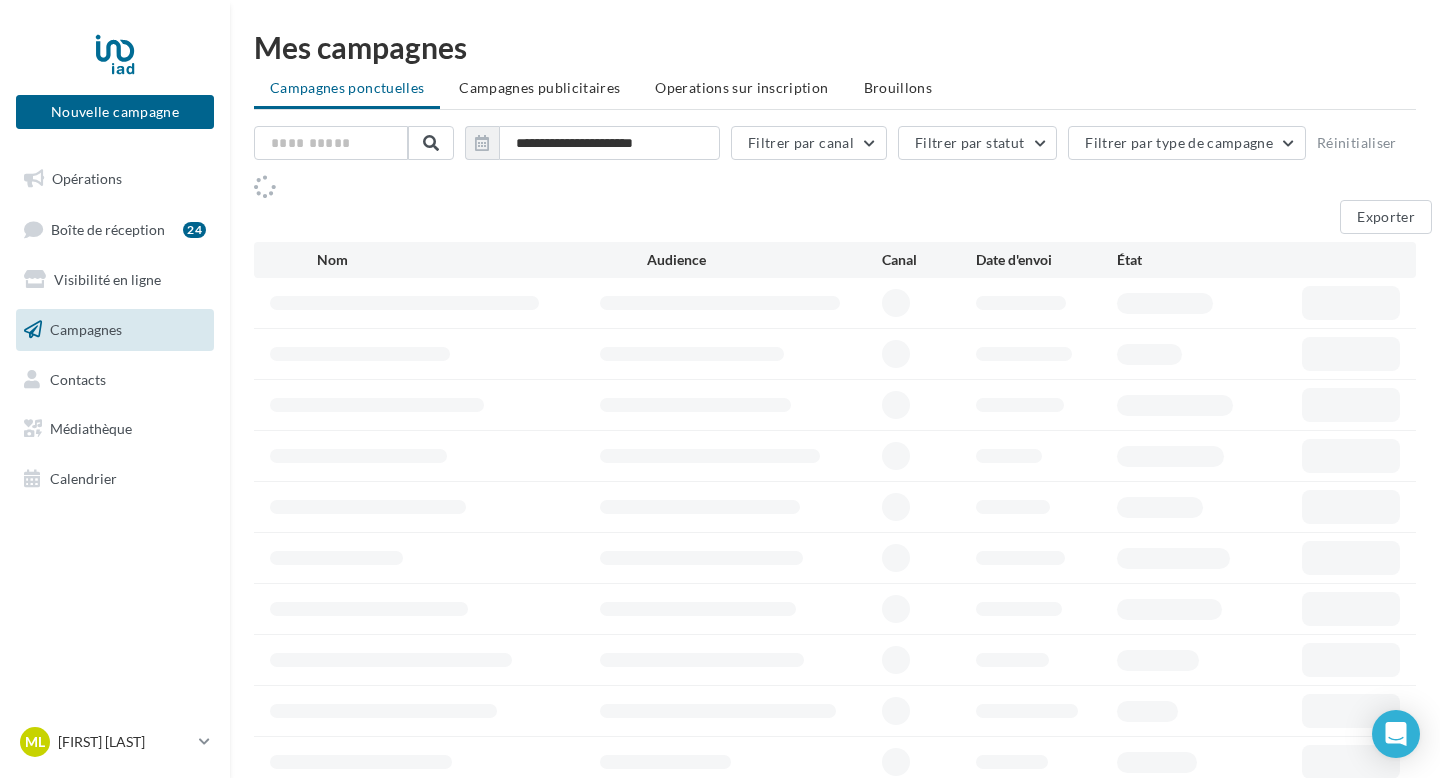 scroll, scrollTop: 0, scrollLeft: 0, axis: both 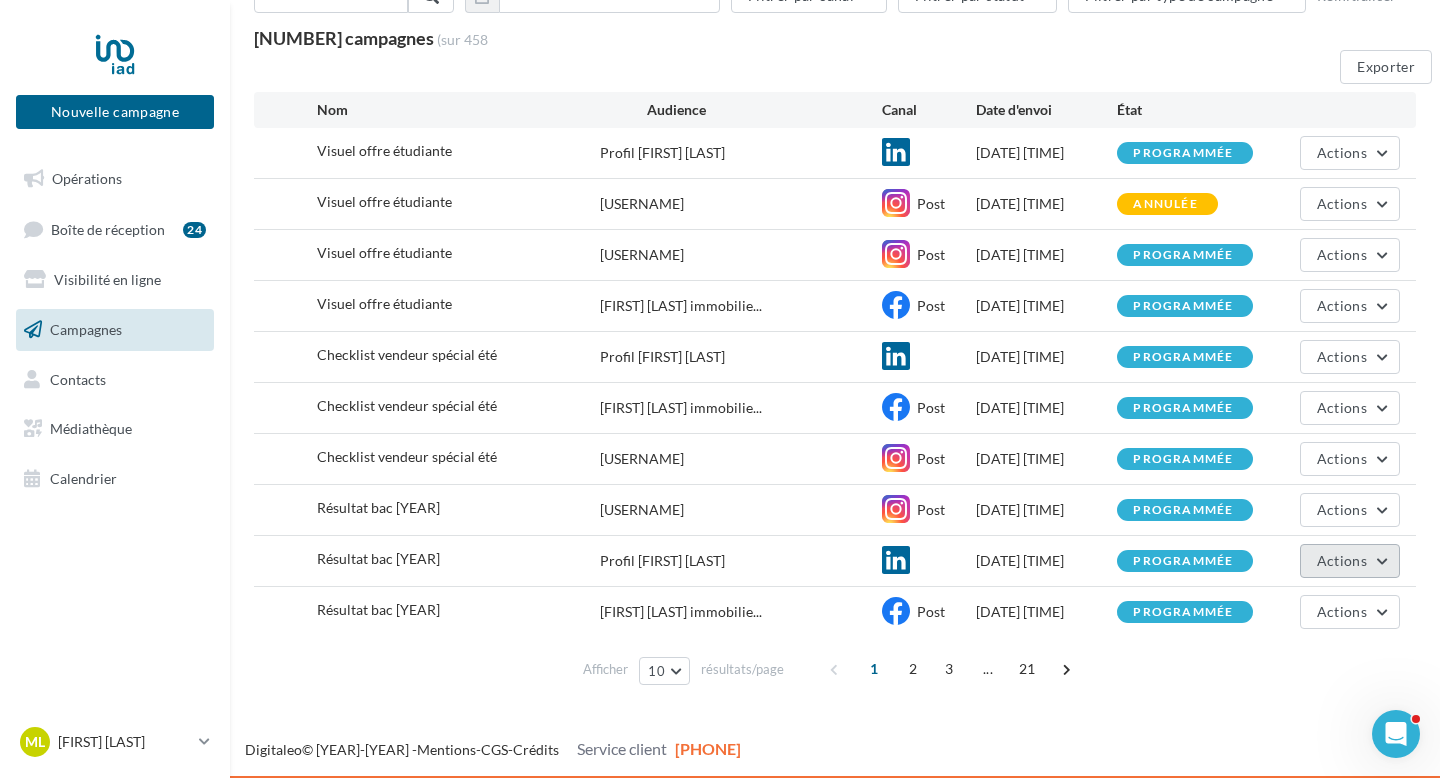 click on "Actions" at bounding box center [1342, 152] 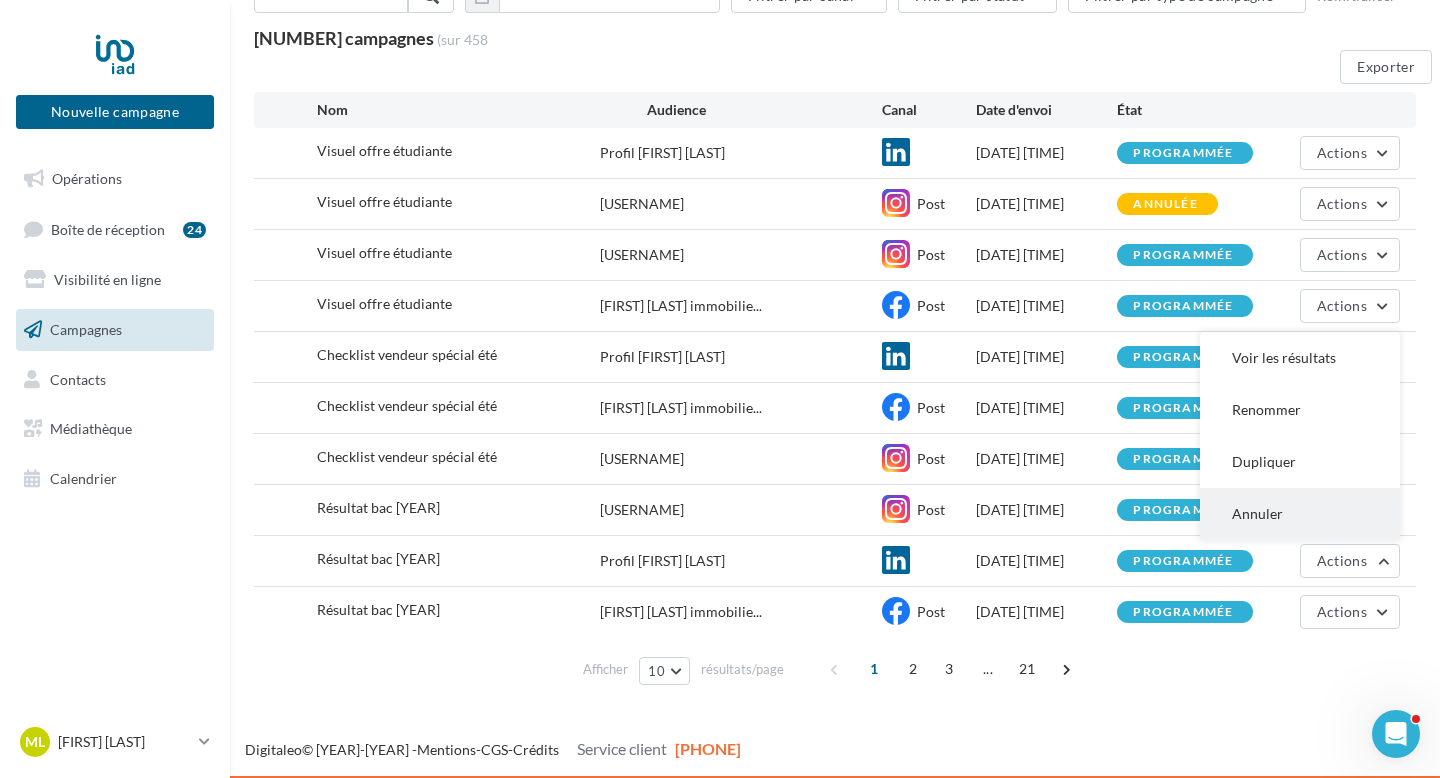 click on "Annuler" at bounding box center (1300, 358) 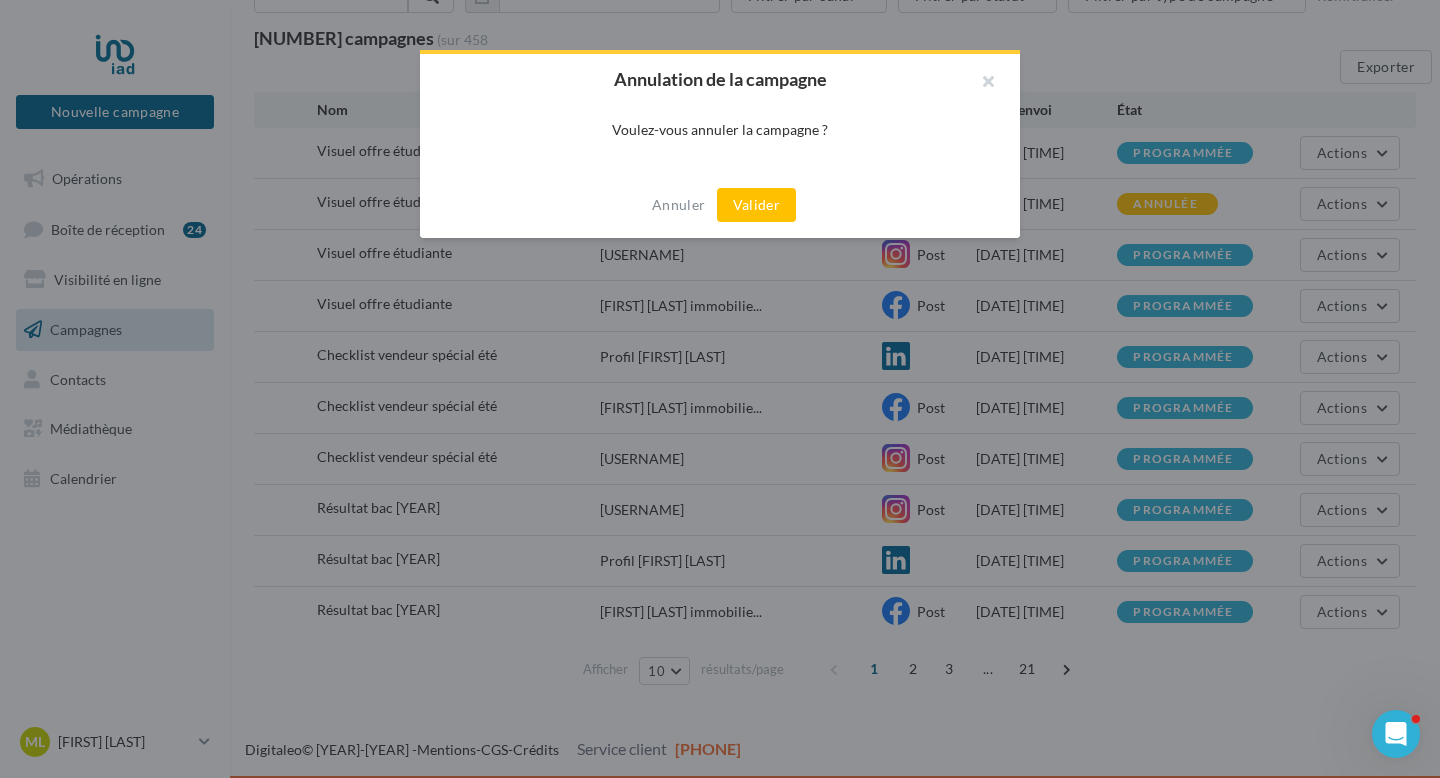 click on "Annuler   Valider" at bounding box center [720, 205] 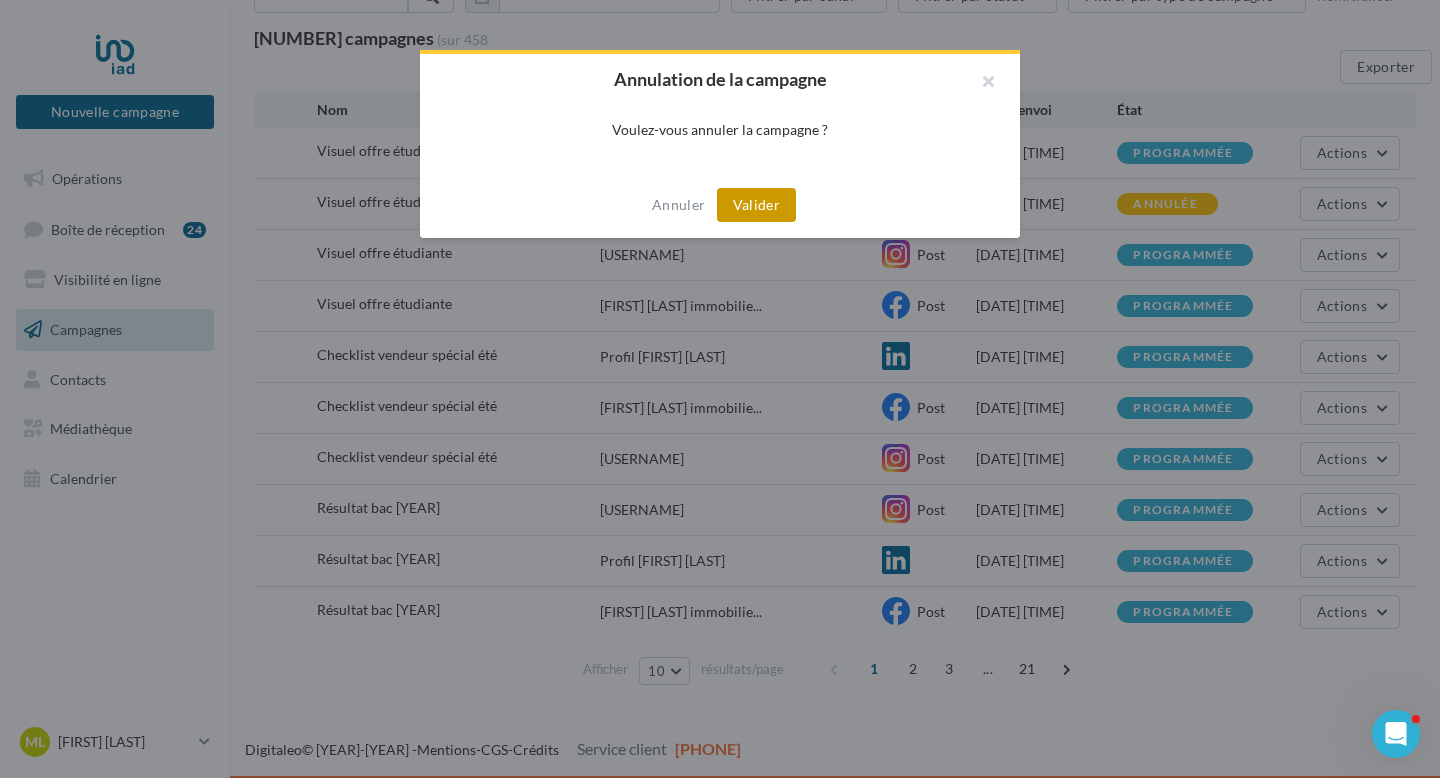 click on "Valider" at bounding box center (756, 205) 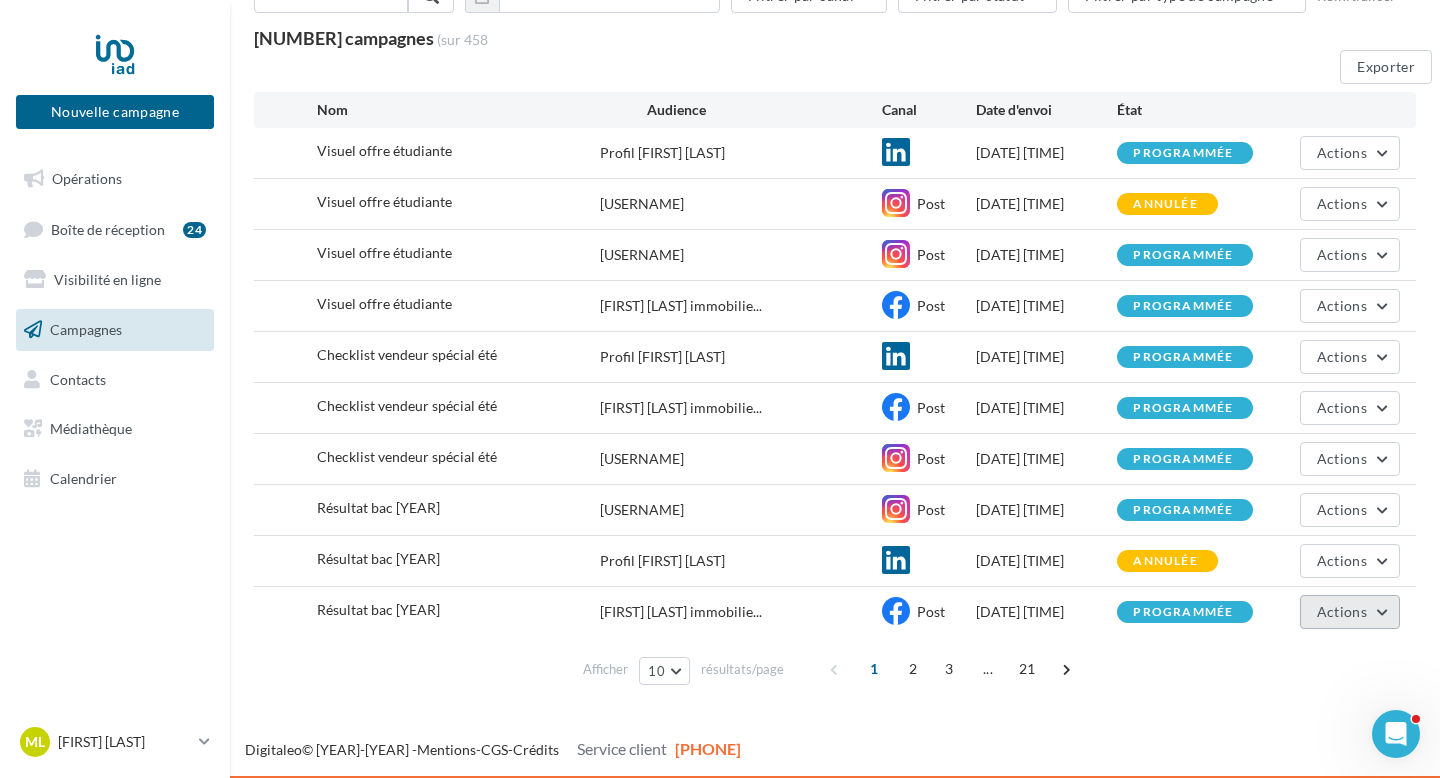 click on "Actions" at bounding box center (1342, 152) 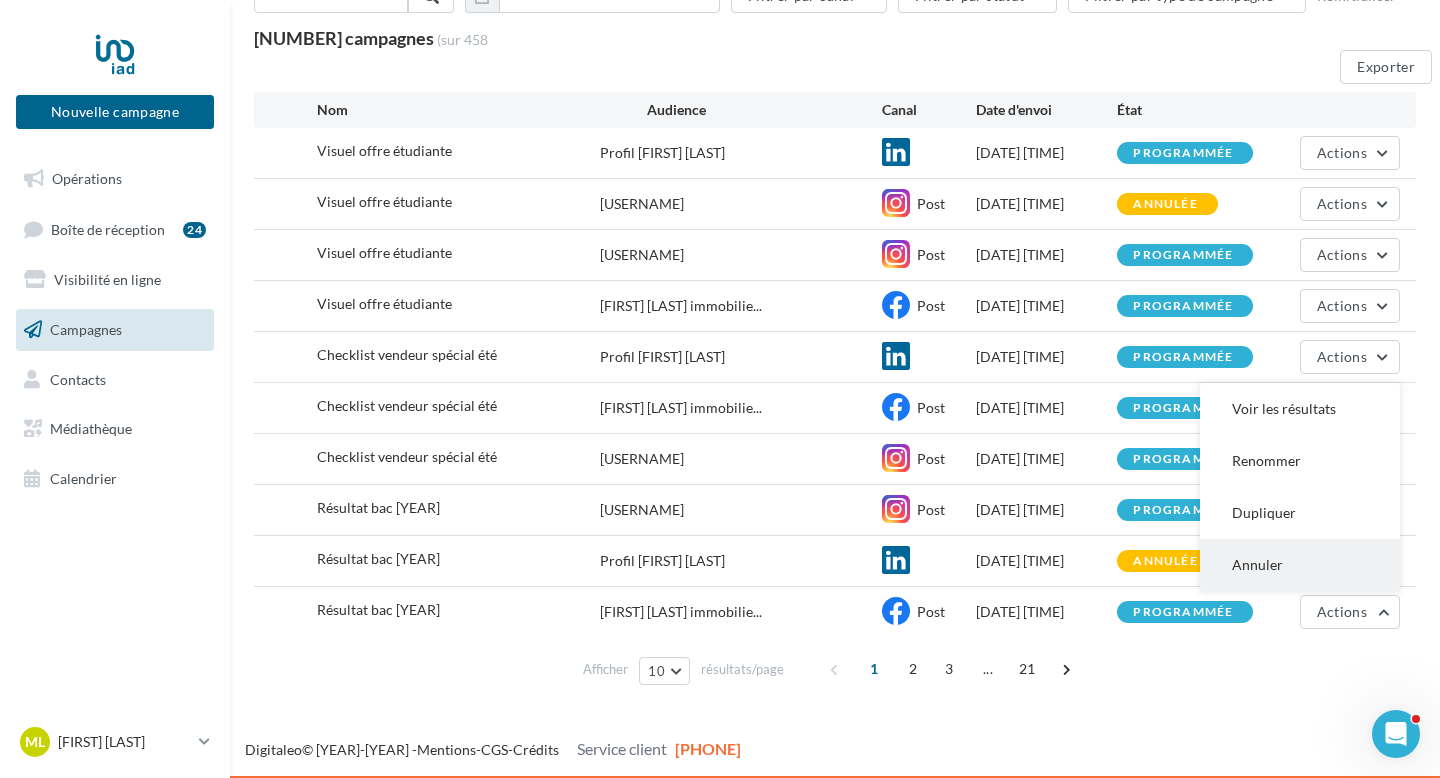 click on "Annuler" at bounding box center (1300, 409) 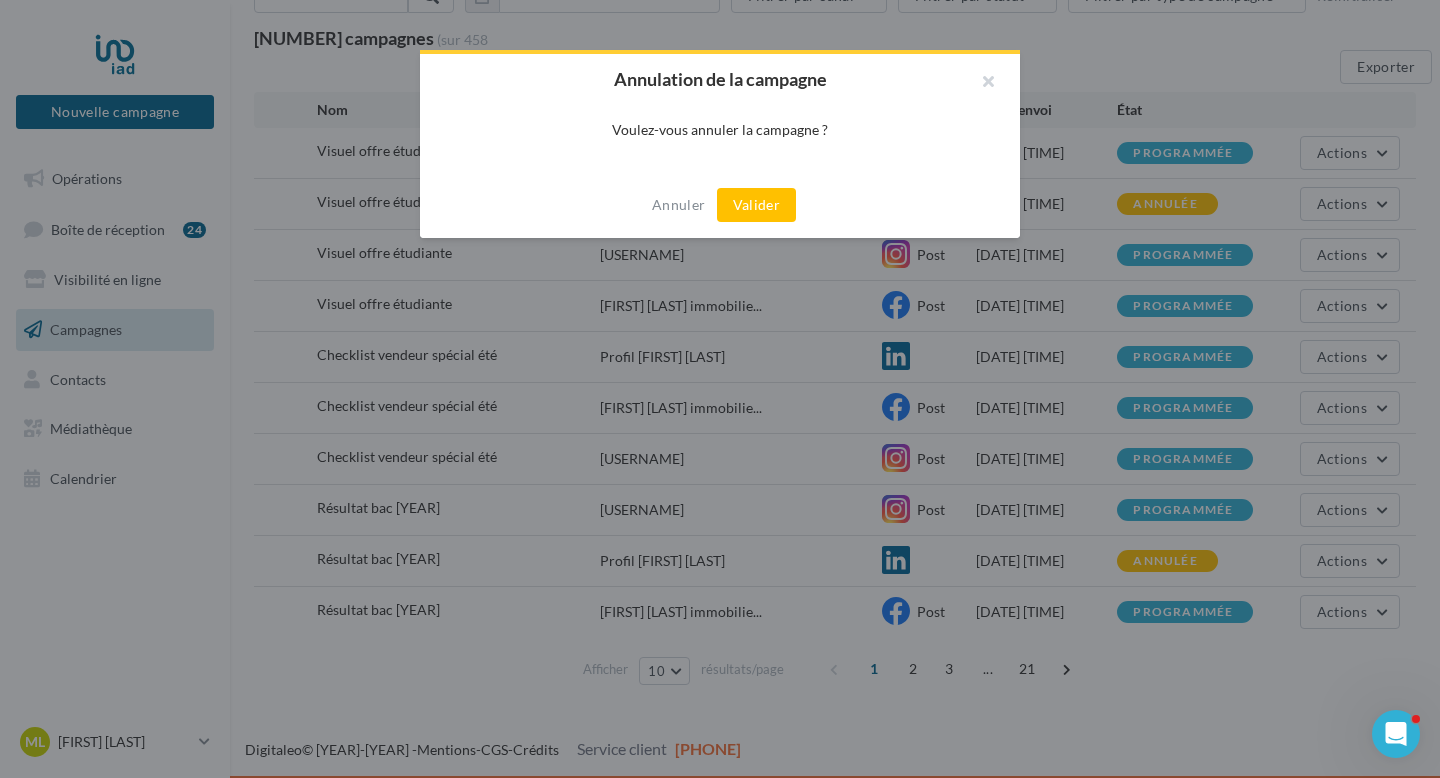 click on "Annuler   Valider" at bounding box center [720, 205] 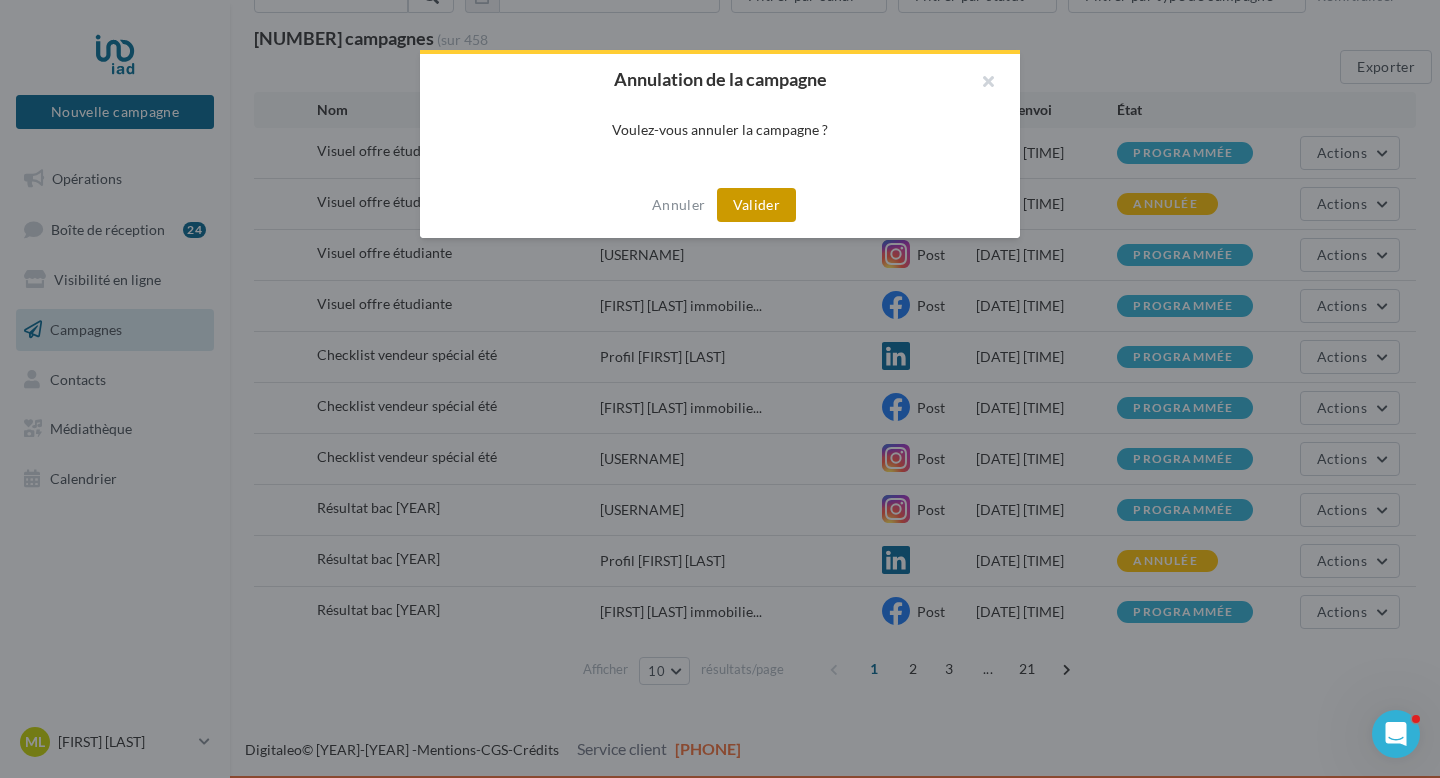 click on "Valider" at bounding box center [756, 205] 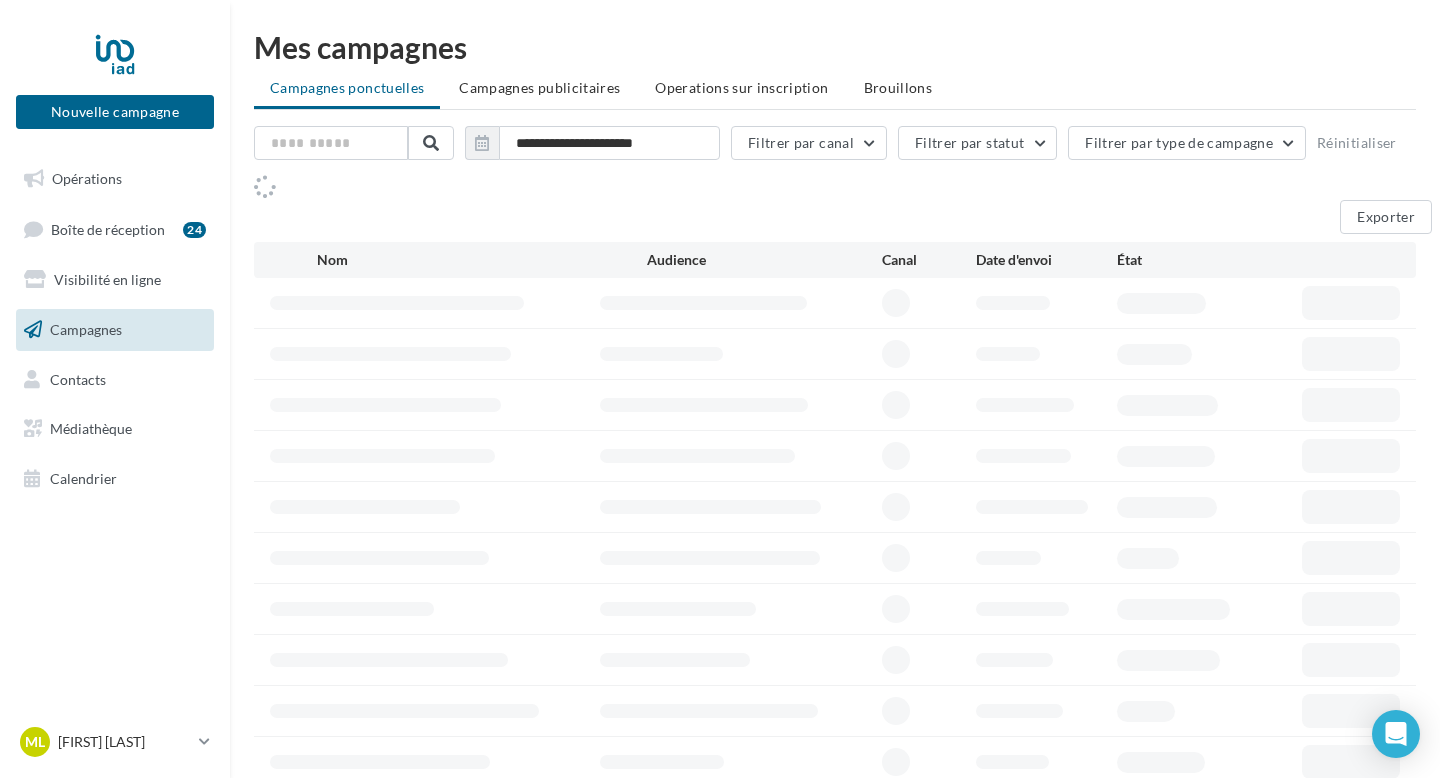 scroll, scrollTop: 103, scrollLeft: 0, axis: vertical 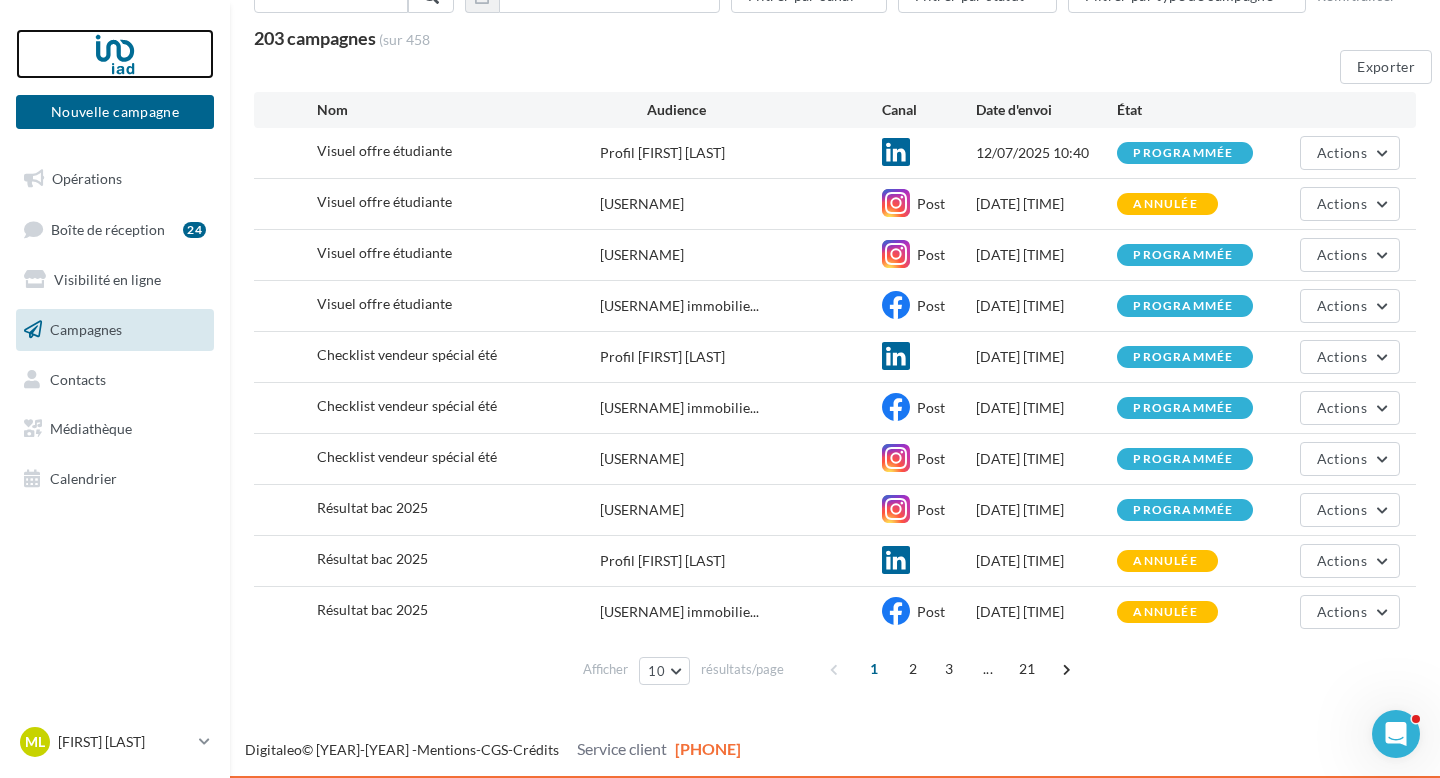 click at bounding box center [115, 54] 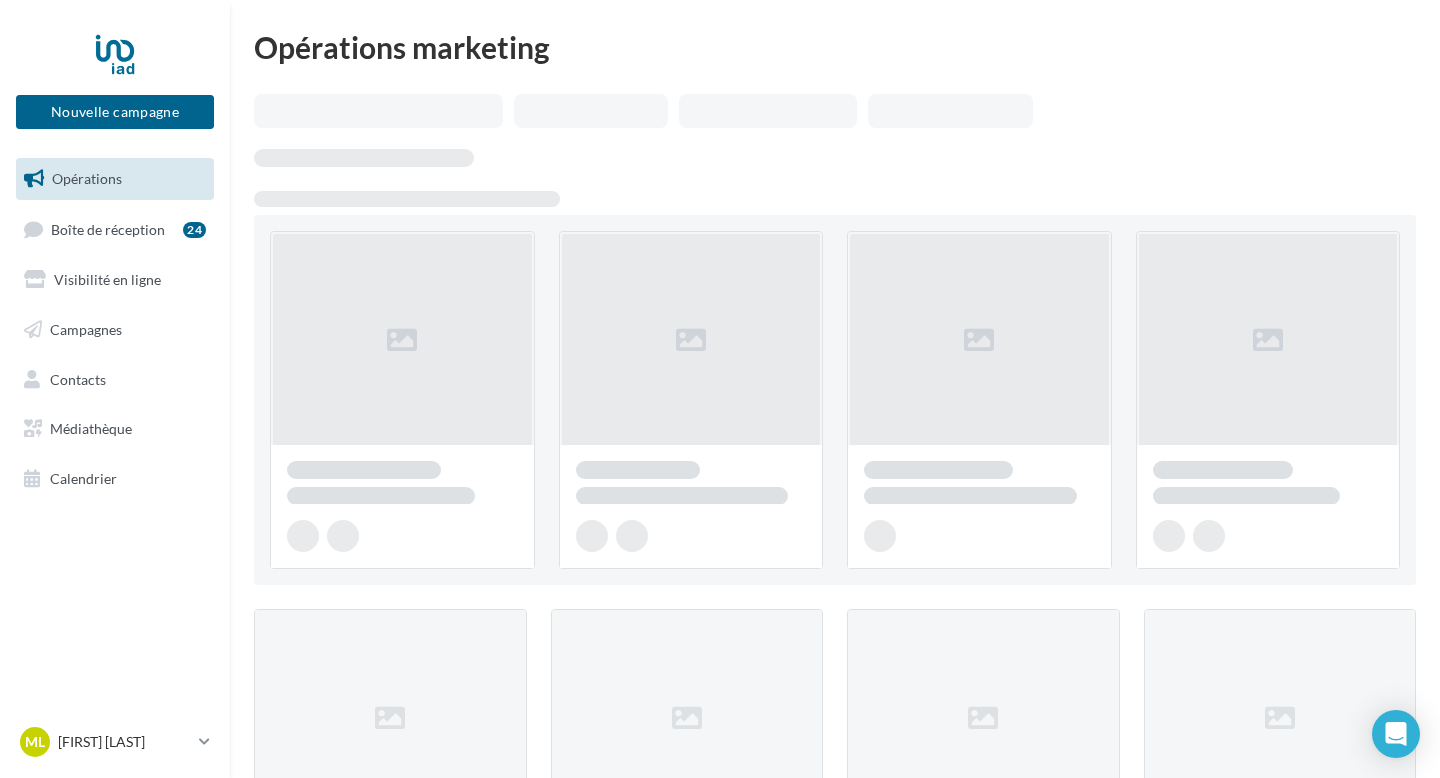 scroll, scrollTop: 0, scrollLeft: 0, axis: both 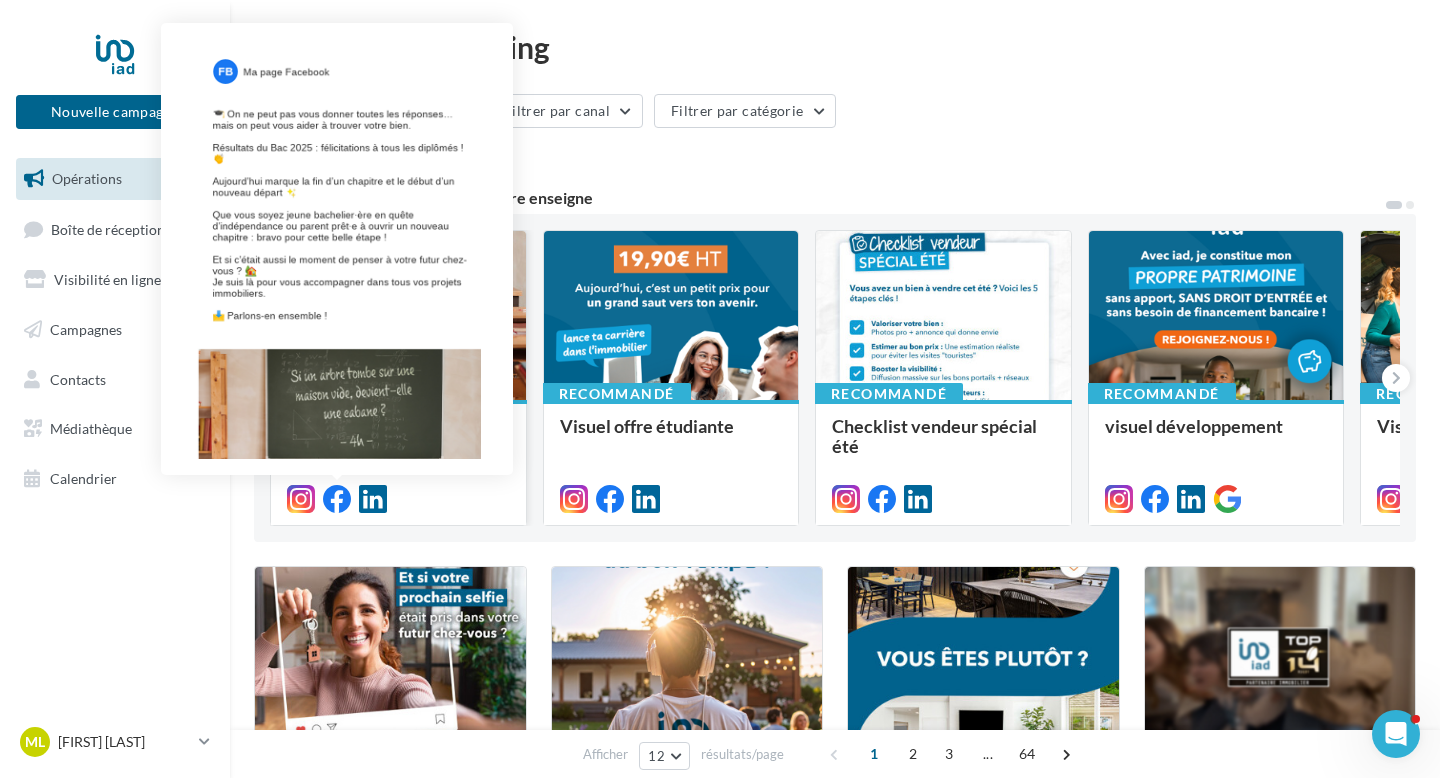 click at bounding box center [337, 499] 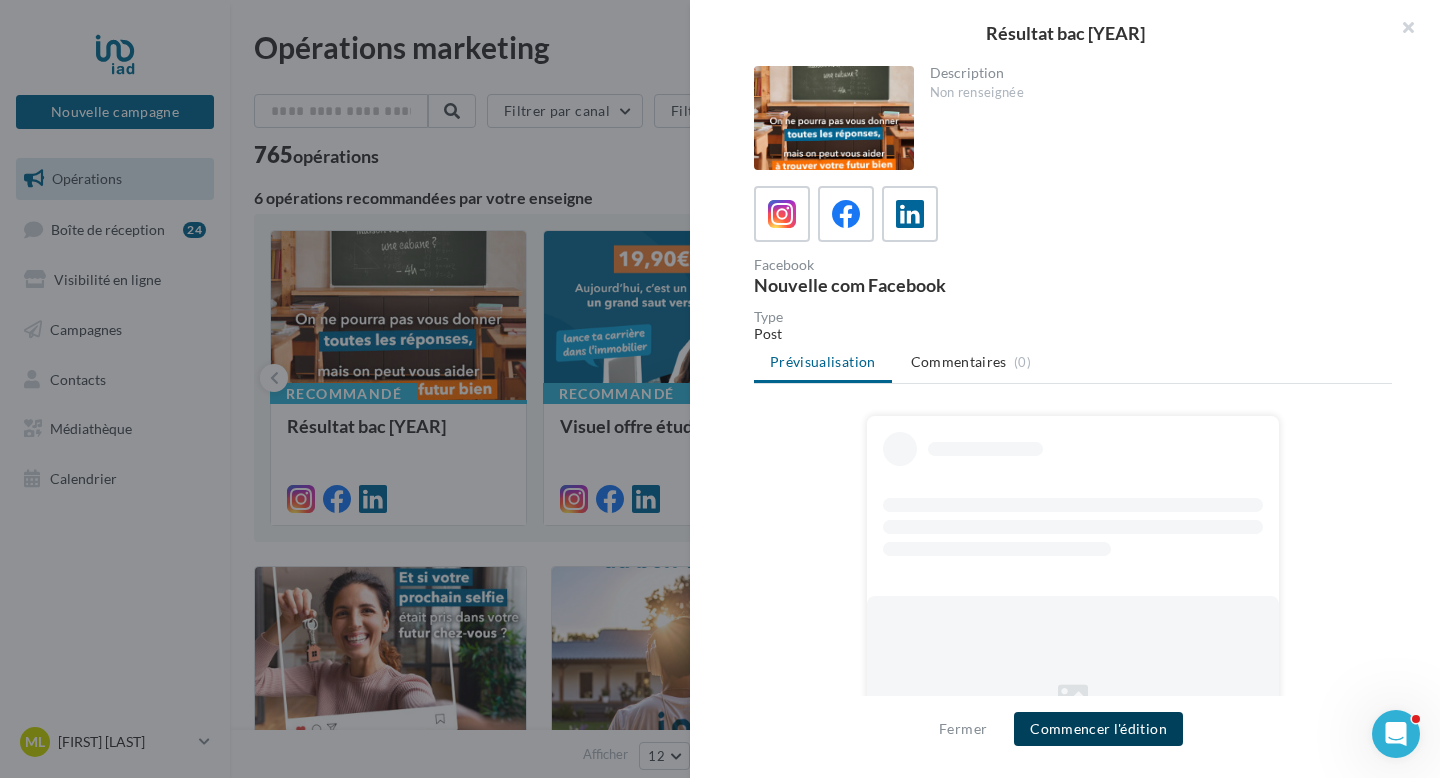 click on "Commencer l'édition" at bounding box center [1098, 729] 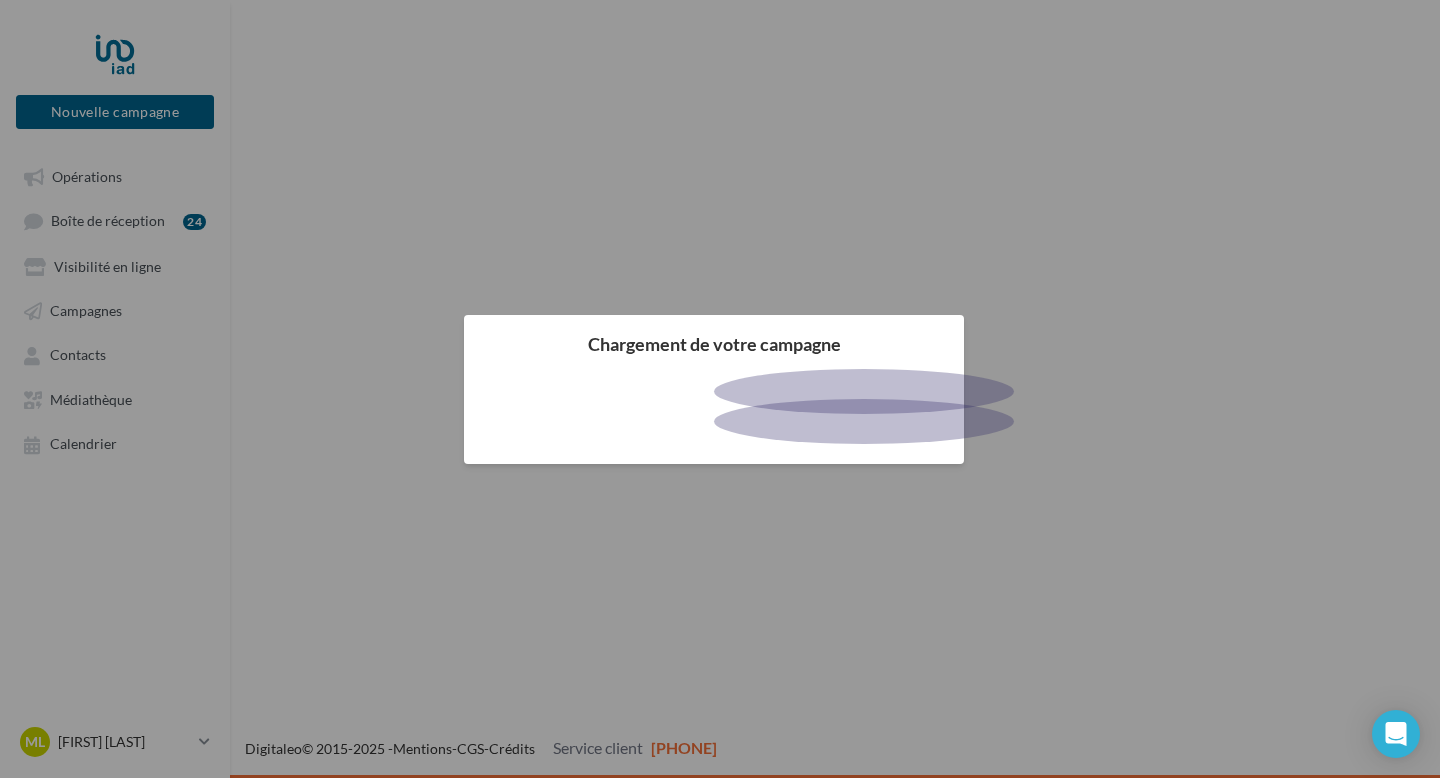 scroll, scrollTop: 0, scrollLeft: 0, axis: both 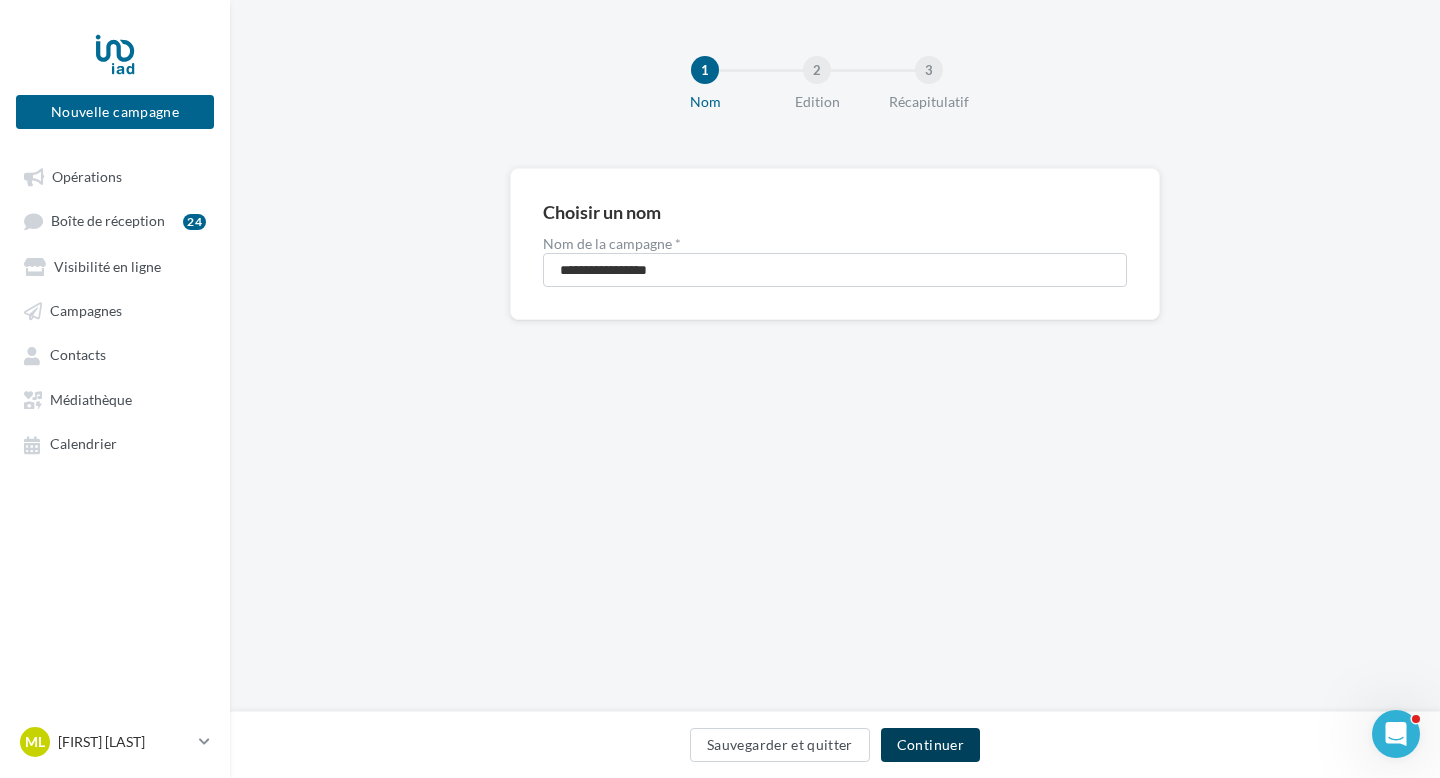 click on "Continuer" at bounding box center [930, 745] 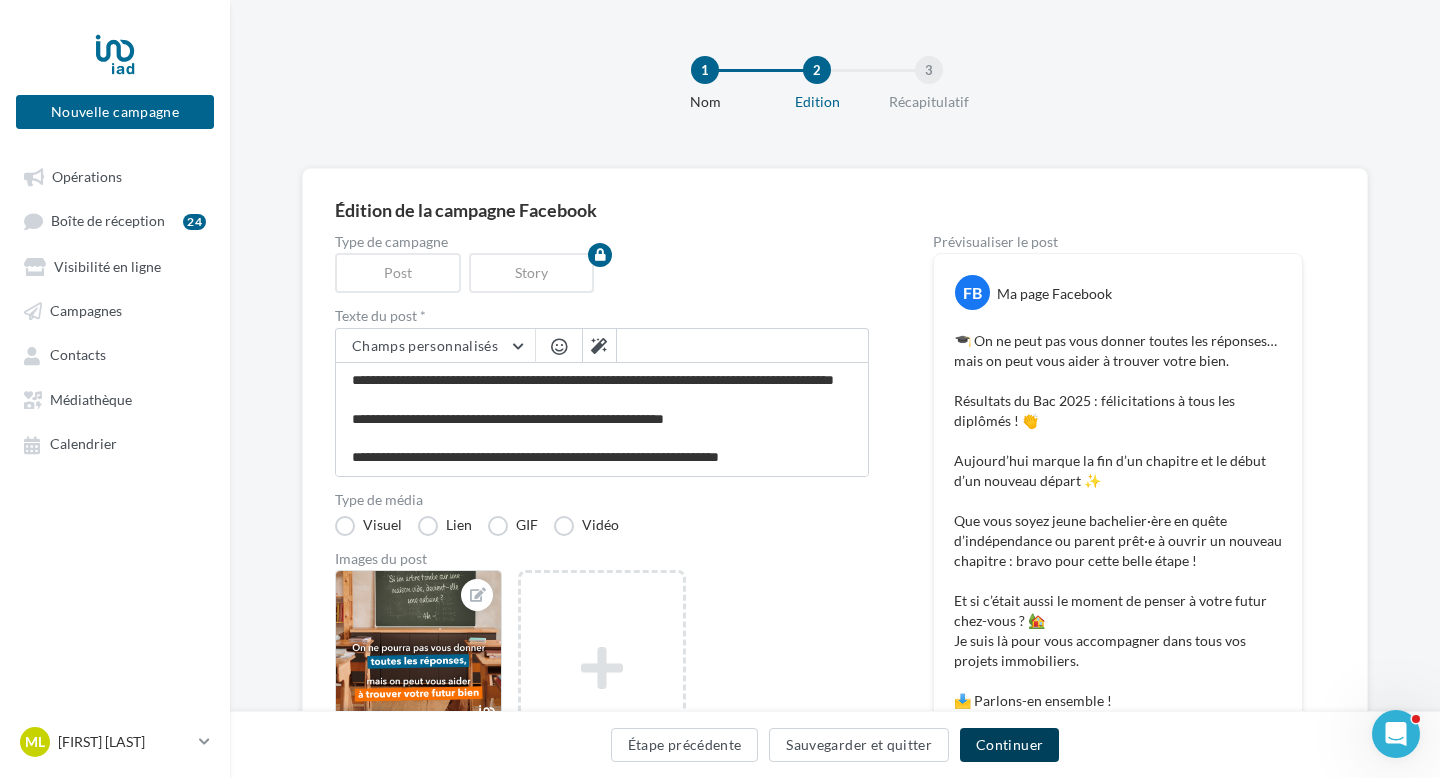 click on "Continuer" at bounding box center [1009, 745] 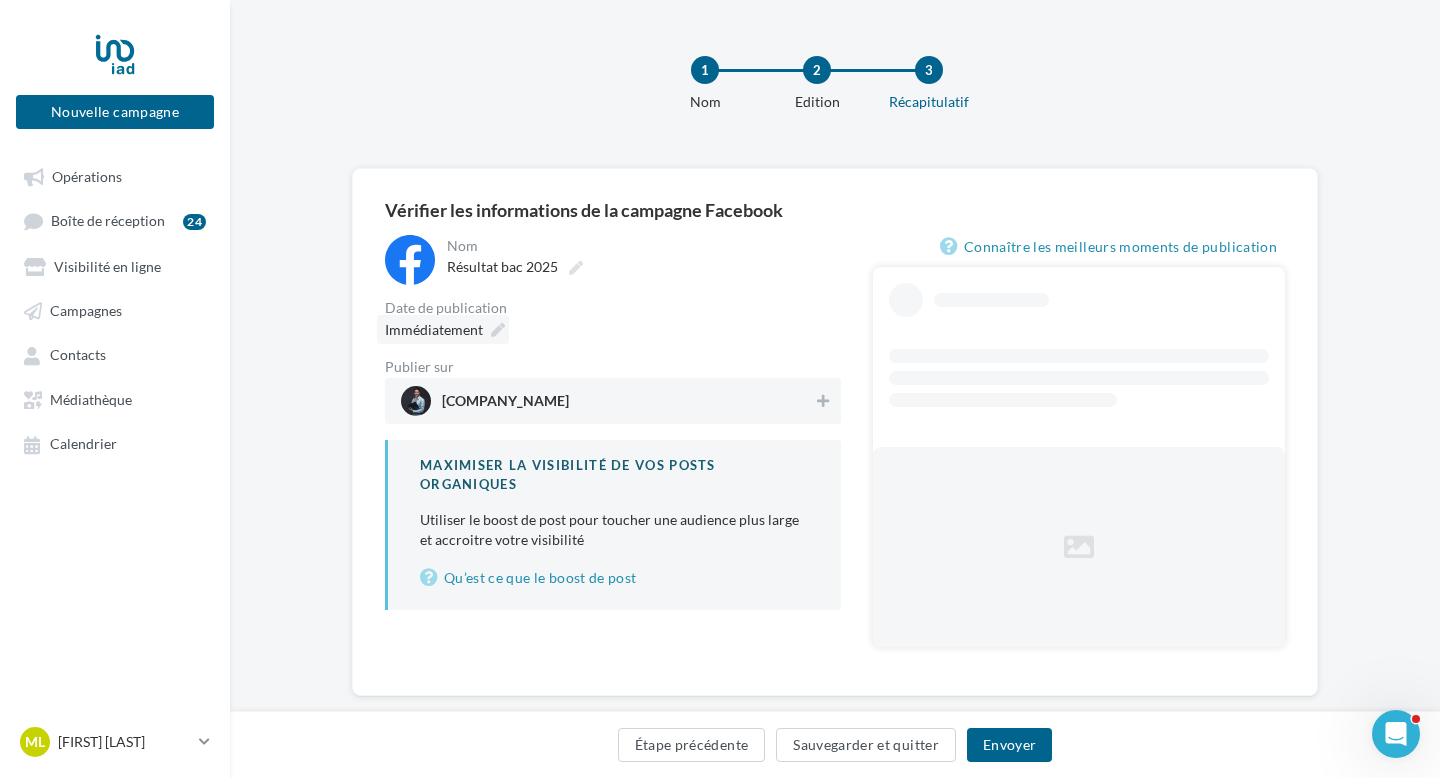 click on "Immédiatement" at bounding box center (443, 329) 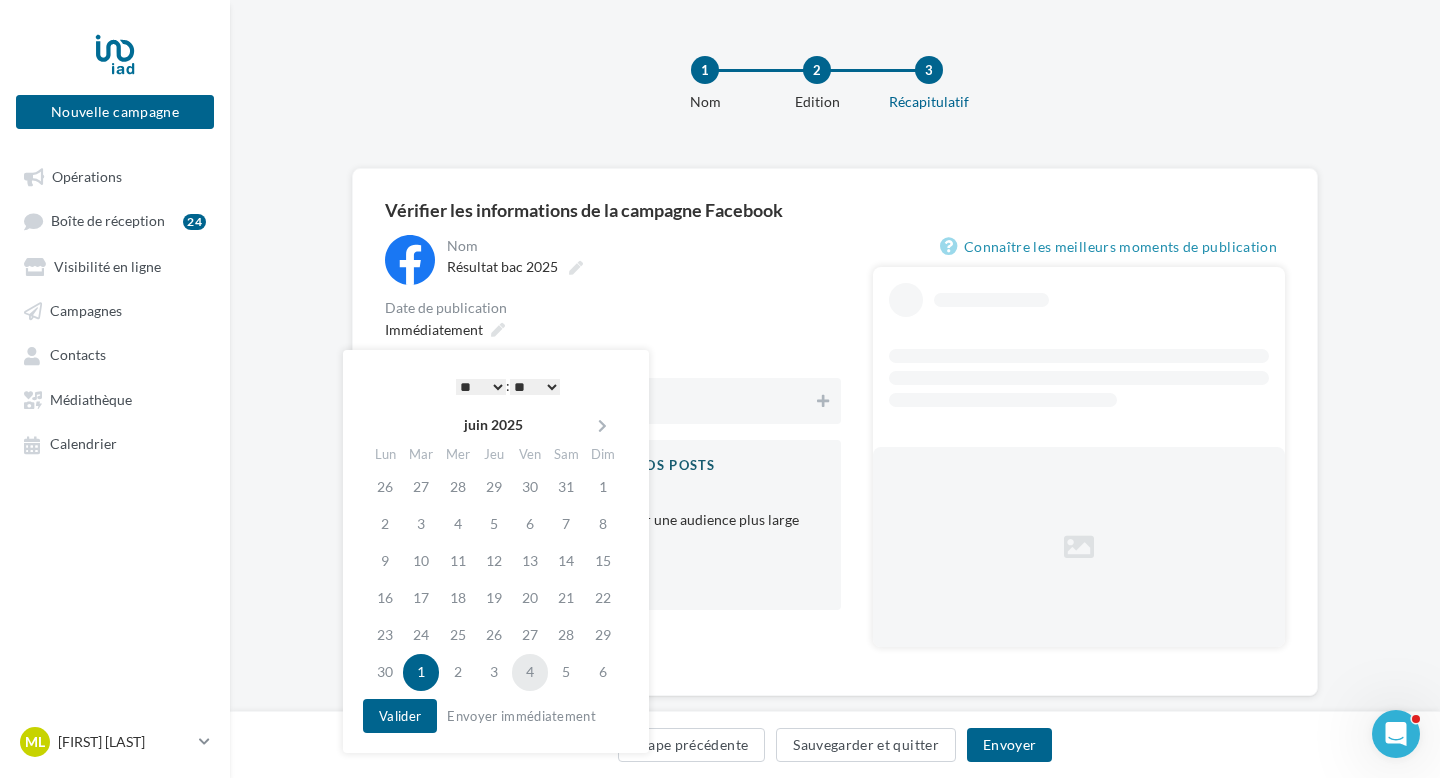 click on "4" at bounding box center (530, 672) 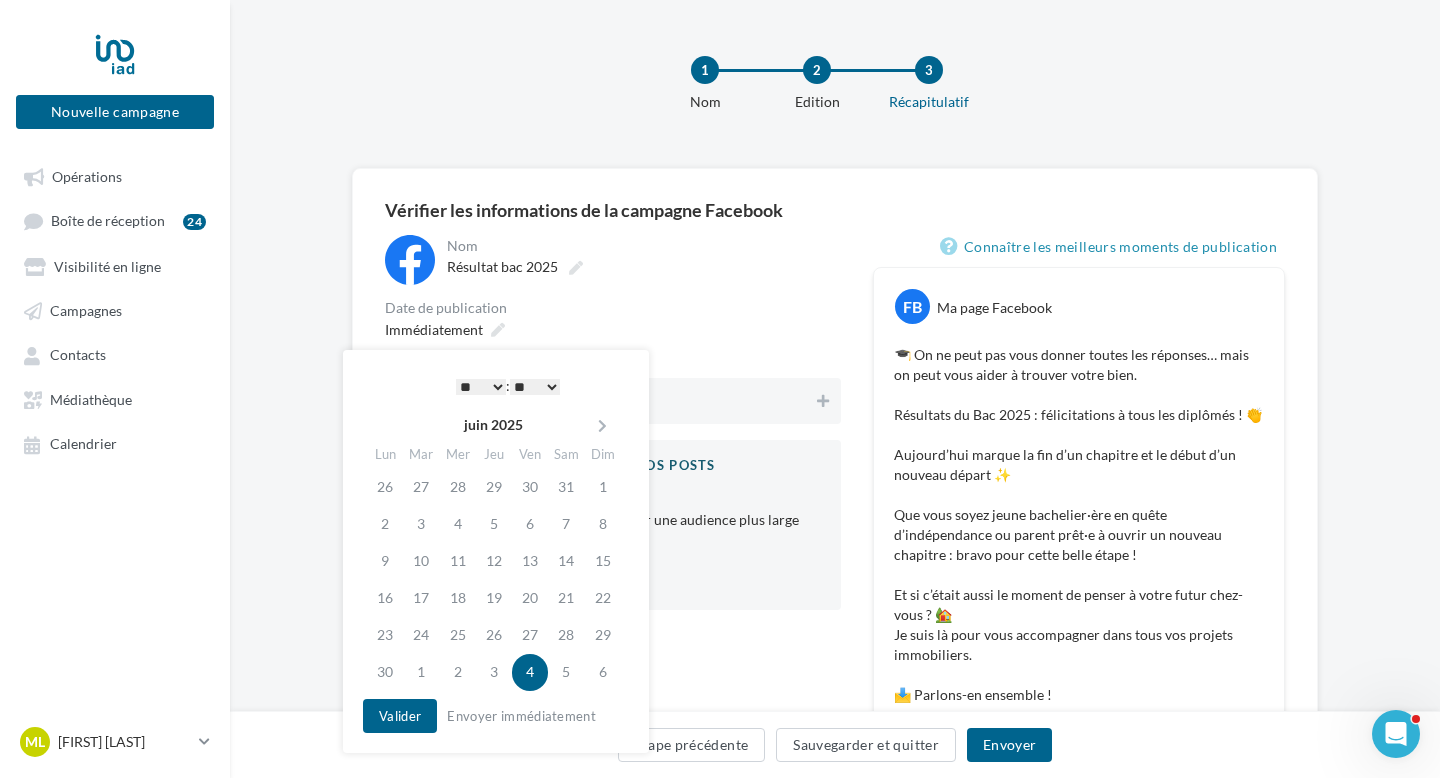 click on "* * * * * * * * * * ** ** ** ** ** ** ** ** ** ** ** ** ** **" at bounding box center [481, 387] 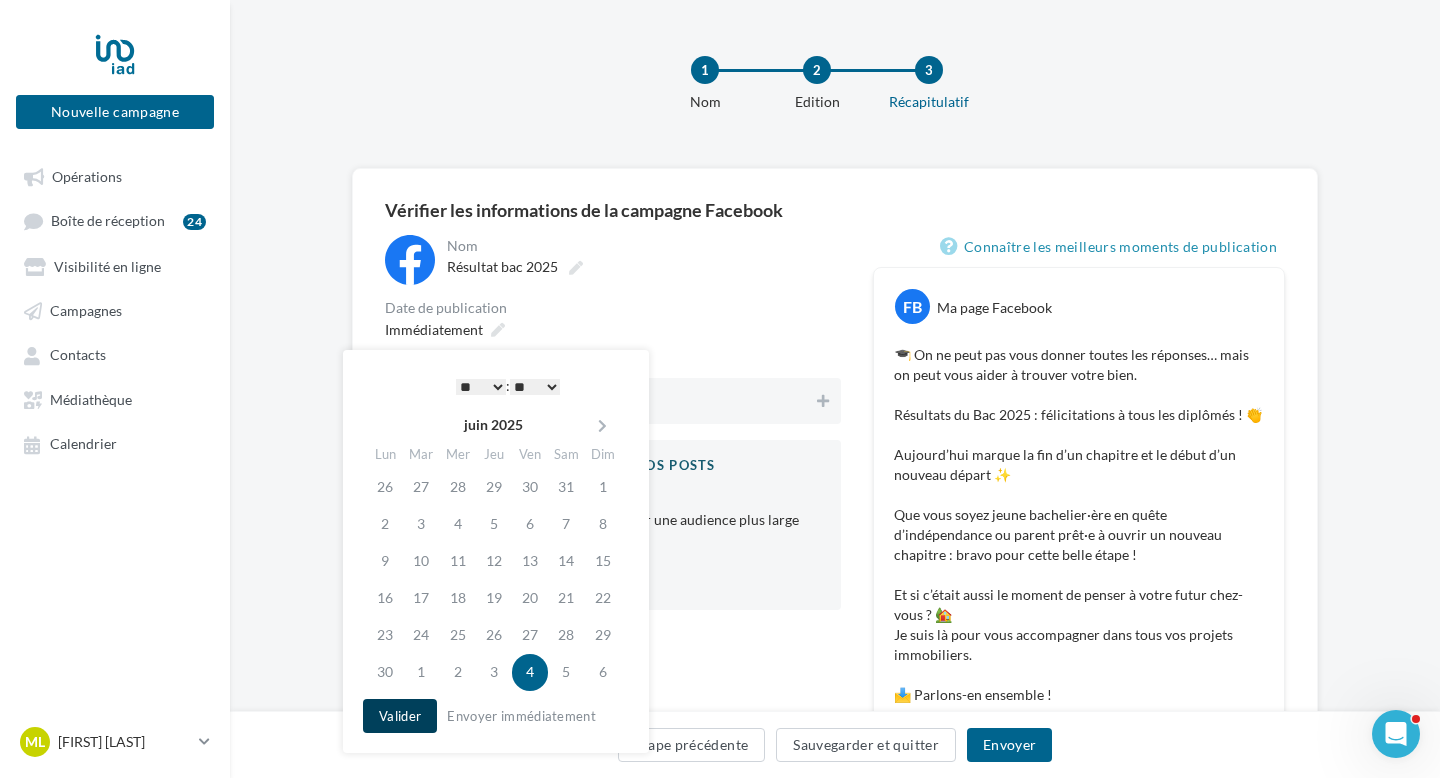 click on "Valider" at bounding box center (400, 716) 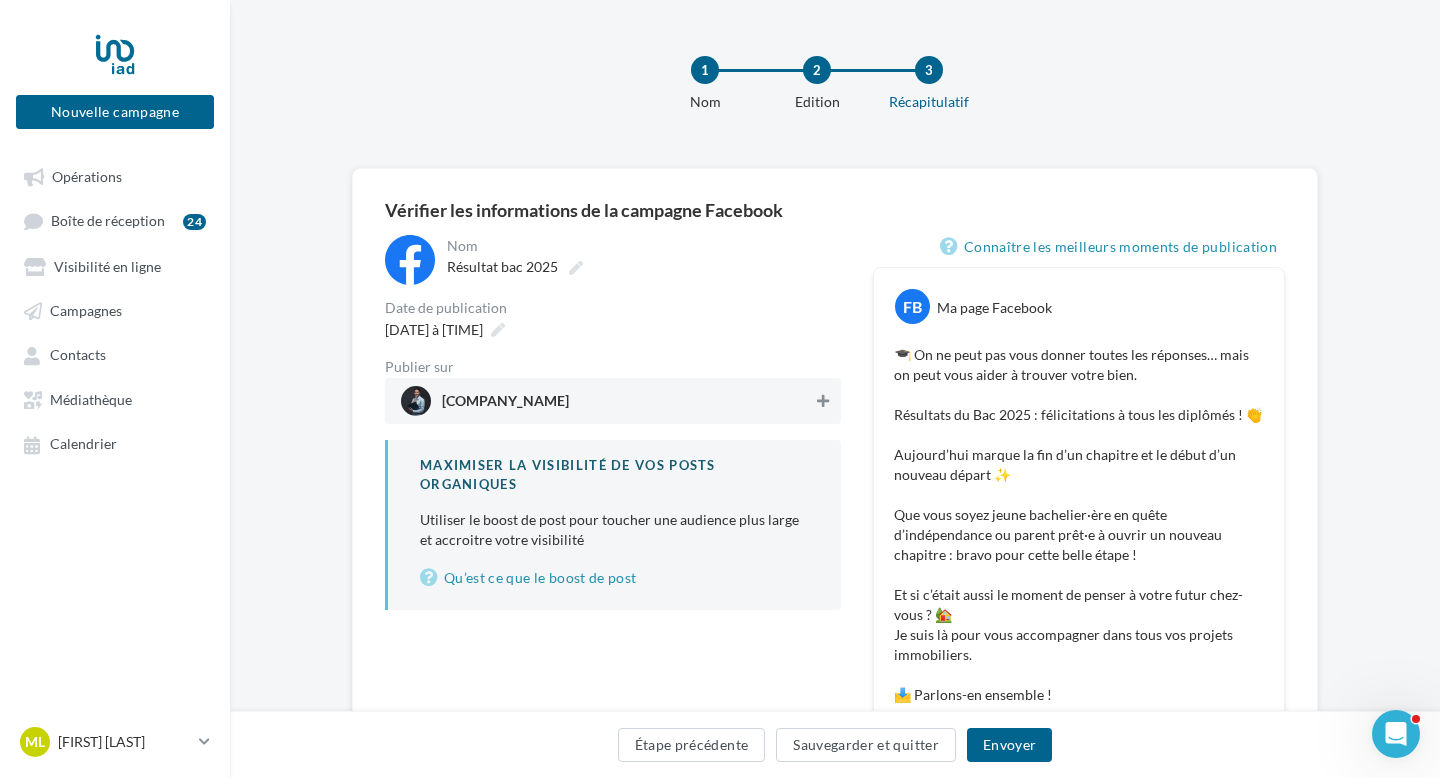 click at bounding box center (823, 401) 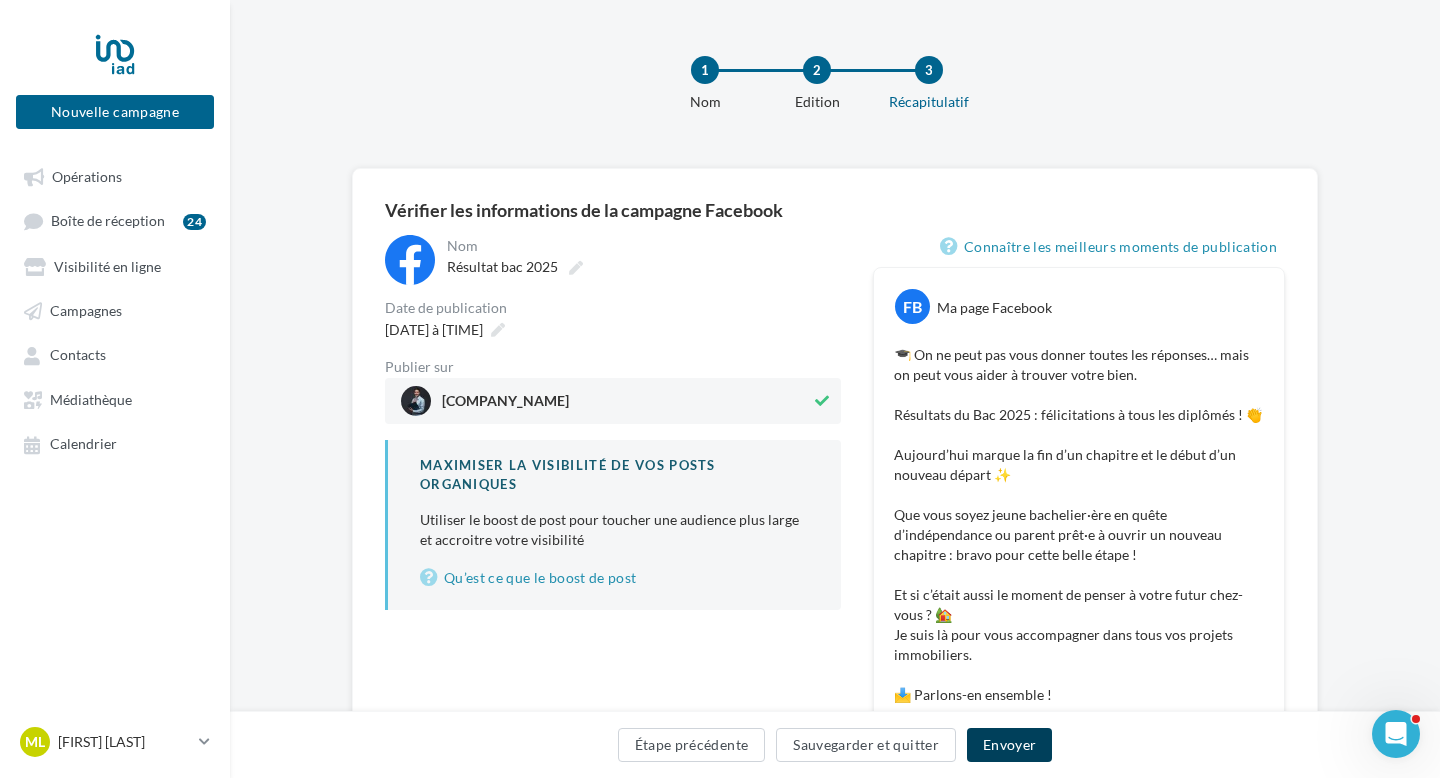 click on "Envoyer" at bounding box center (1009, 745) 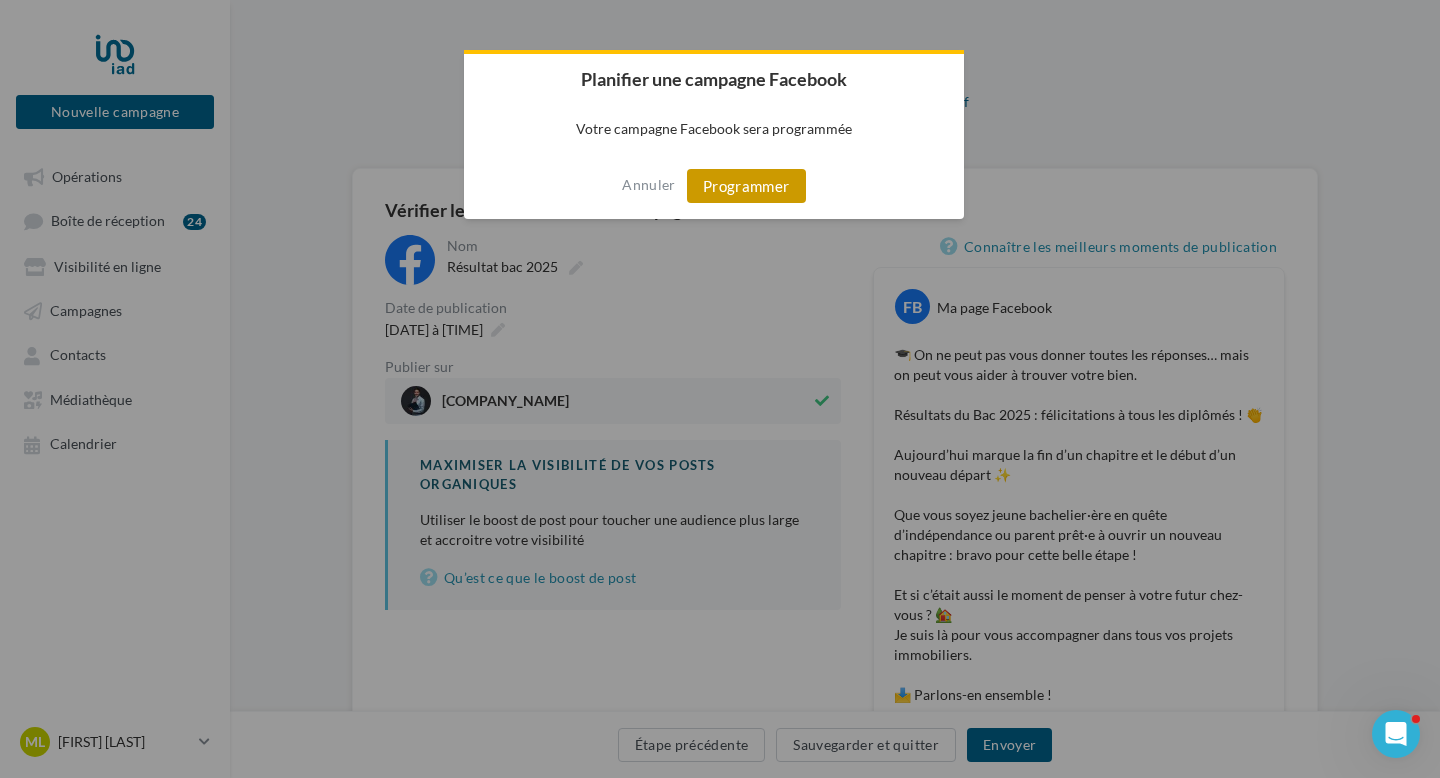 click on "Programmer" at bounding box center (746, 186) 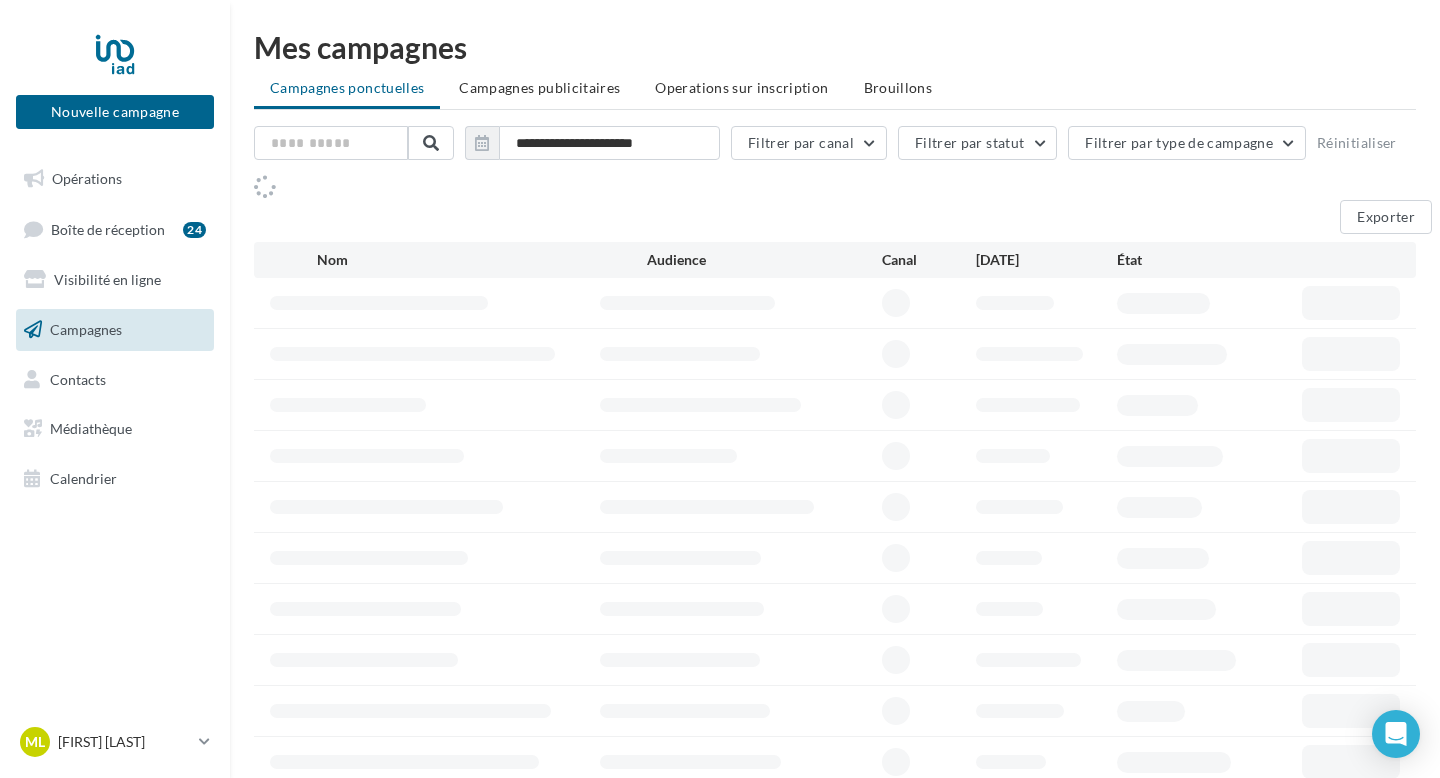 scroll, scrollTop: 0, scrollLeft: 0, axis: both 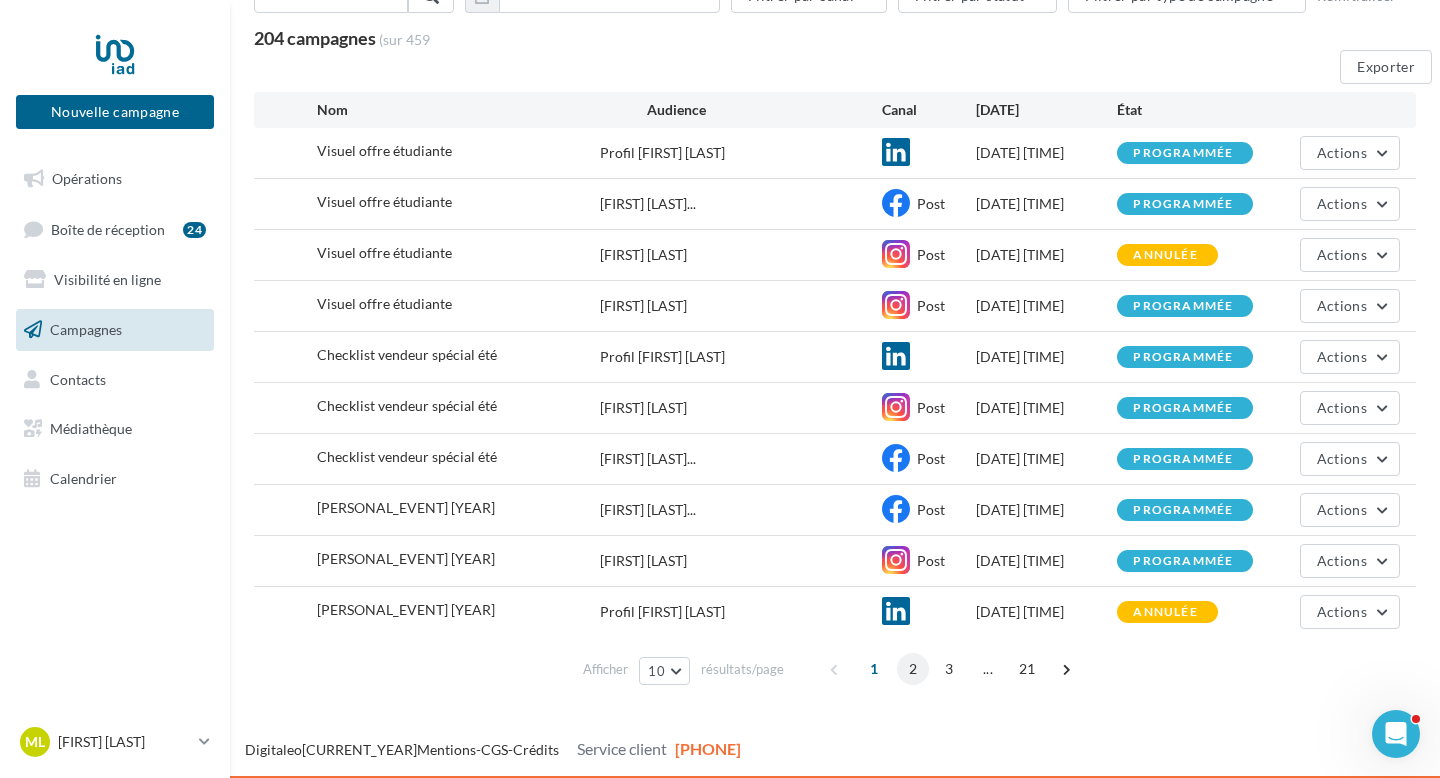 click on "2" at bounding box center [913, 669] 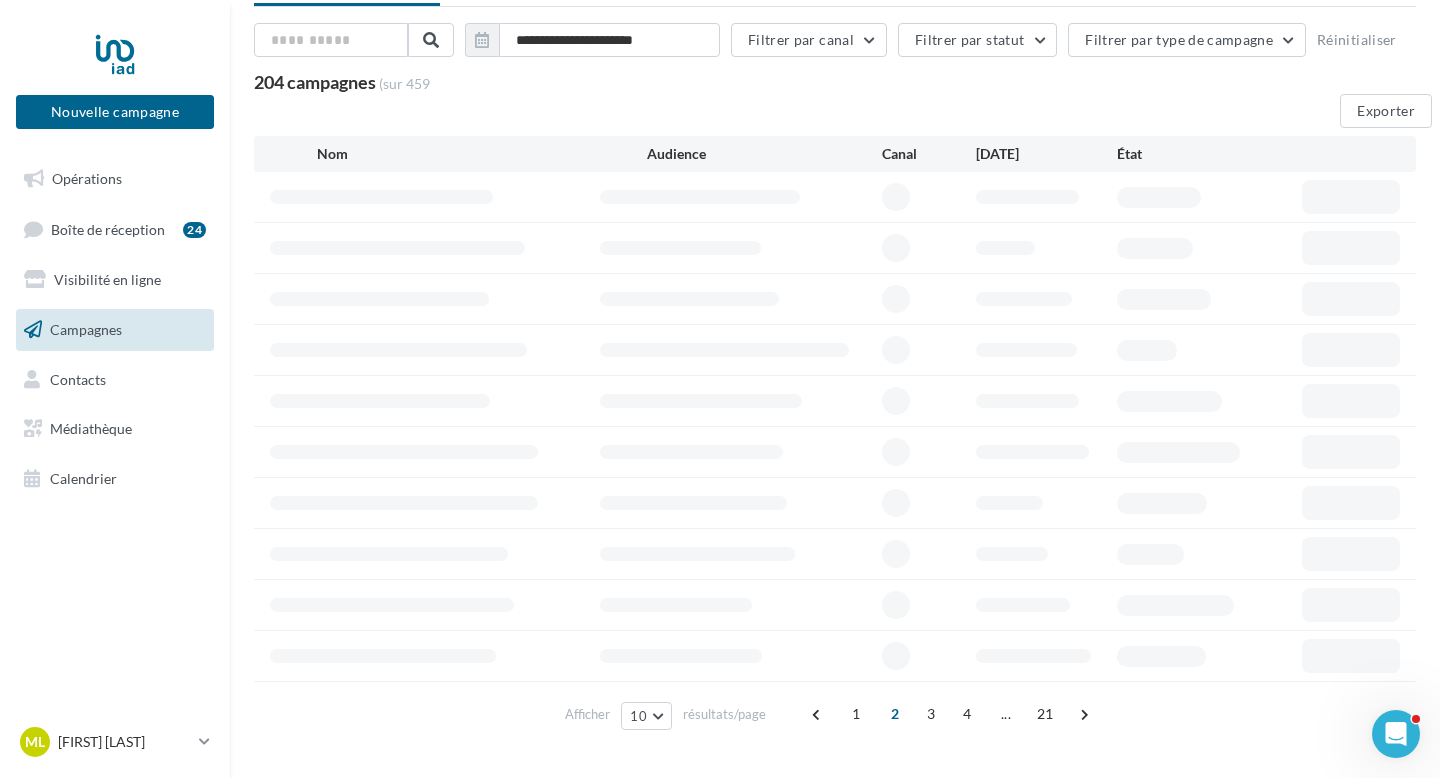 scroll, scrollTop: 147, scrollLeft: 0, axis: vertical 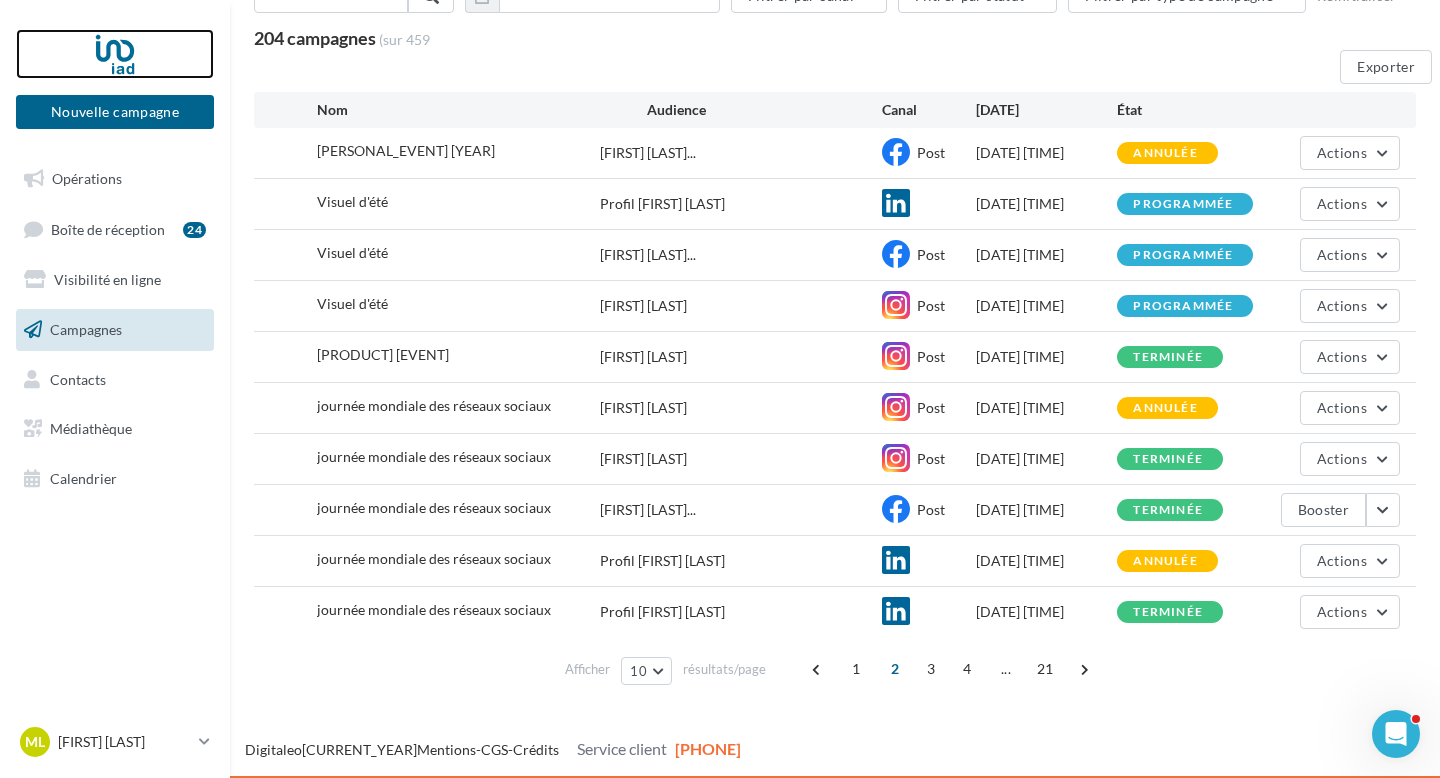click at bounding box center (115, 54) 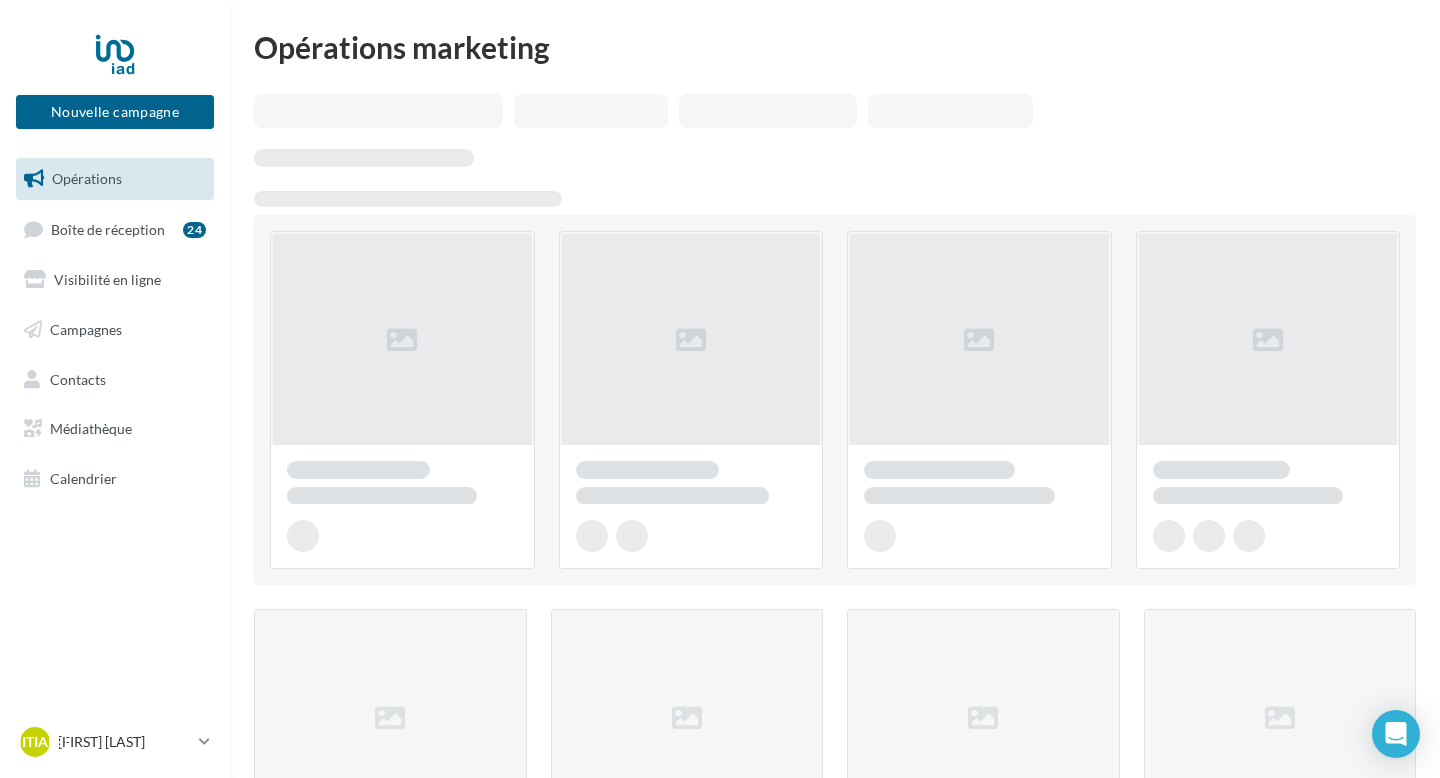 scroll, scrollTop: 0, scrollLeft: 0, axis: both 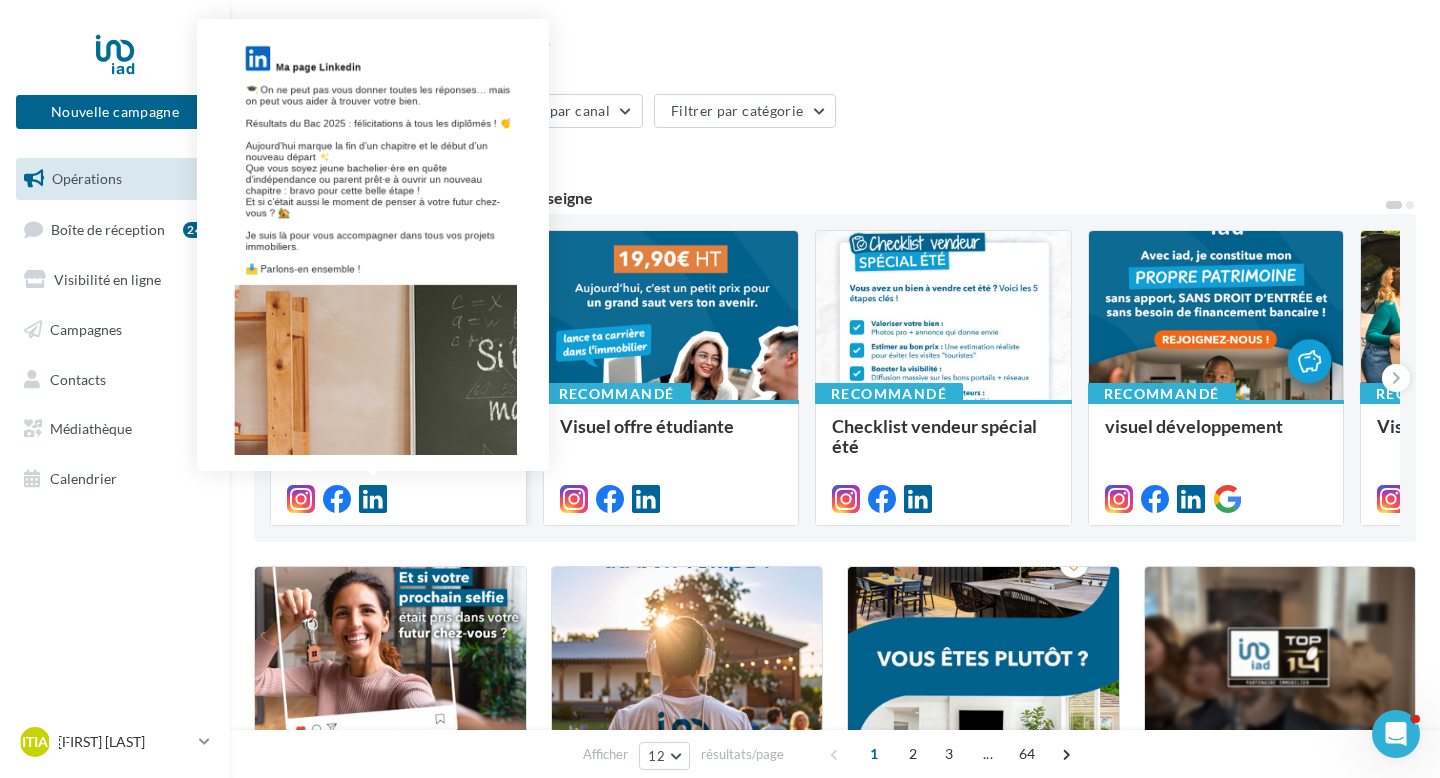 click at bounding box center [373, 499] 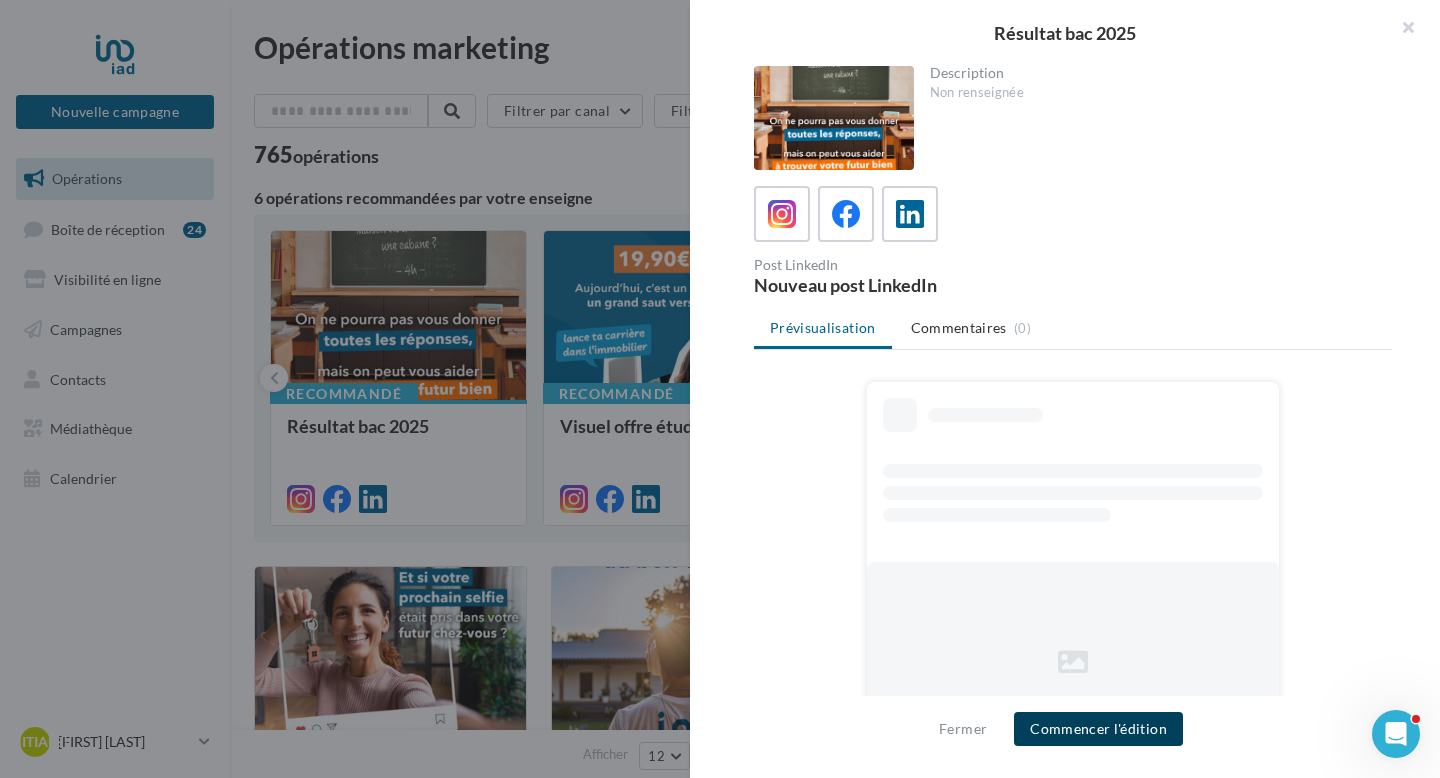 click on "Commencer l'édition" at bounding box center [1098, 729] 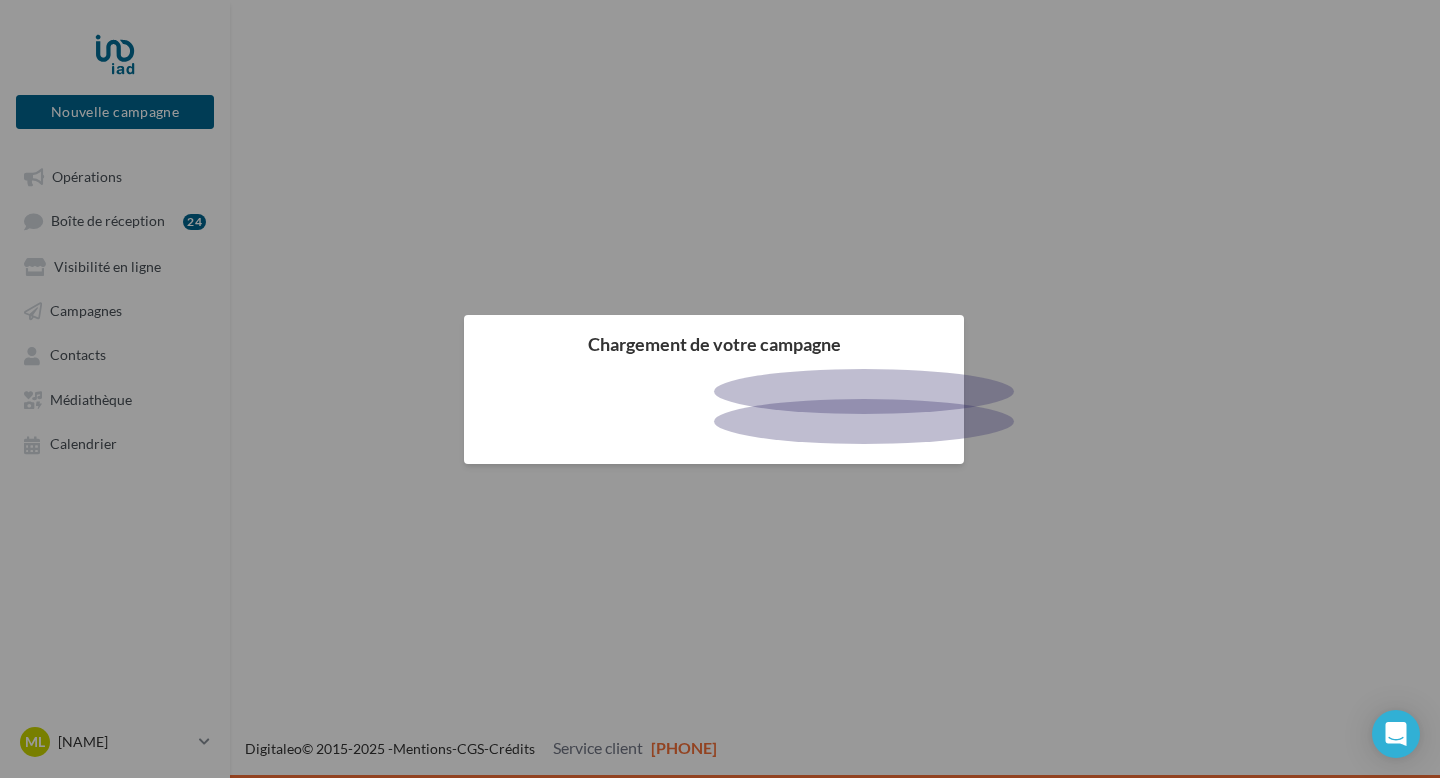 scroll, scrollTop: 0, scrollLeft: 0, axis: both 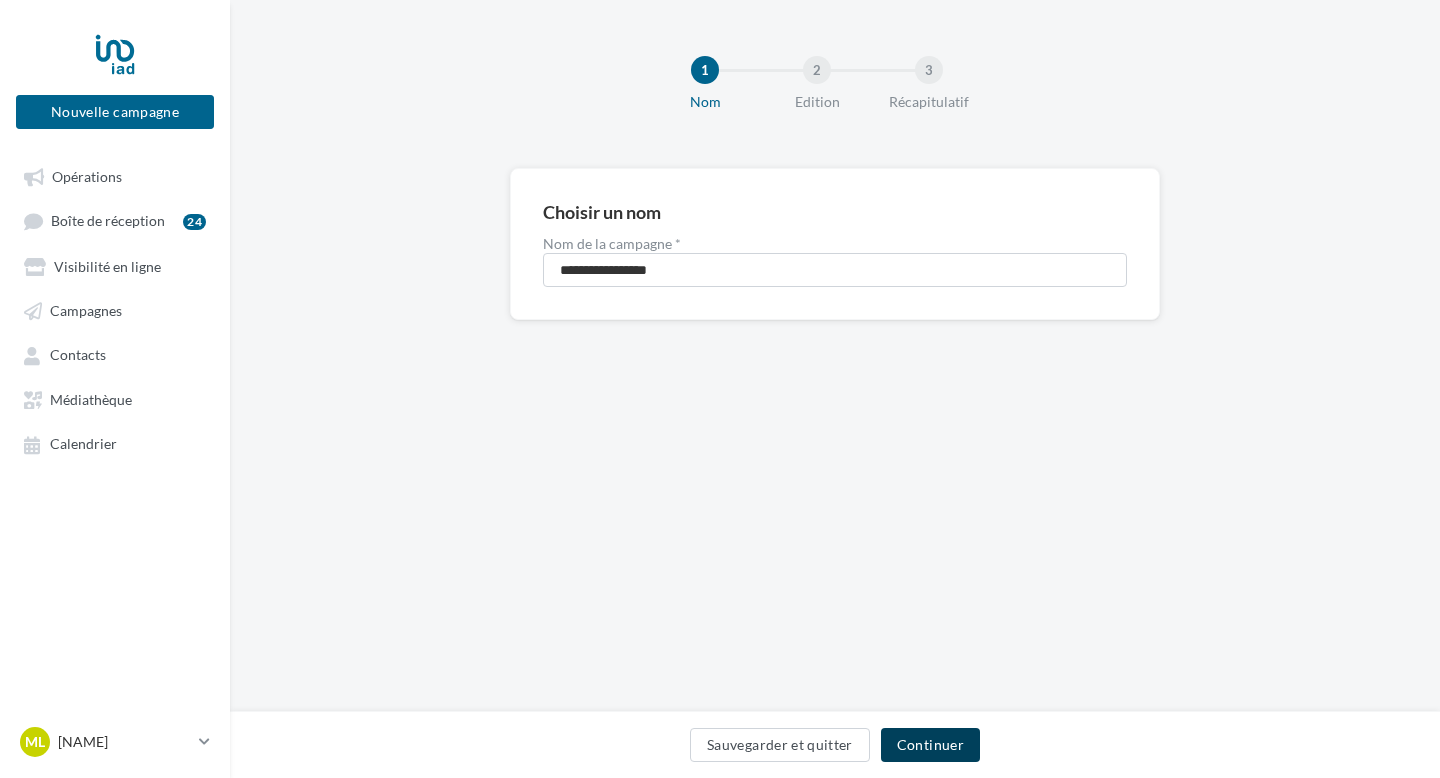 click on "Continuer" at bounding box center [930, 745] 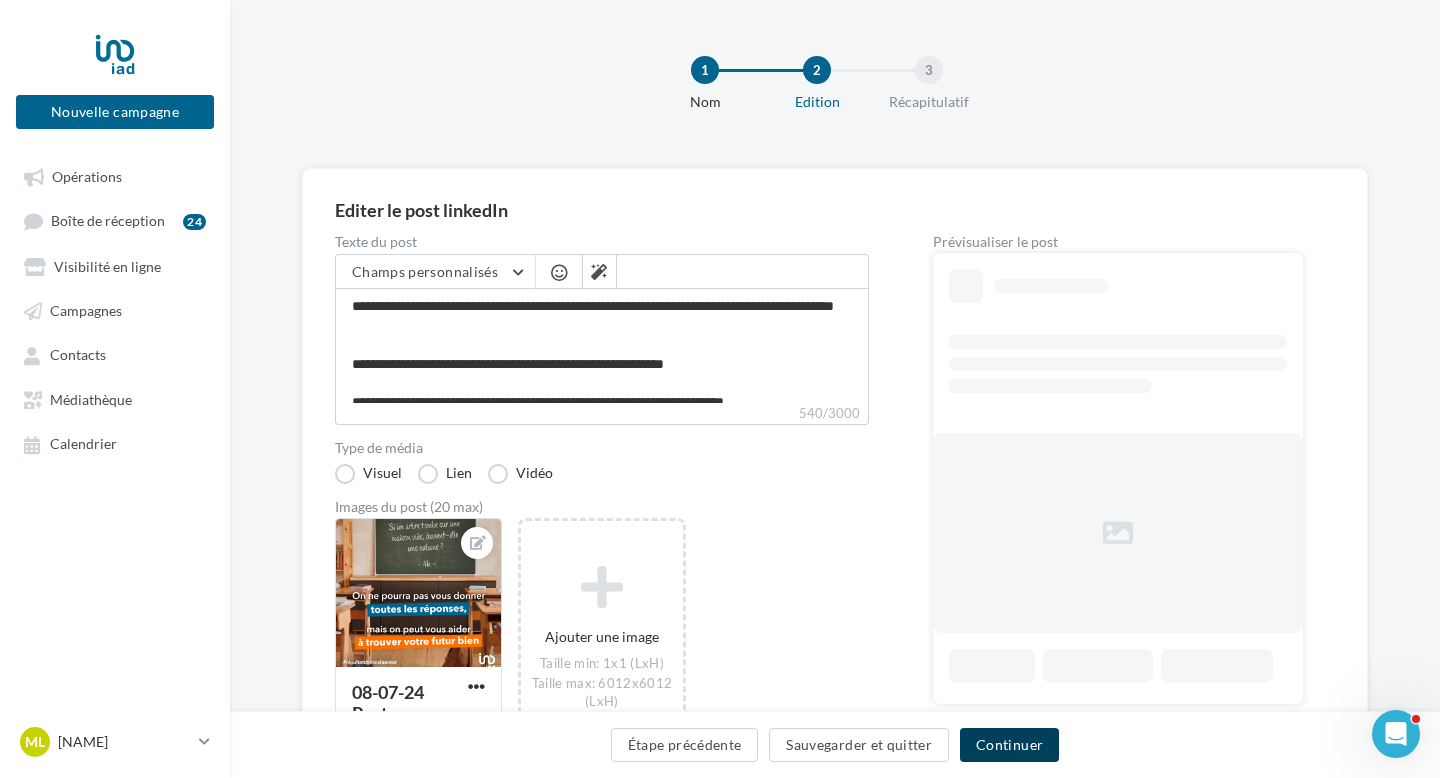 click on "Continuer" at bounding box center (1009, 745) 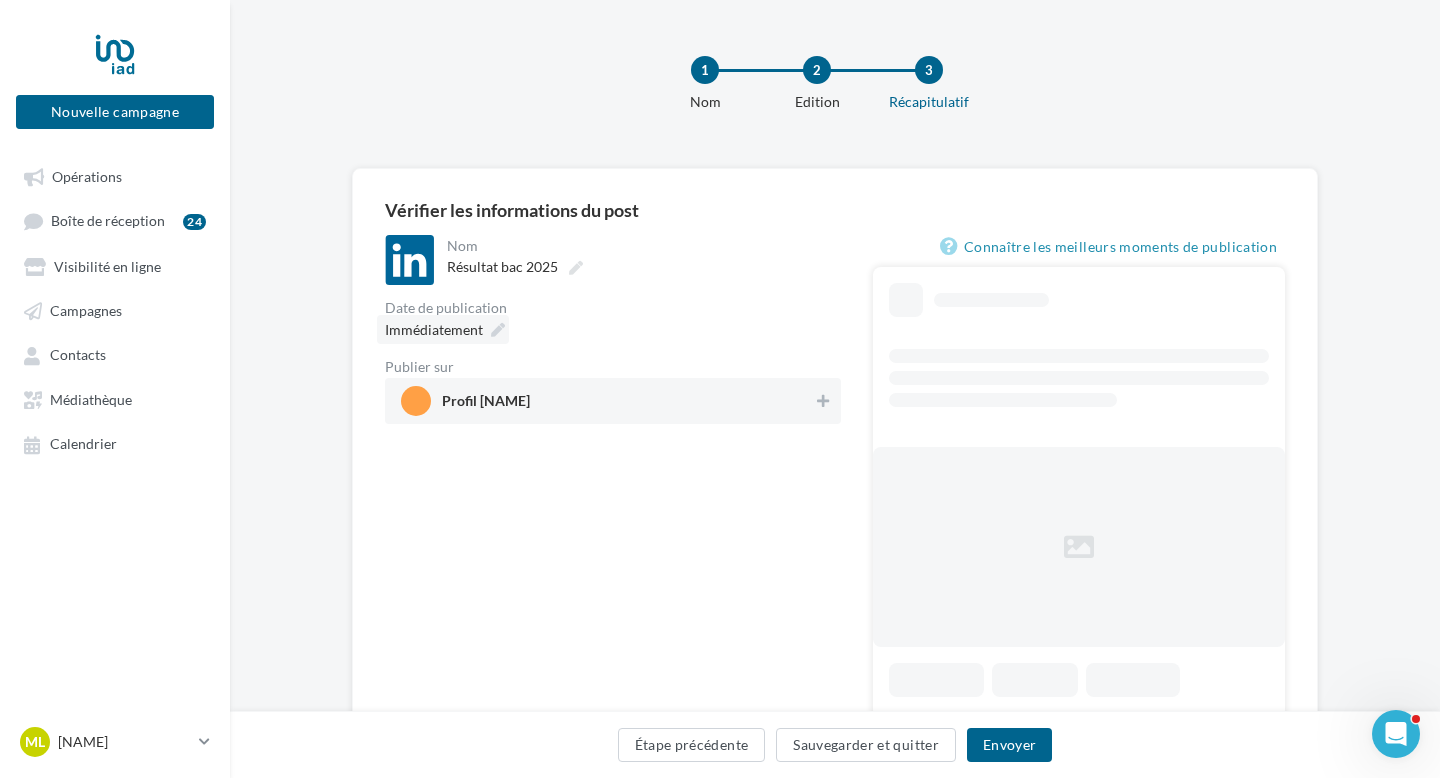 click at bounding box center (498, 330) 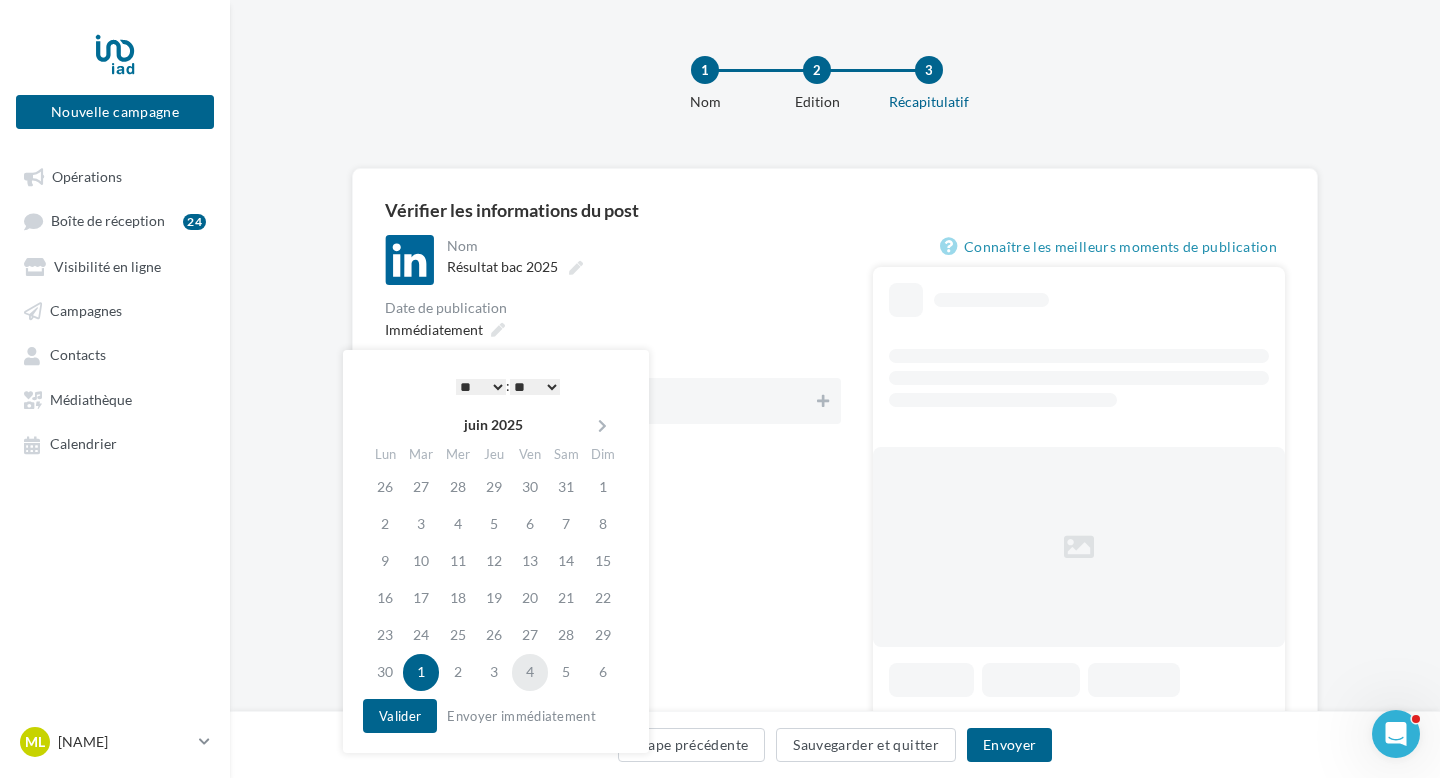 click on "4" at bounding box center (530, 672) 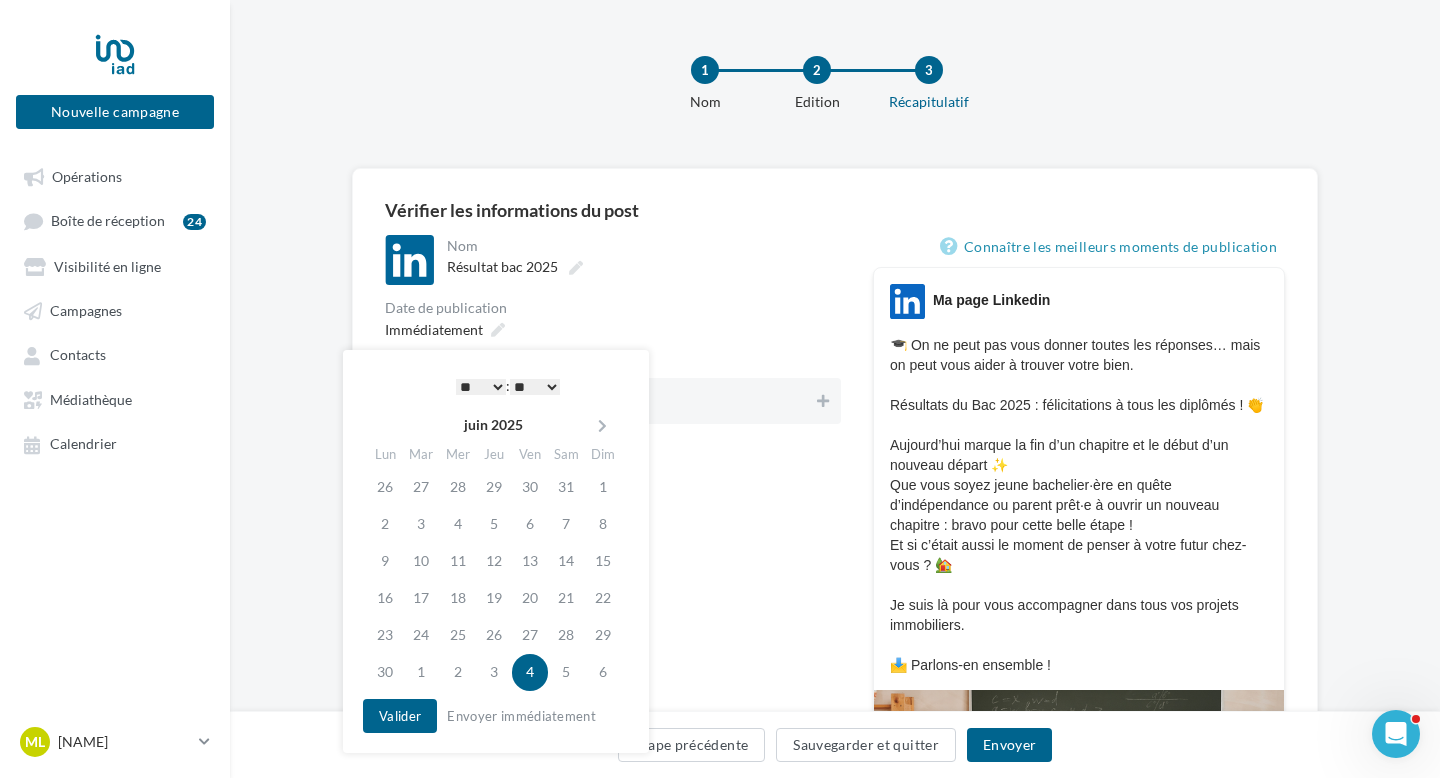 click on "* * * * * * * * * * ** ** ** ** ** ** ** ** ** ** ** ** ** **" at bounding box center [481, 387] 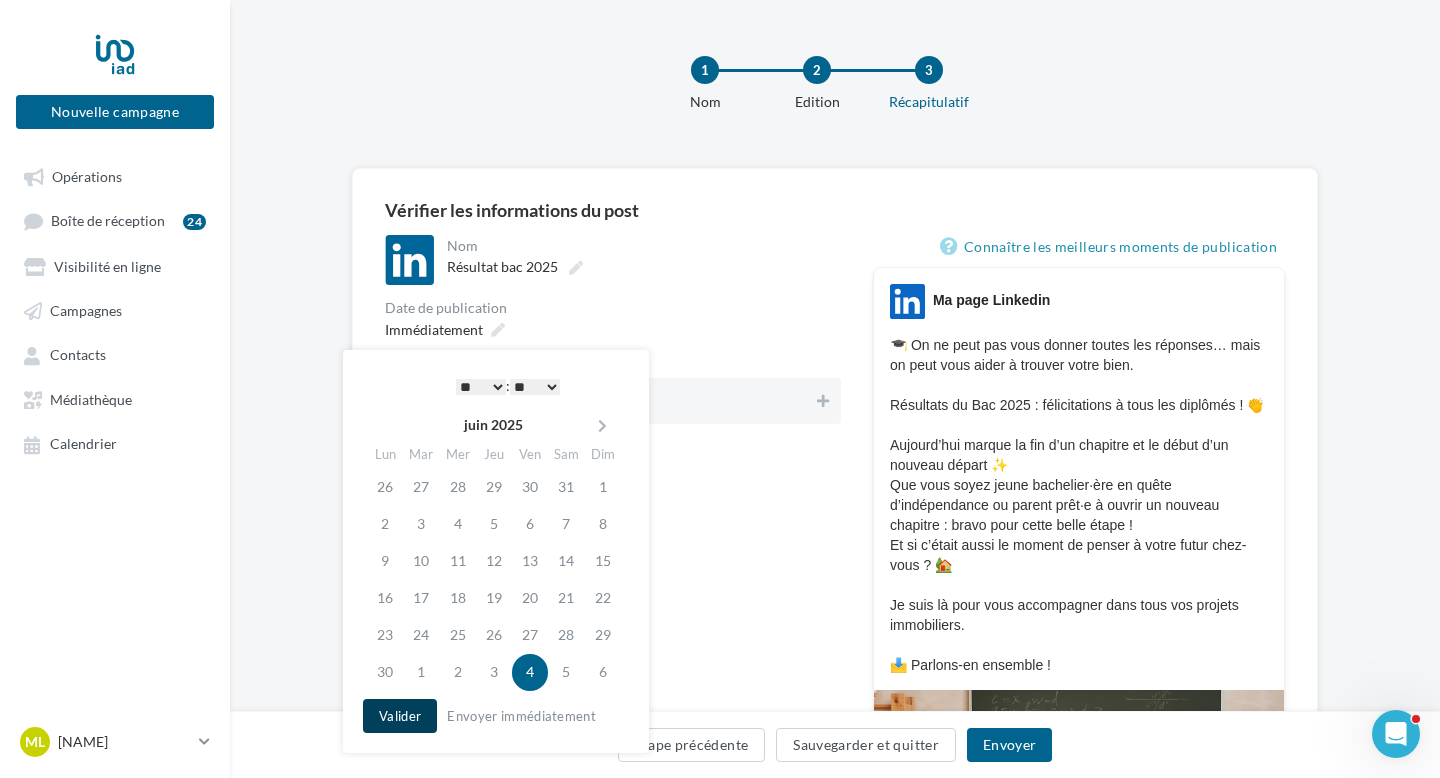 click on "Valider" at bounding box center (400, 716) 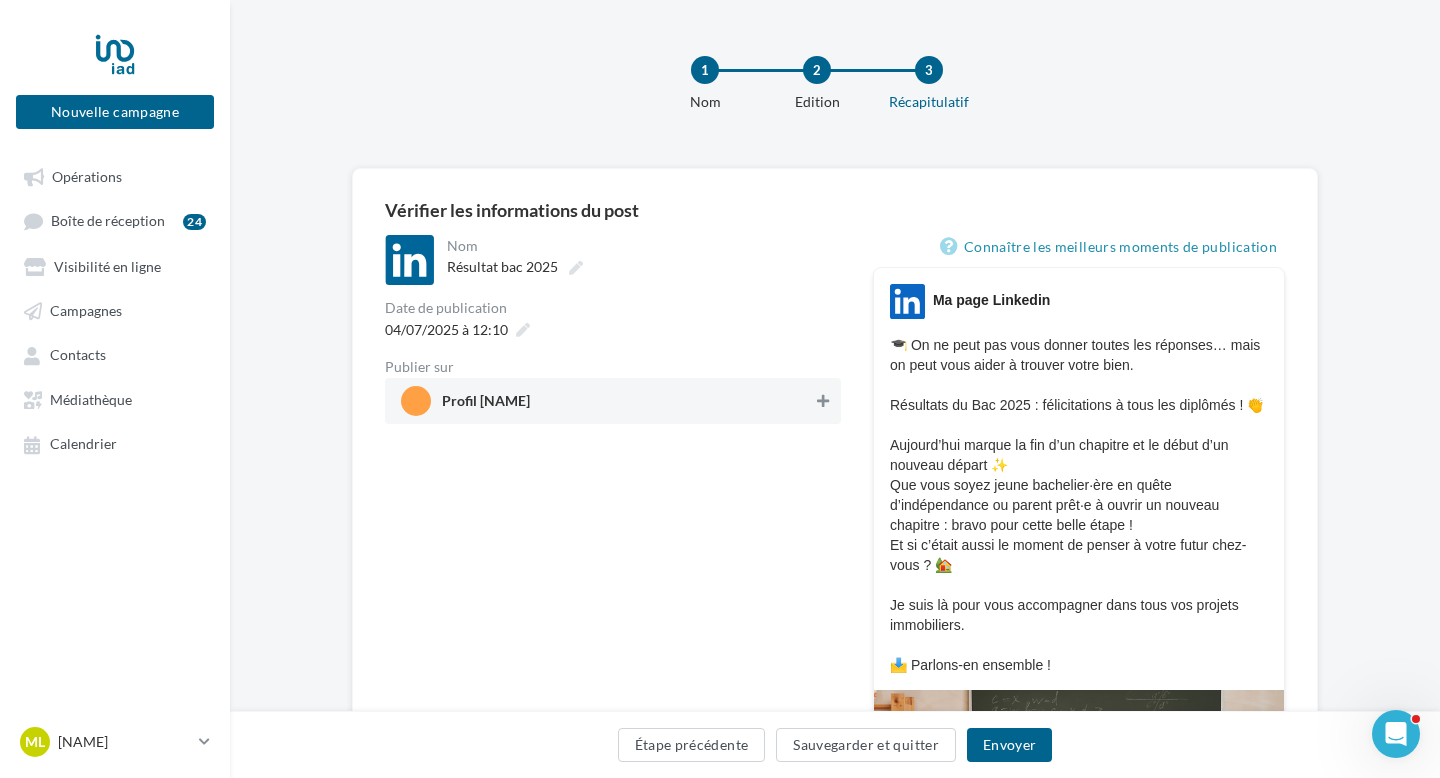 click at bounding box center [823, 401] 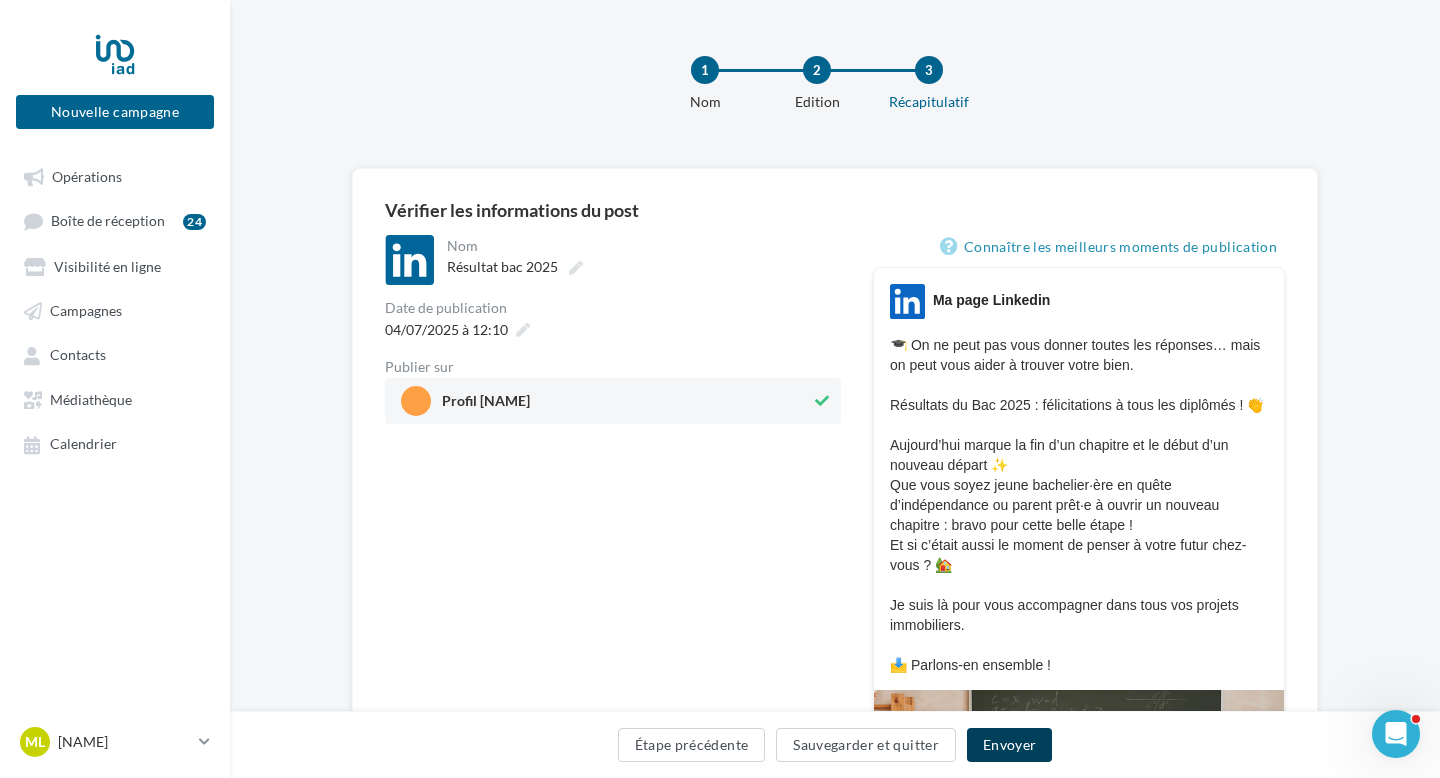 click on "Envoyer" at bounding box center [1009, 745] 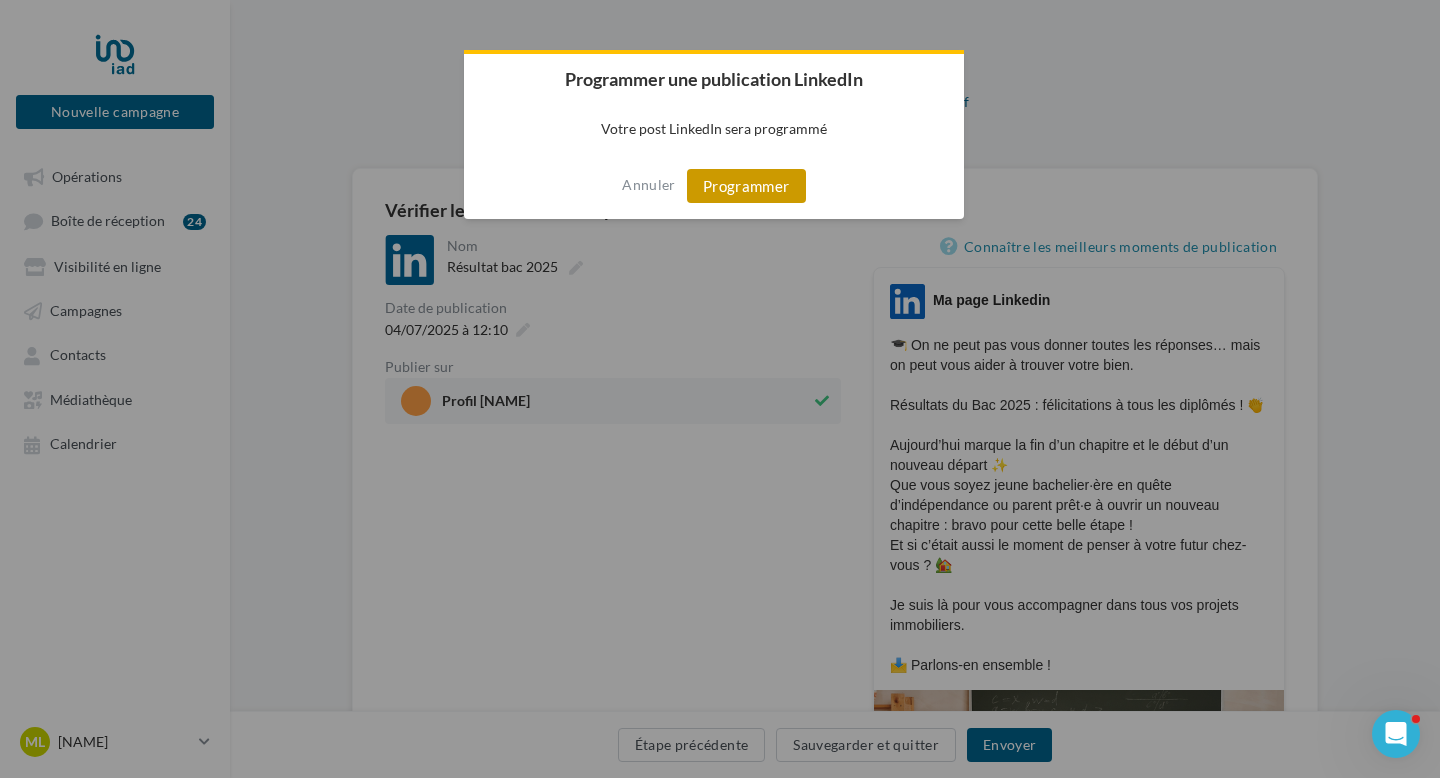 click on "Programmer" at bounding box center (746, 186) 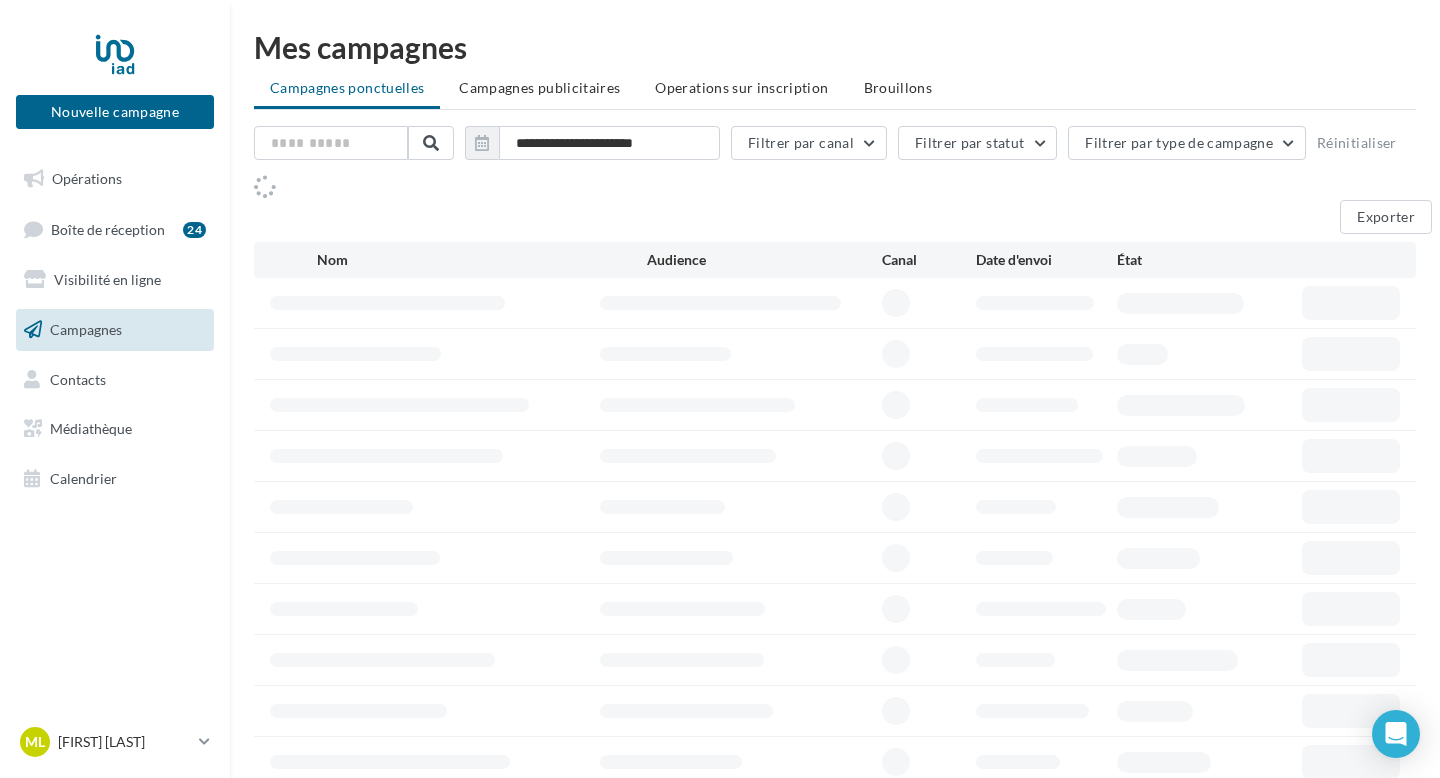 scroll, scrollTop: 0, scrollLeft: 0, axis: both 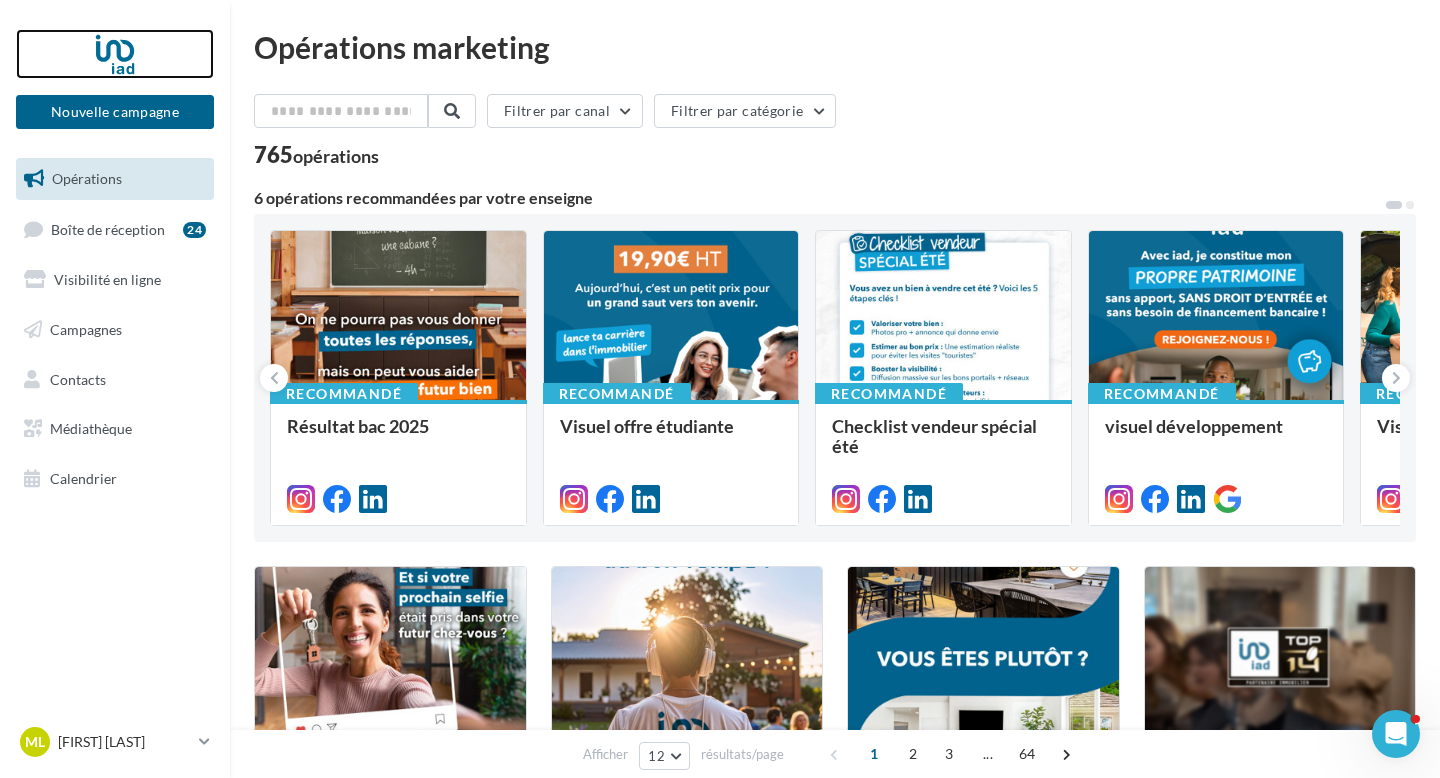 click at bounding box center [115, 54] 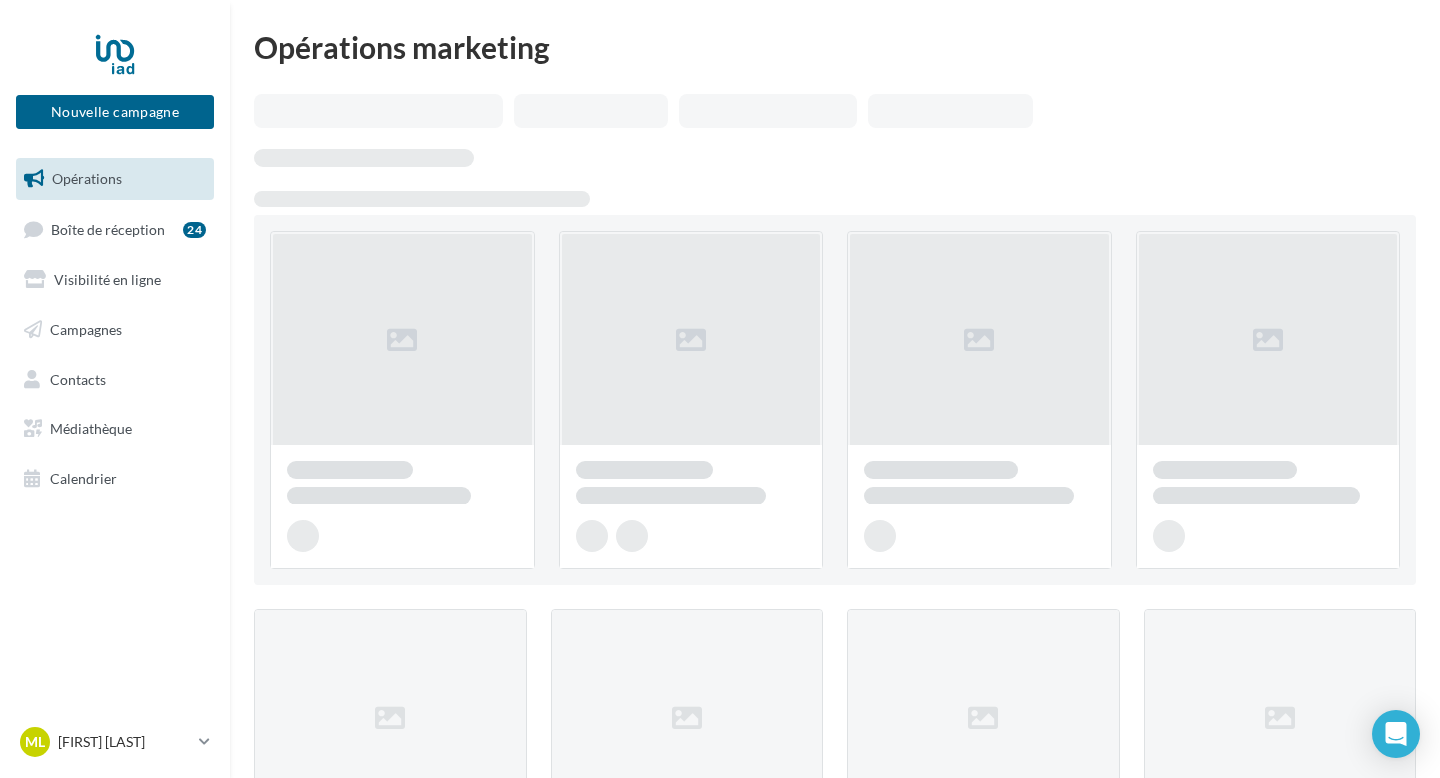 scroll, scrollTop: 0, scrollLeft: 0, axis: both 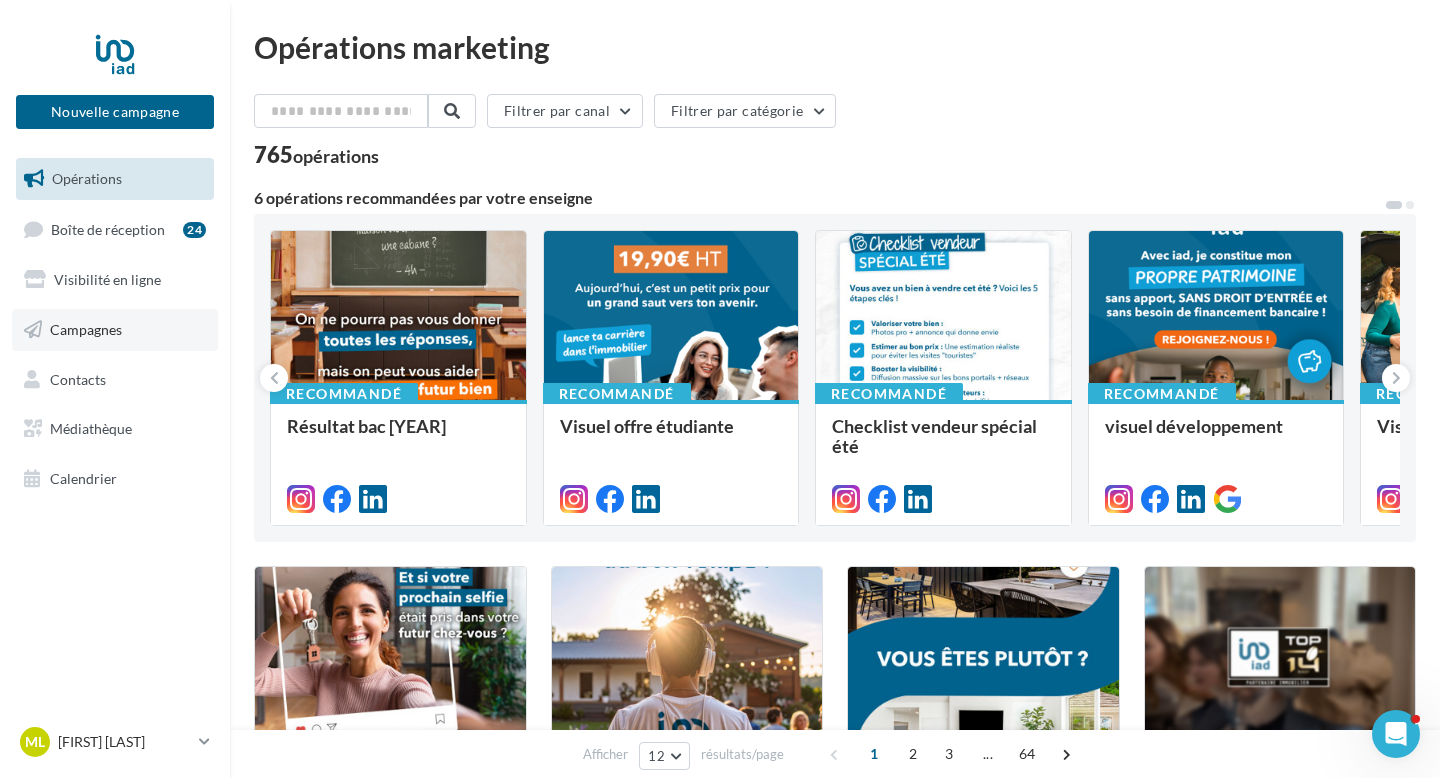 click on "Campagnes" at bounding box center (115, 330) 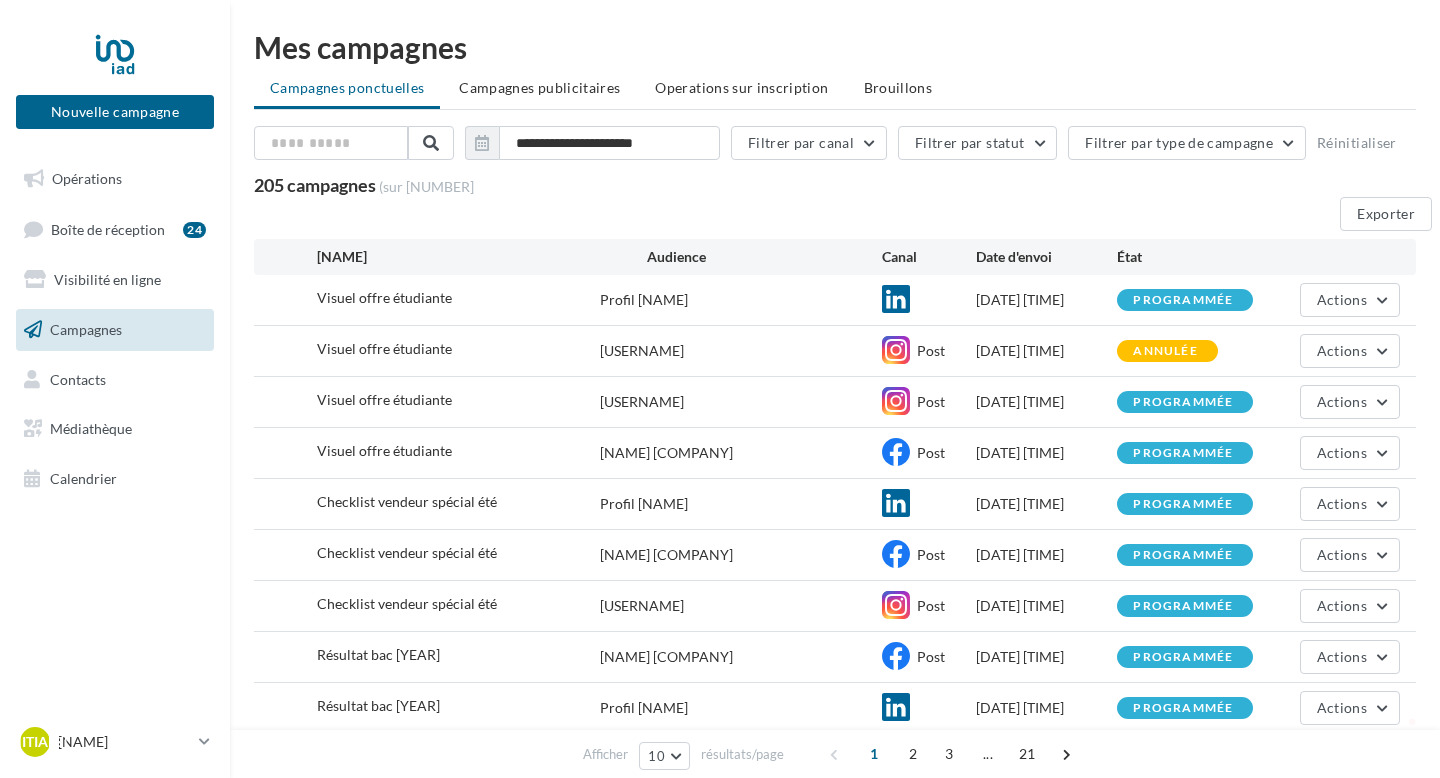 scroll, scrollTop: 121, scrollLeft: 0, axis: vertical 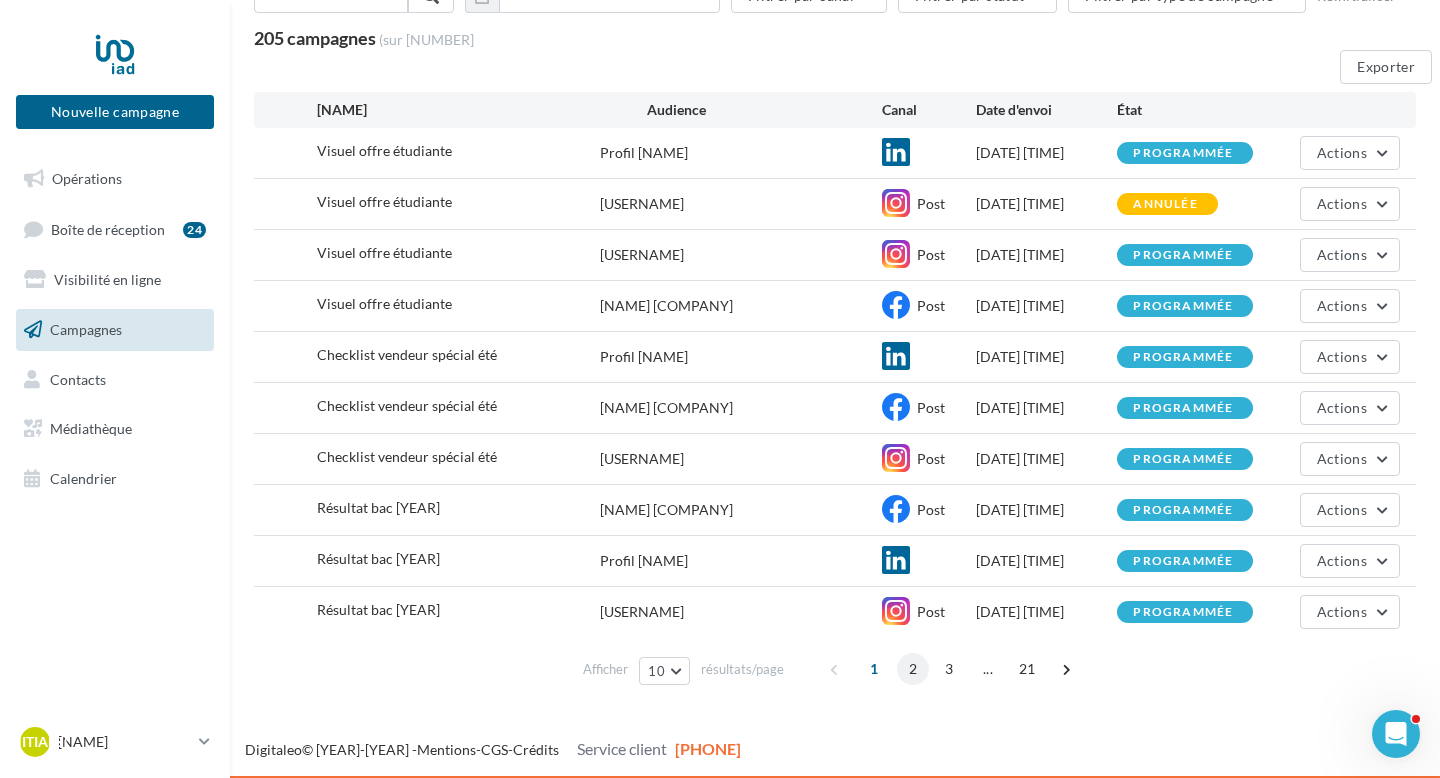 click on "2" at bounding box center [913, 669] 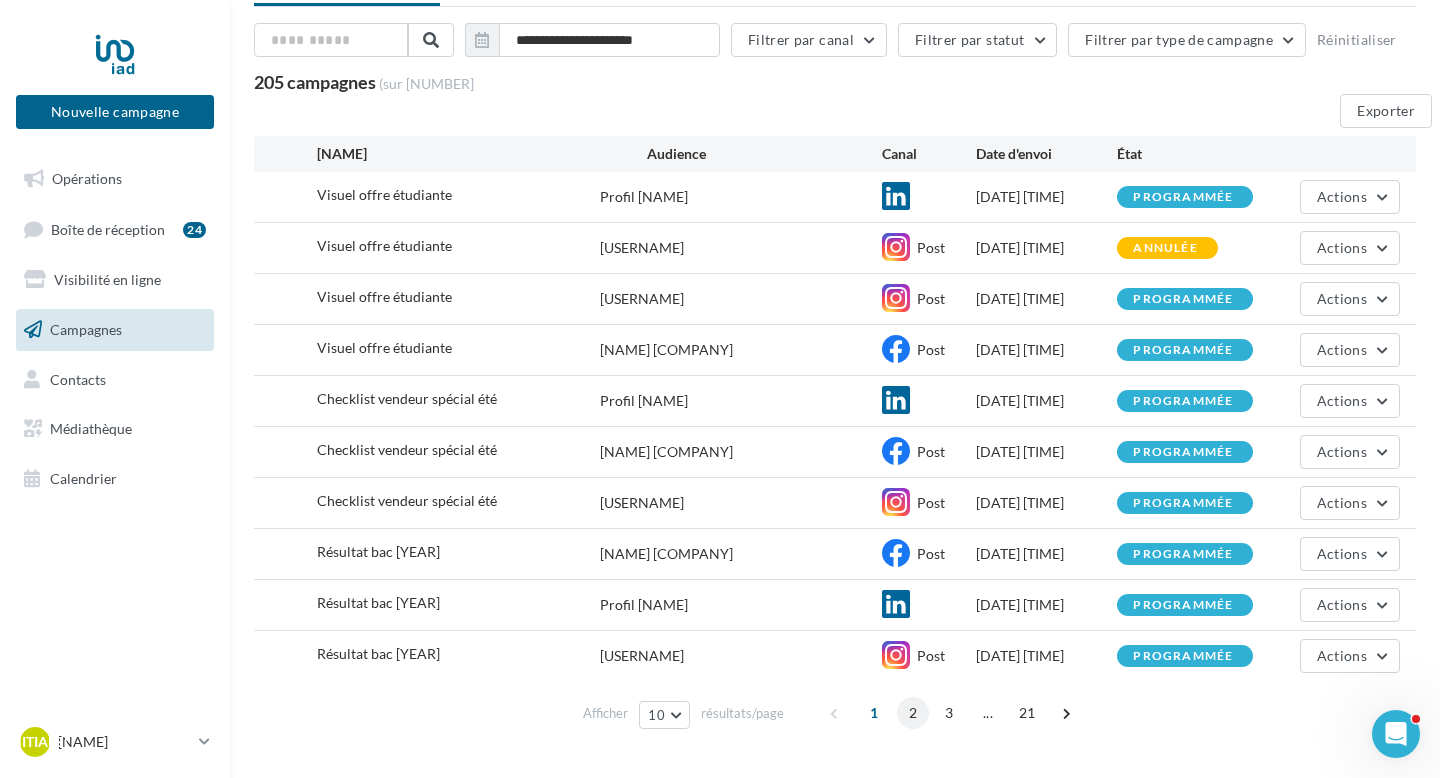 scroll, scrollTop: 147, scrollLeft: 0, axis: vertical 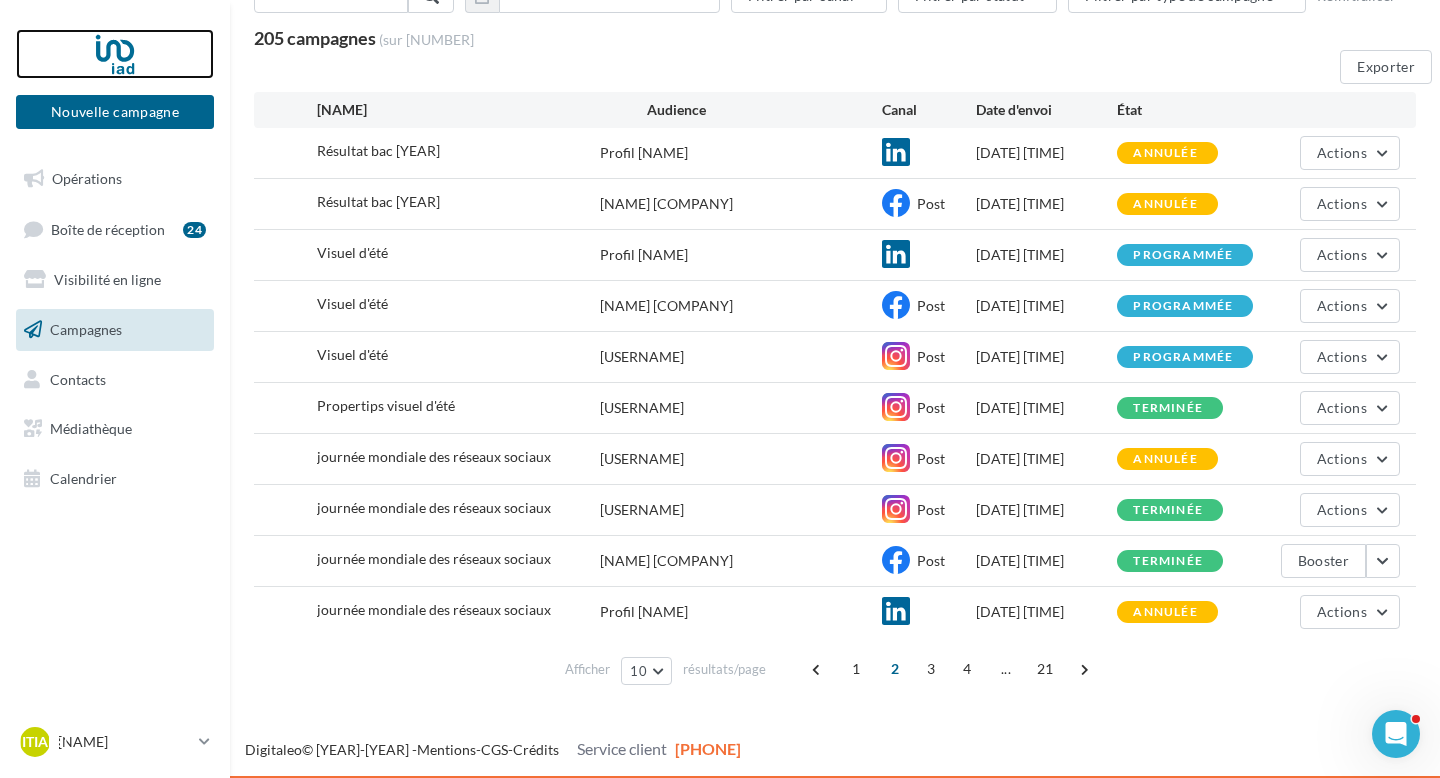 click at bounding box center (115, 54) 